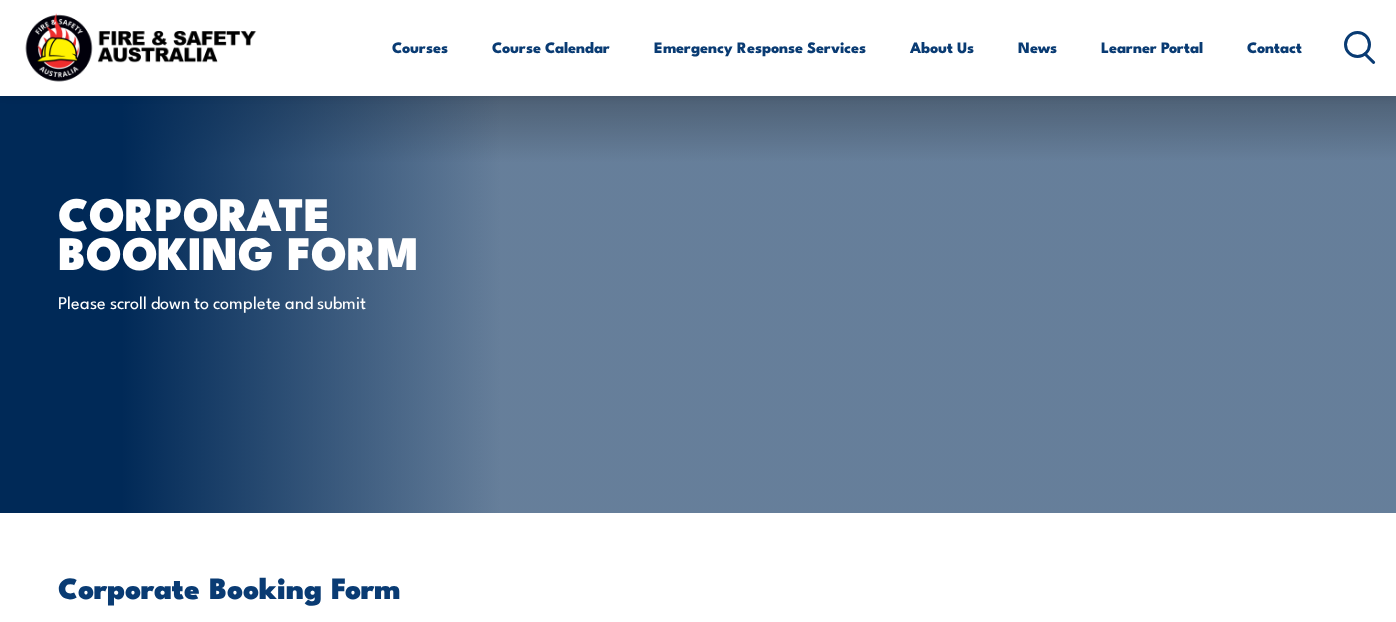 scroll, scrollTop: 555, scrollLeft: 0, axis: vertical 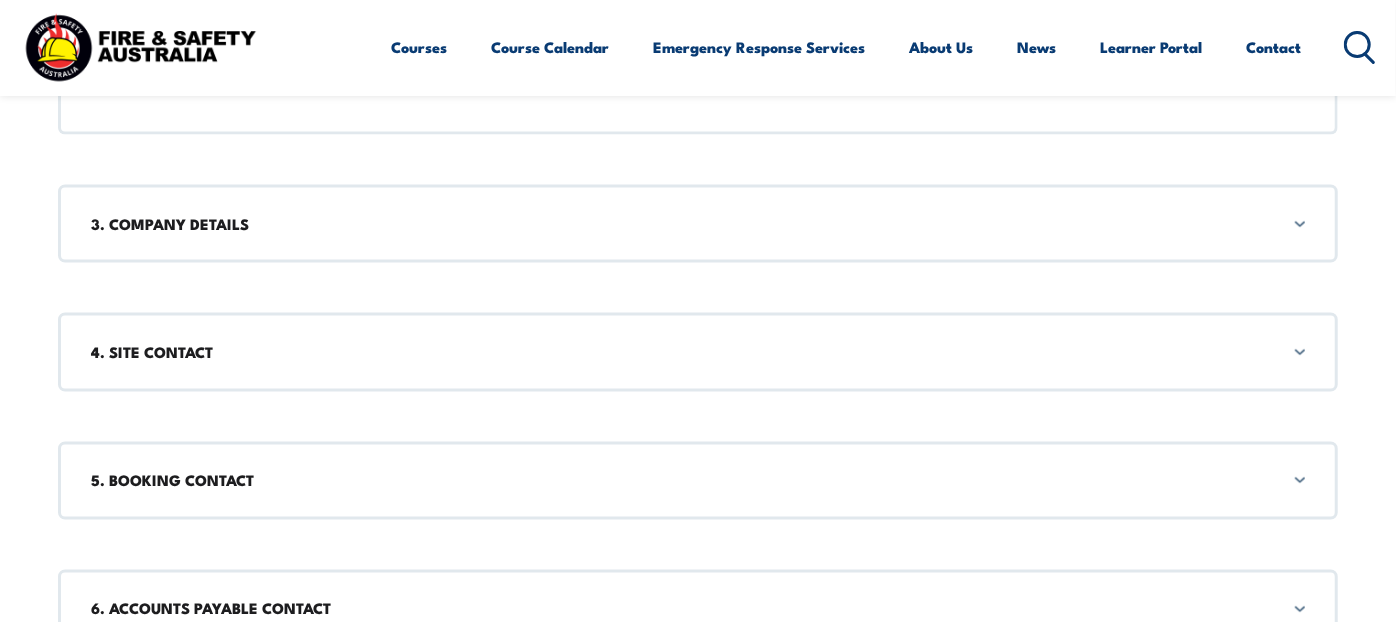 click on "3. COMPANY DETAILS" at bounding box center (698, 224) 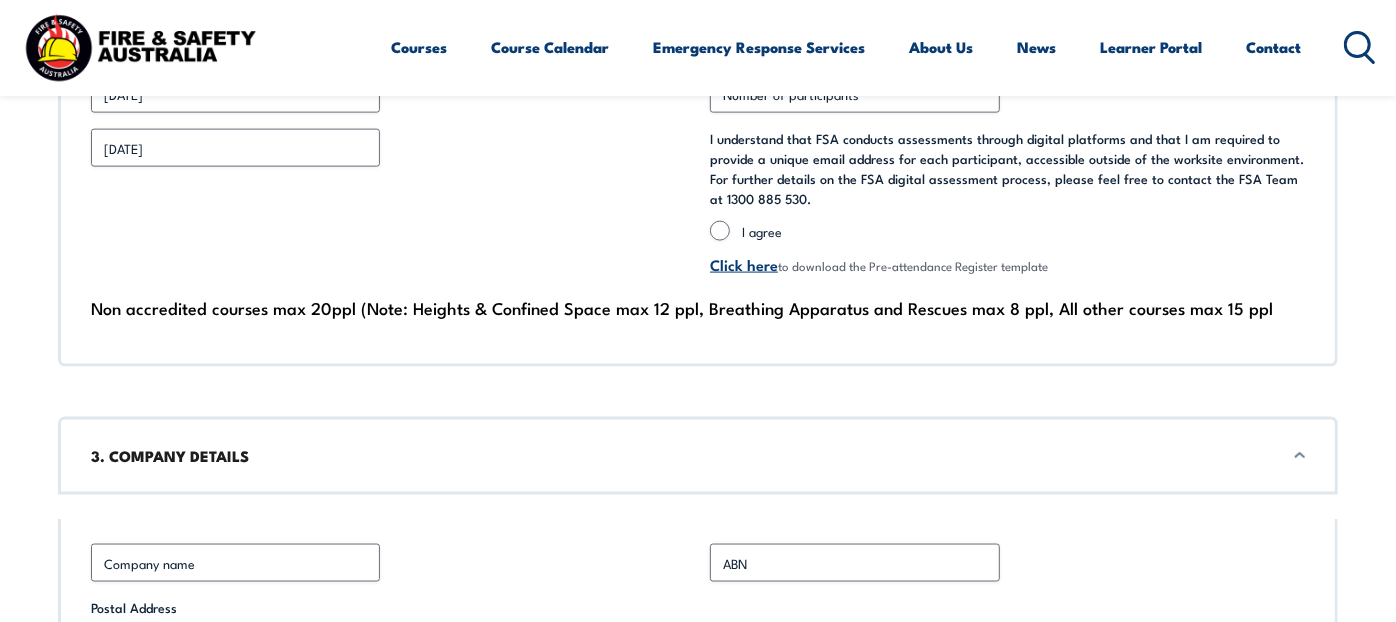 scroll, scrollTop: 1666, scrollLeft: 0, axis: vertical 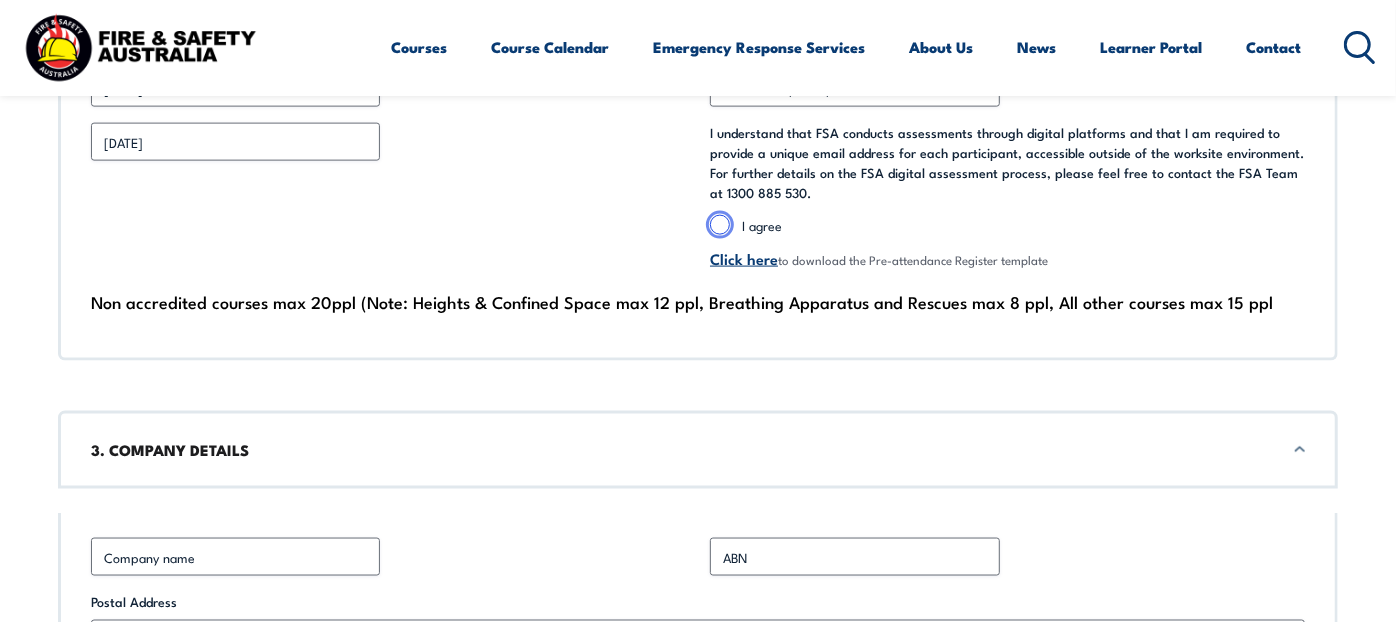 radio on "true" 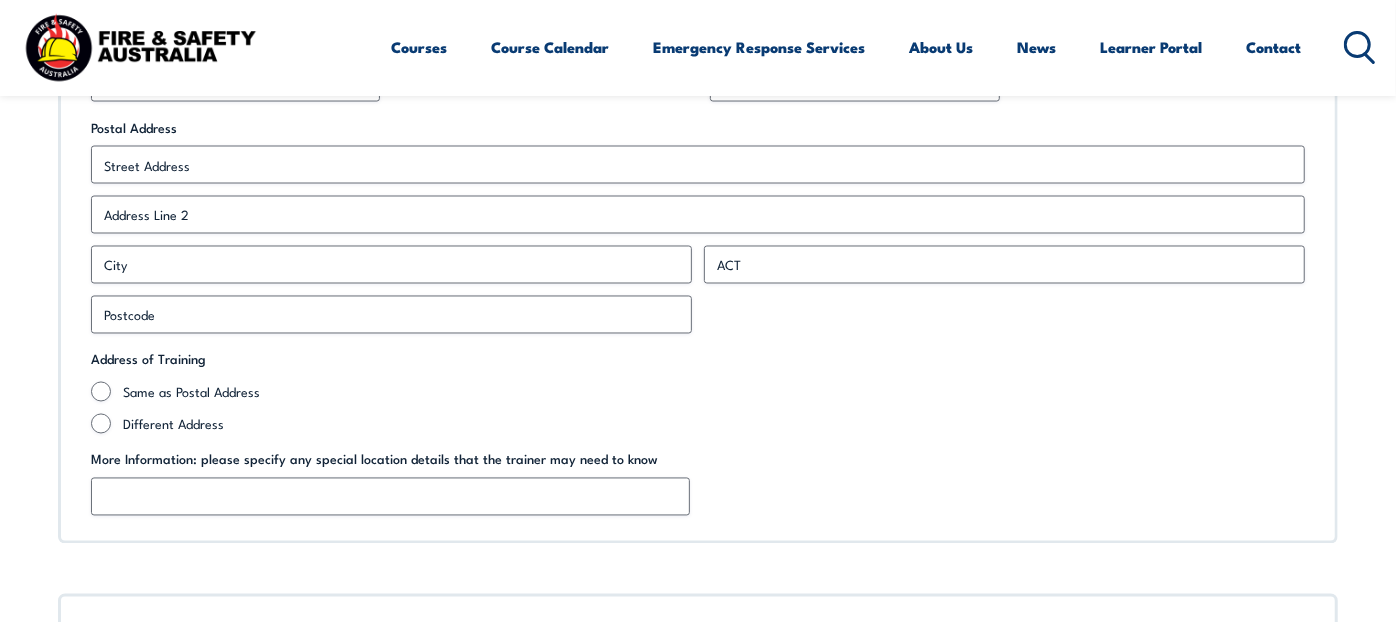 scroll, scrollTop: 2000, scrollLeft: 0, axis: vertical 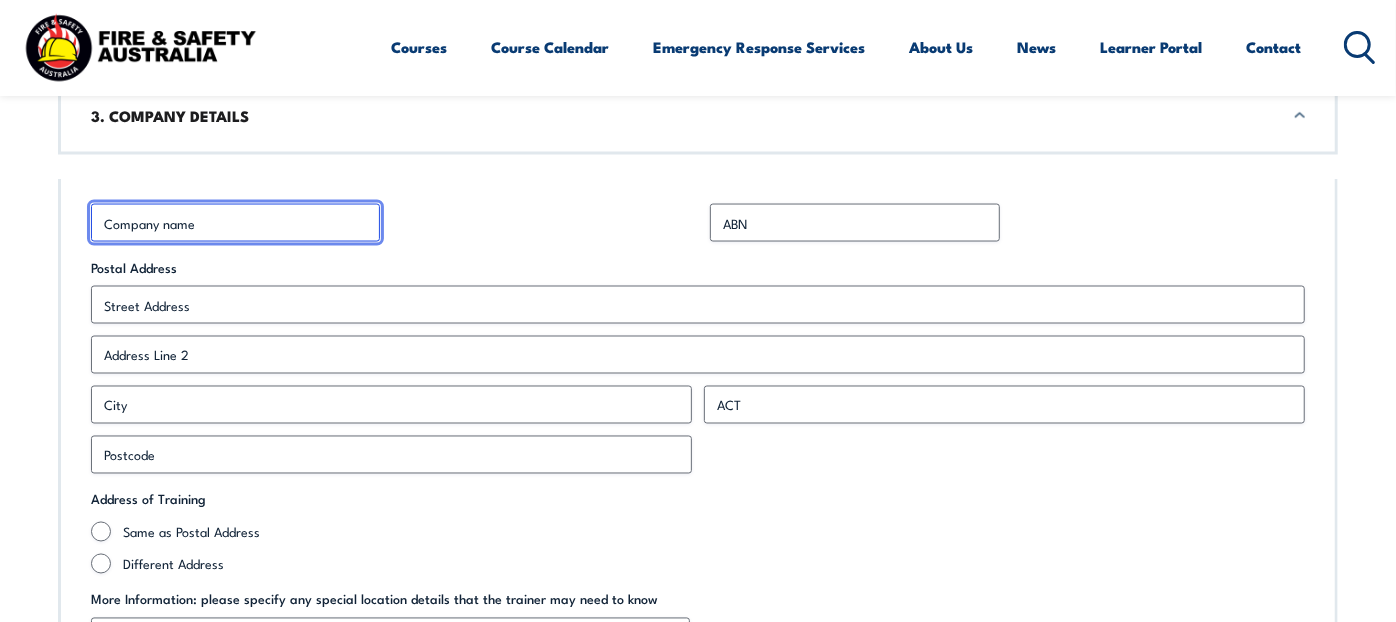 click on "Business Name *" at bounding box center [235, 223] 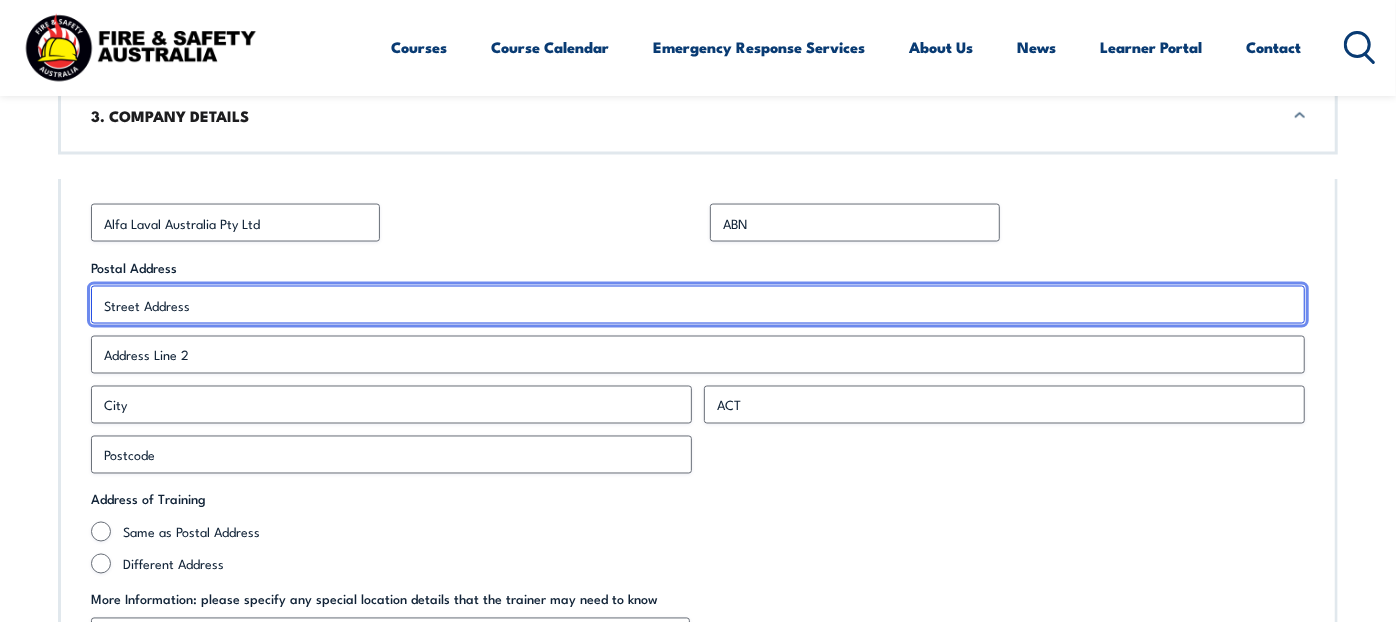type on "14, [PERSON_NAME][GEOGRAPHIC_DATA]" 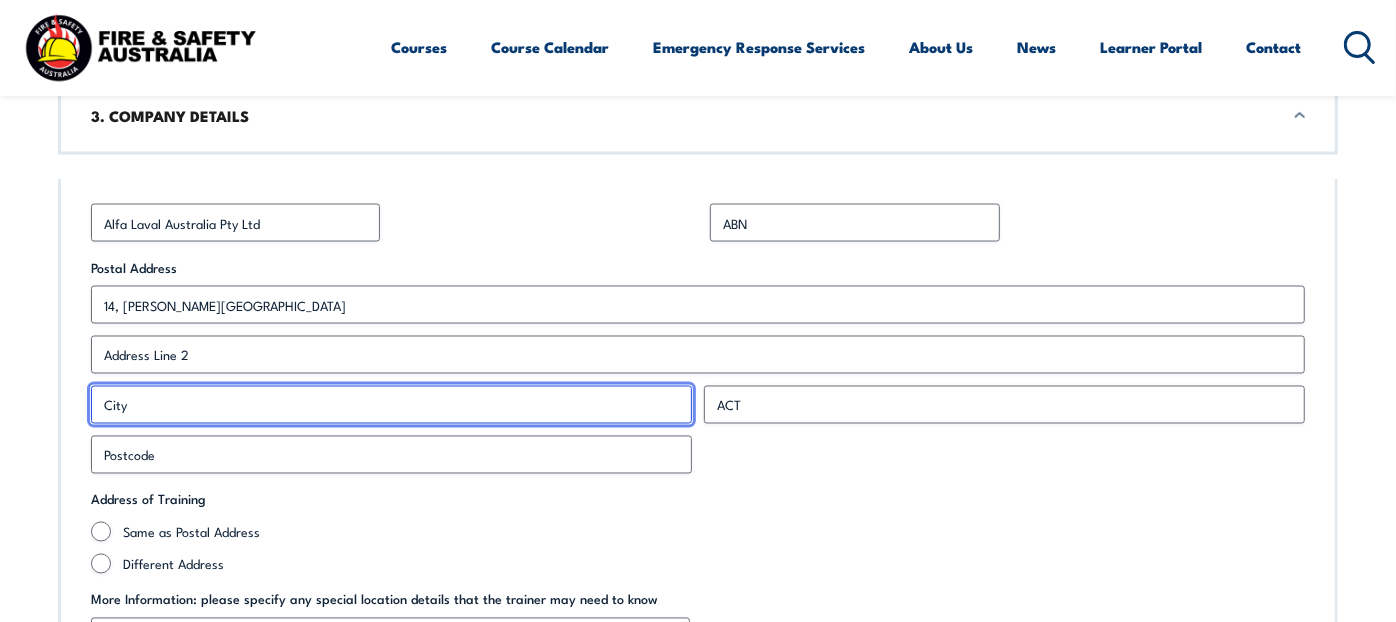 type on "Huntingwood" 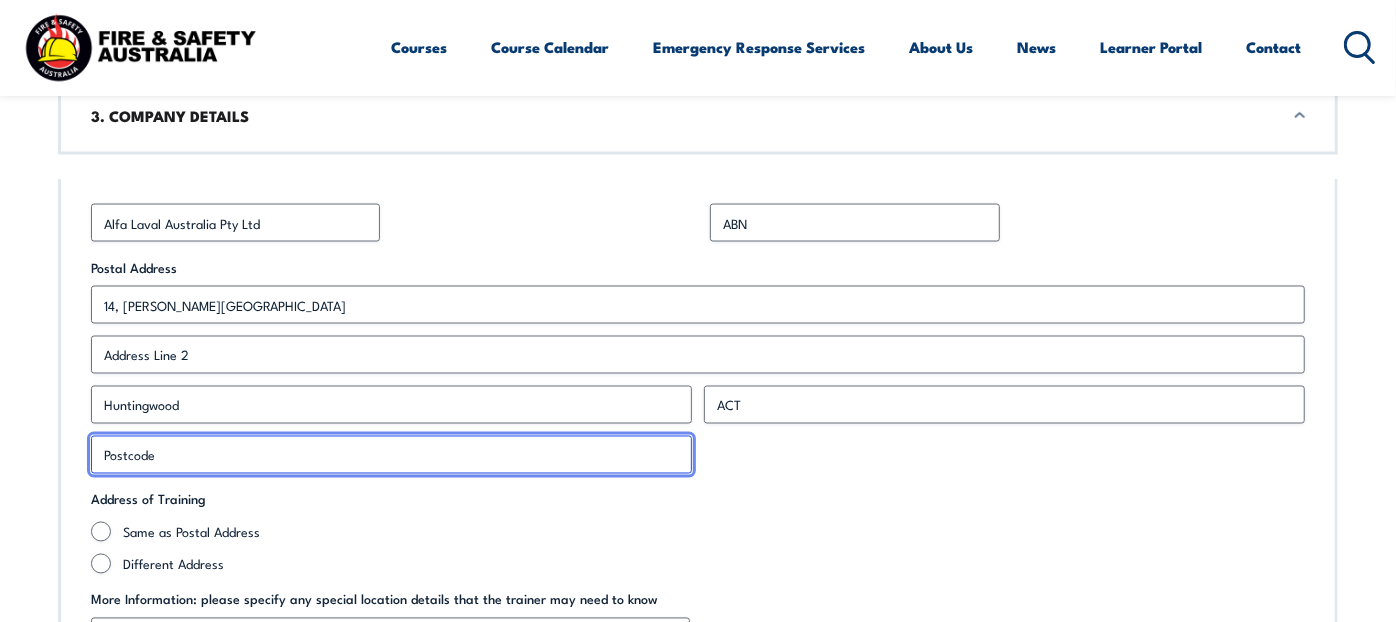 type on "2148" 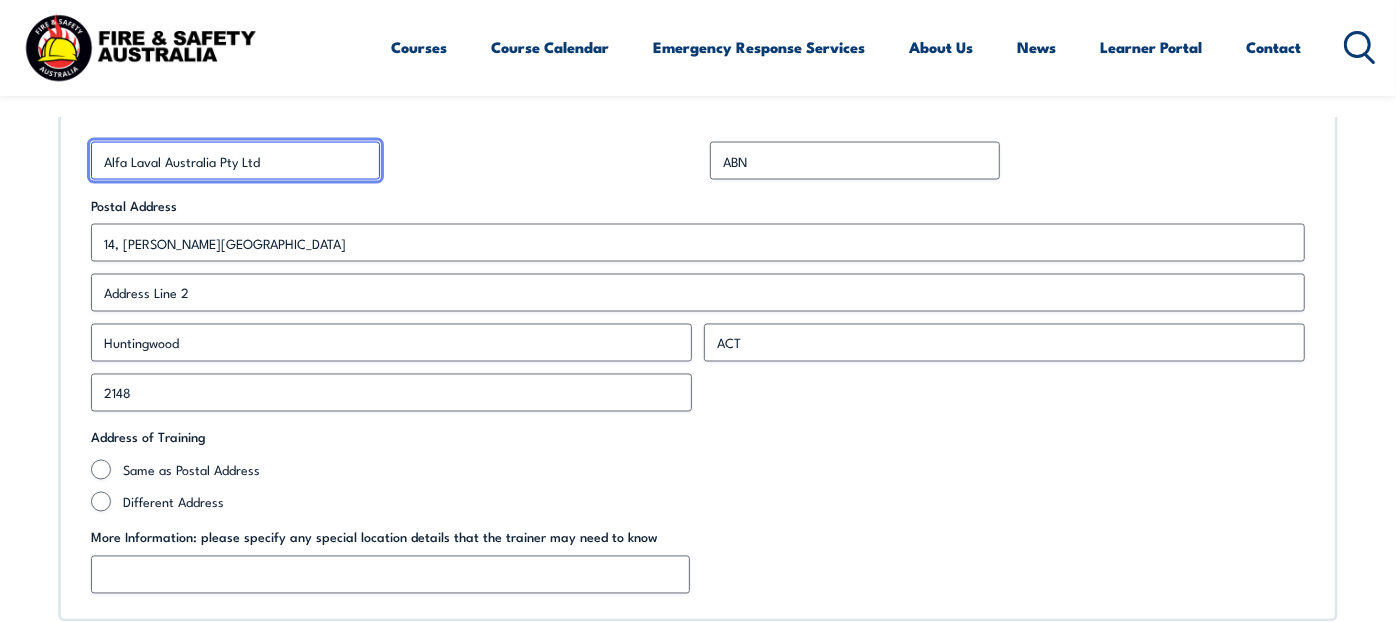 scroll, scrollTop: 2111, scrollLeft: 0, axis: vertical 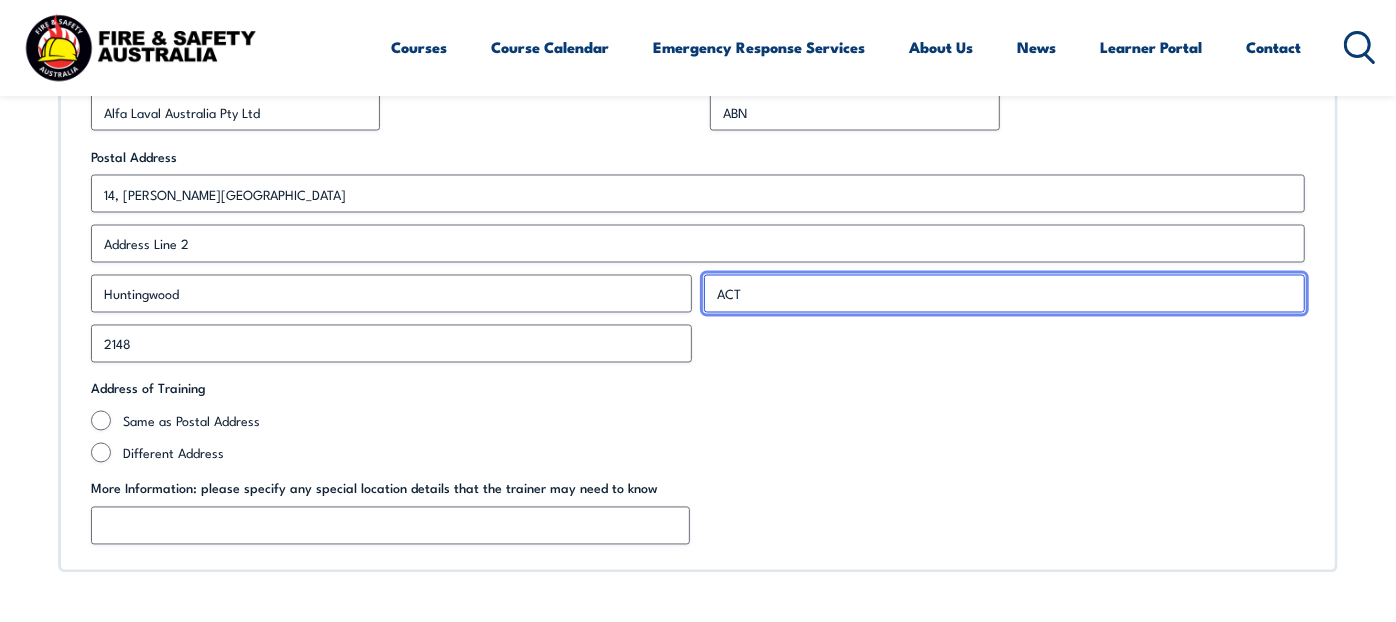 click on "ACT" at bounding box center [1004, 294] 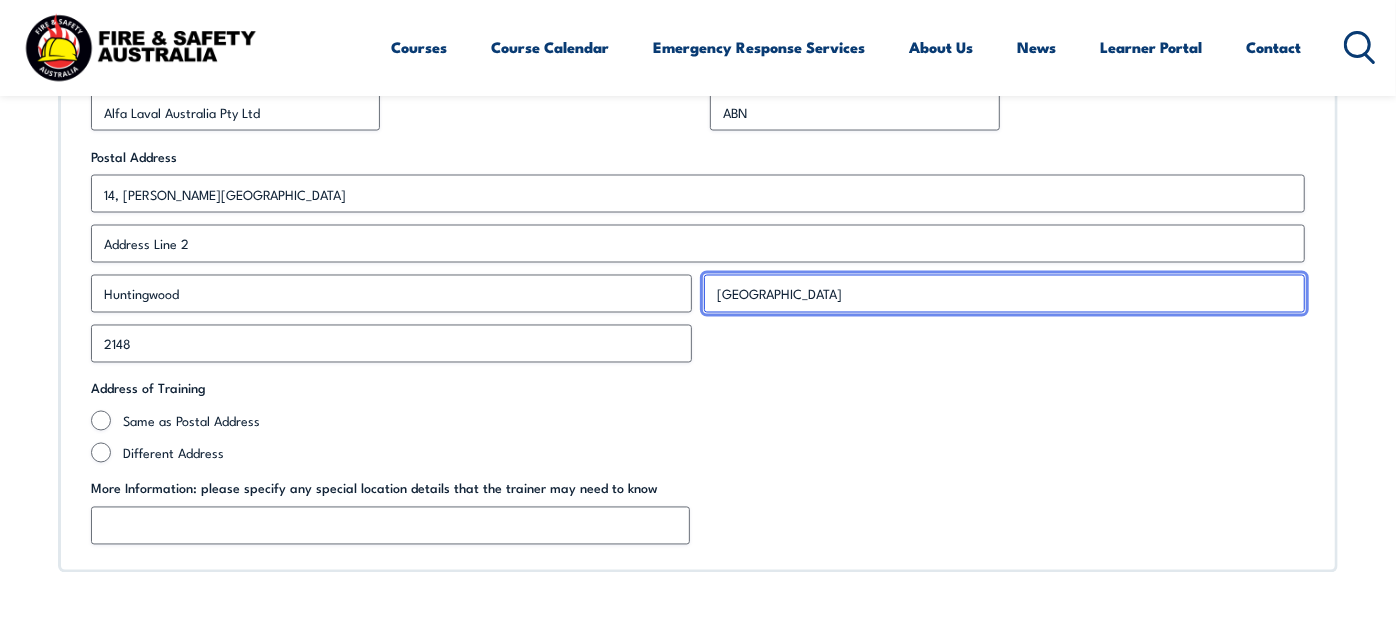 type on "[GEOGRAPHIC_DATA]" 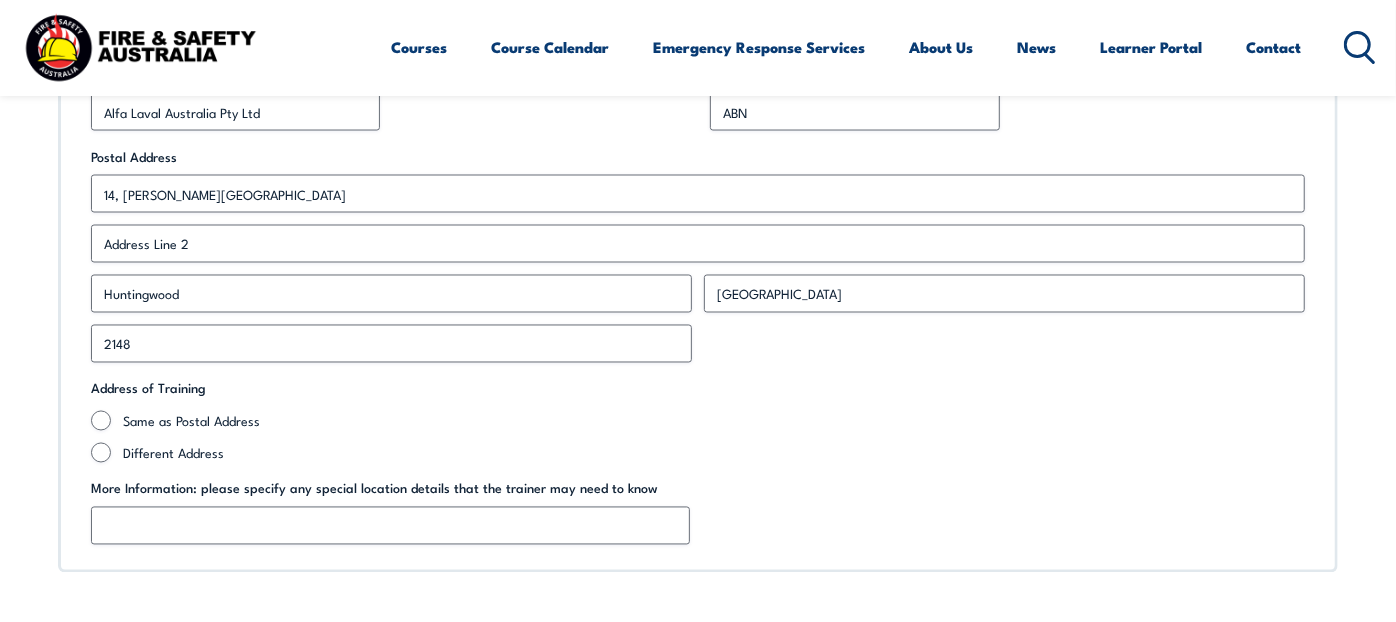 click on "Different Address" at bounding box center (714, 453) 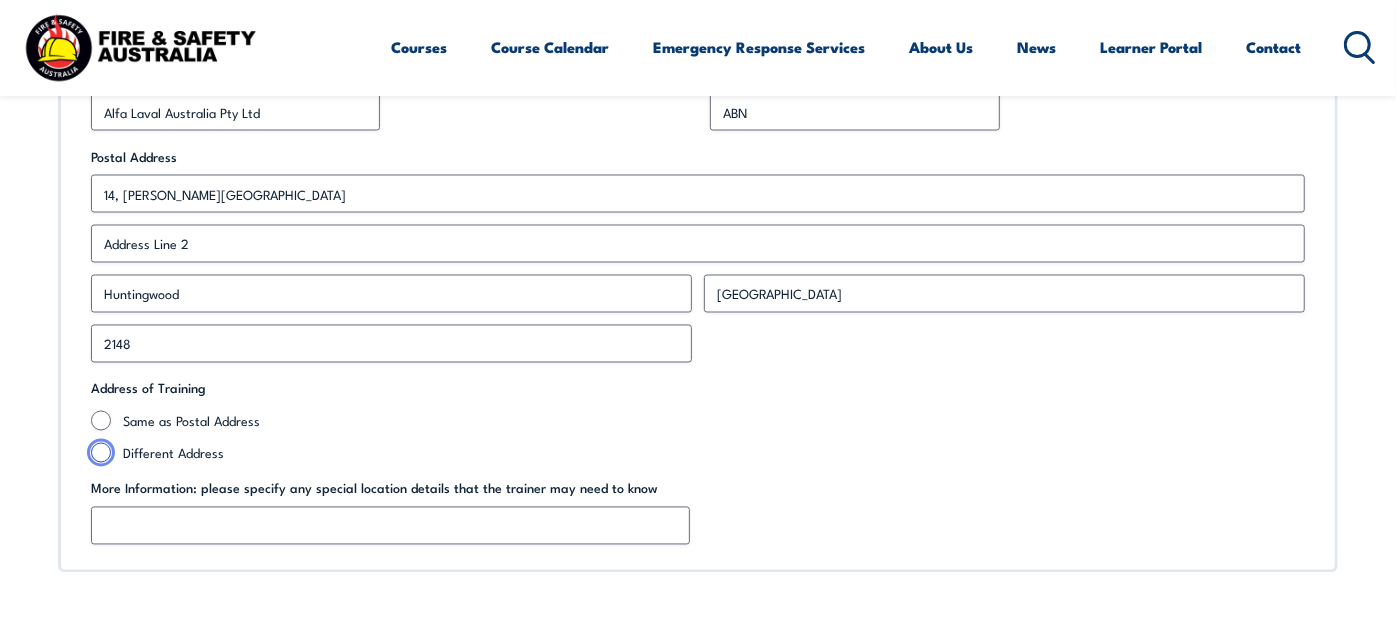 click on "Different Address" at bounding box center [101, 453] 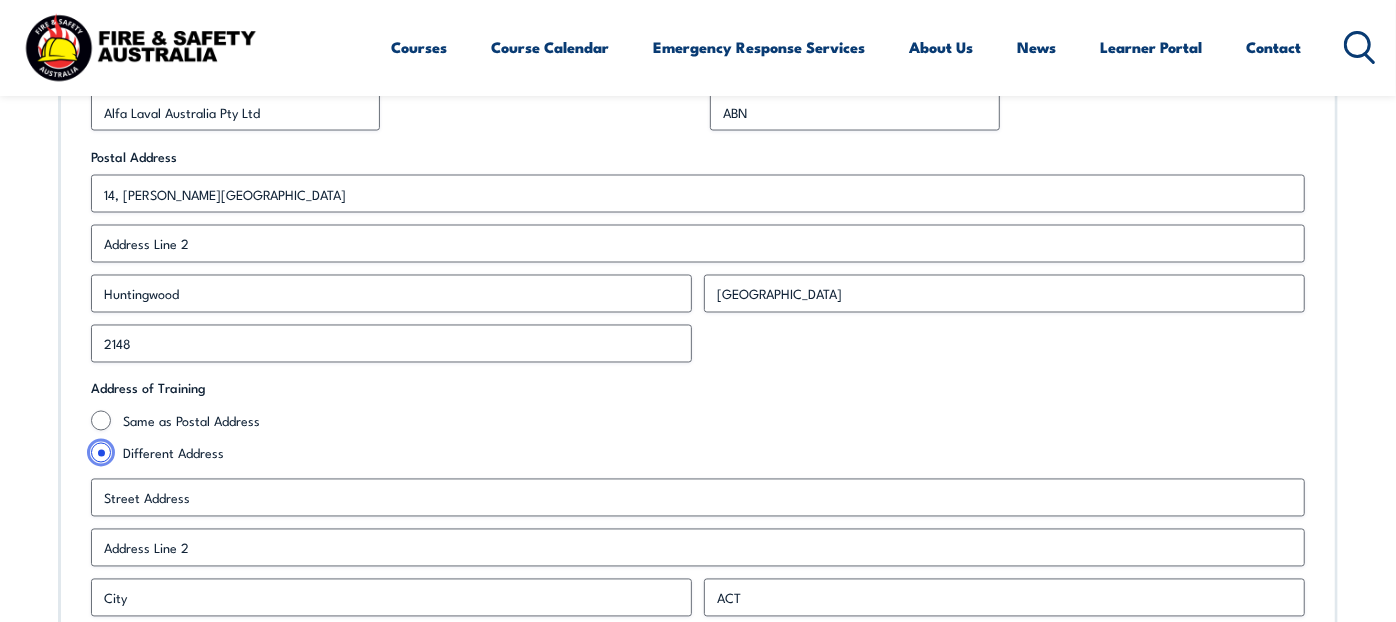 scroll, scrollTop: 2333, scrollLeft: 0, axis: vertical 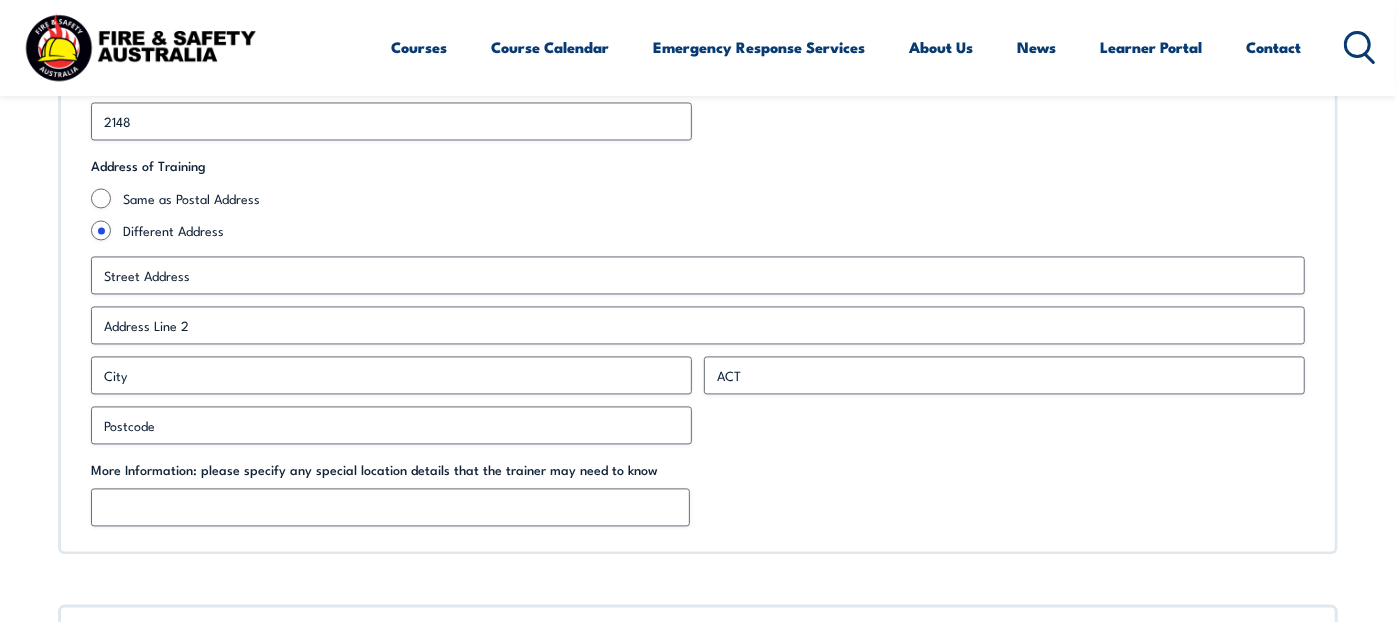 click on "Same as Postal Address" at bounding box center (714, 199) 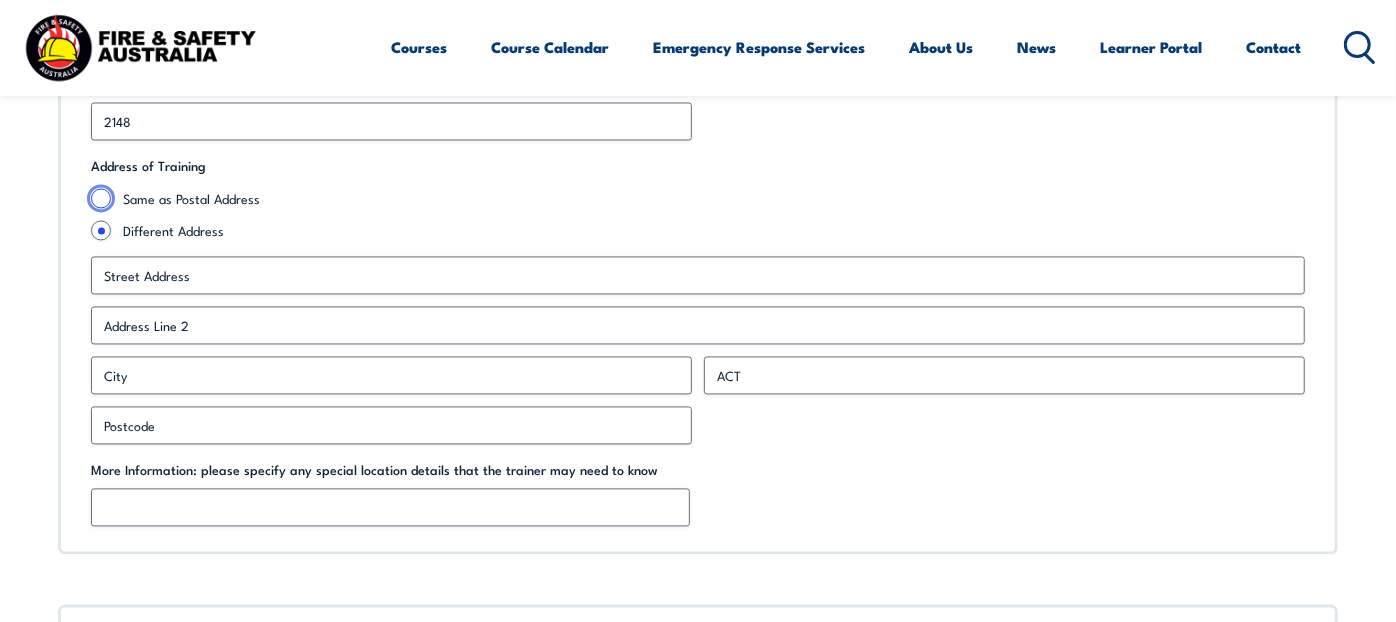 click on "Same as Postal Address" at bounding box center [101, 199] 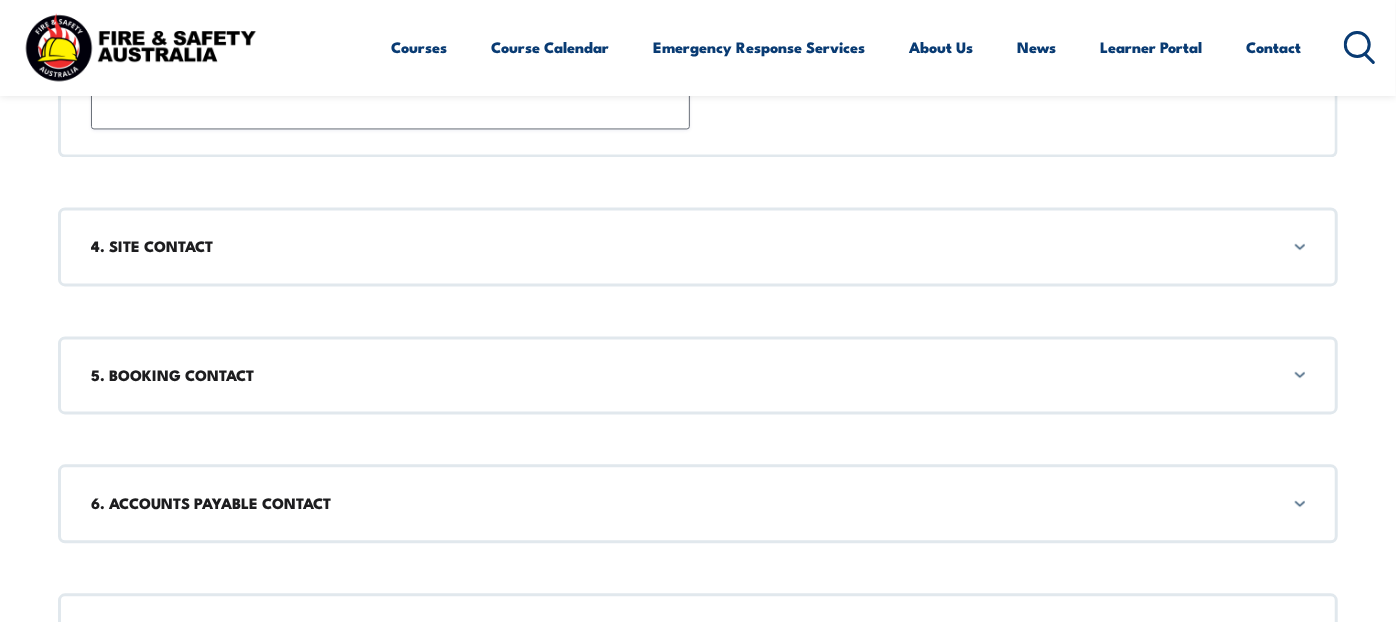 scroll, scrollTop: 2666, scrollLeft: 0, axis: vertical 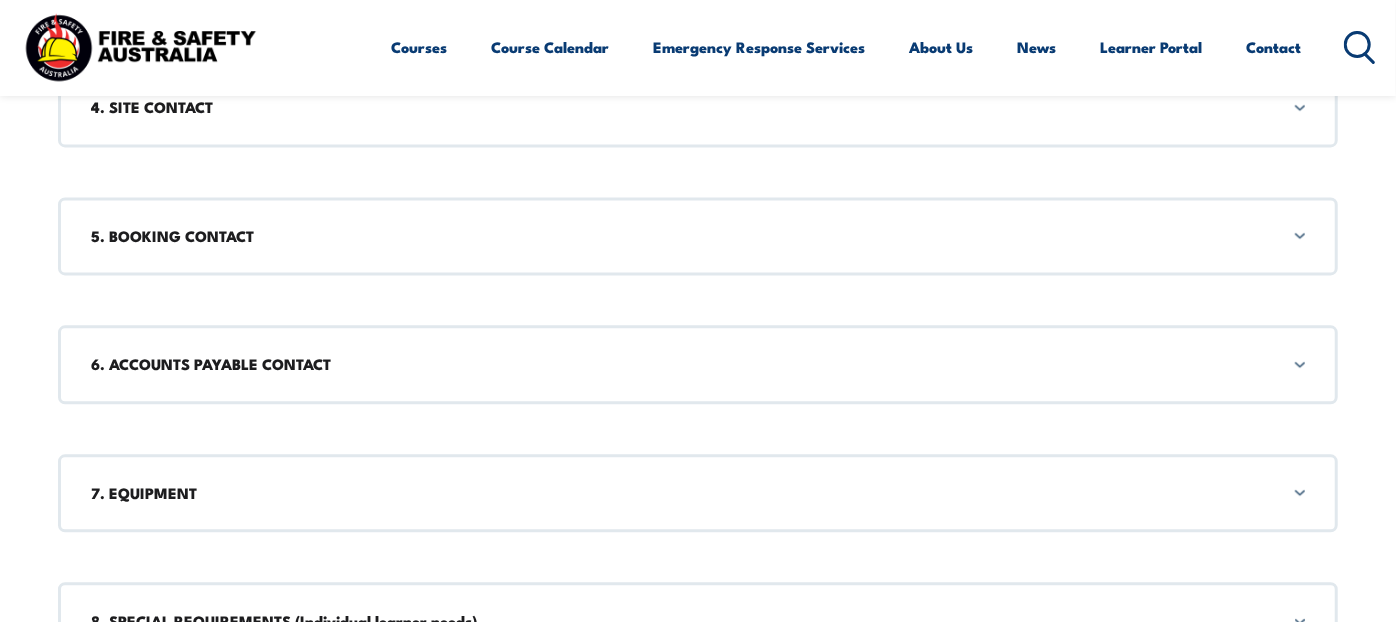 click on "4. SITE CONTACT" at bounding box center [698, 107] 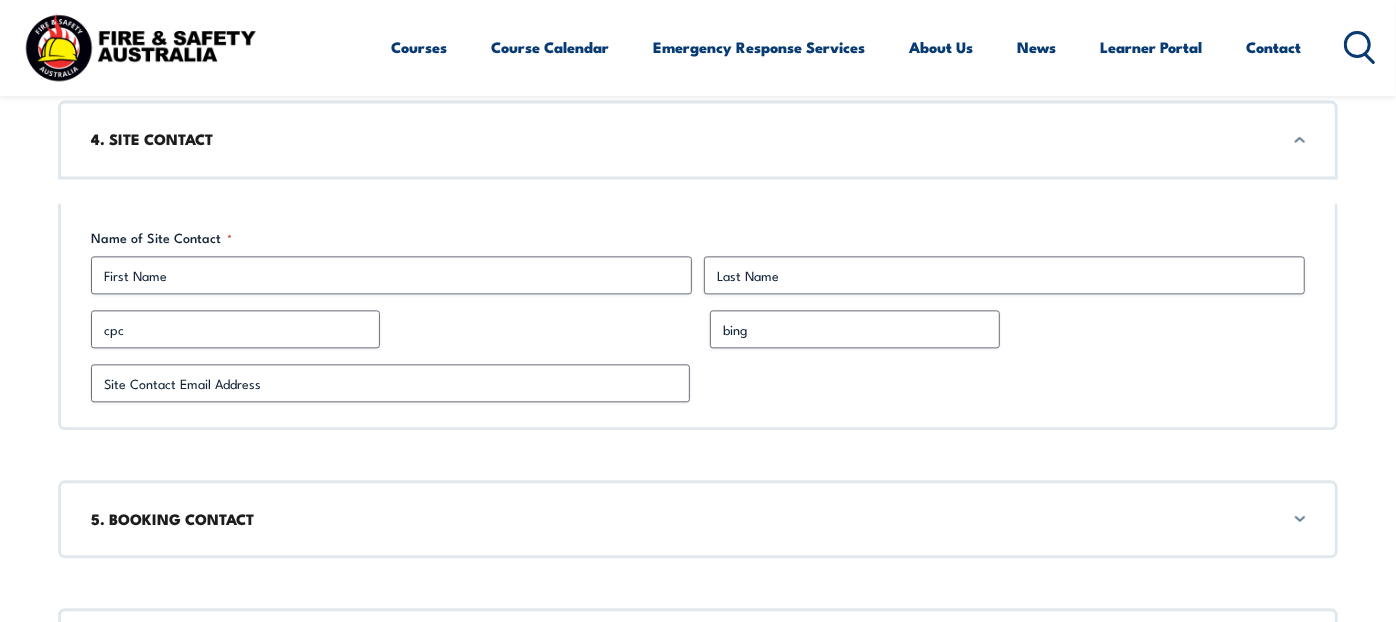 scroll, scrollTop: 2599, scrollLeft: 0, axis: vertical 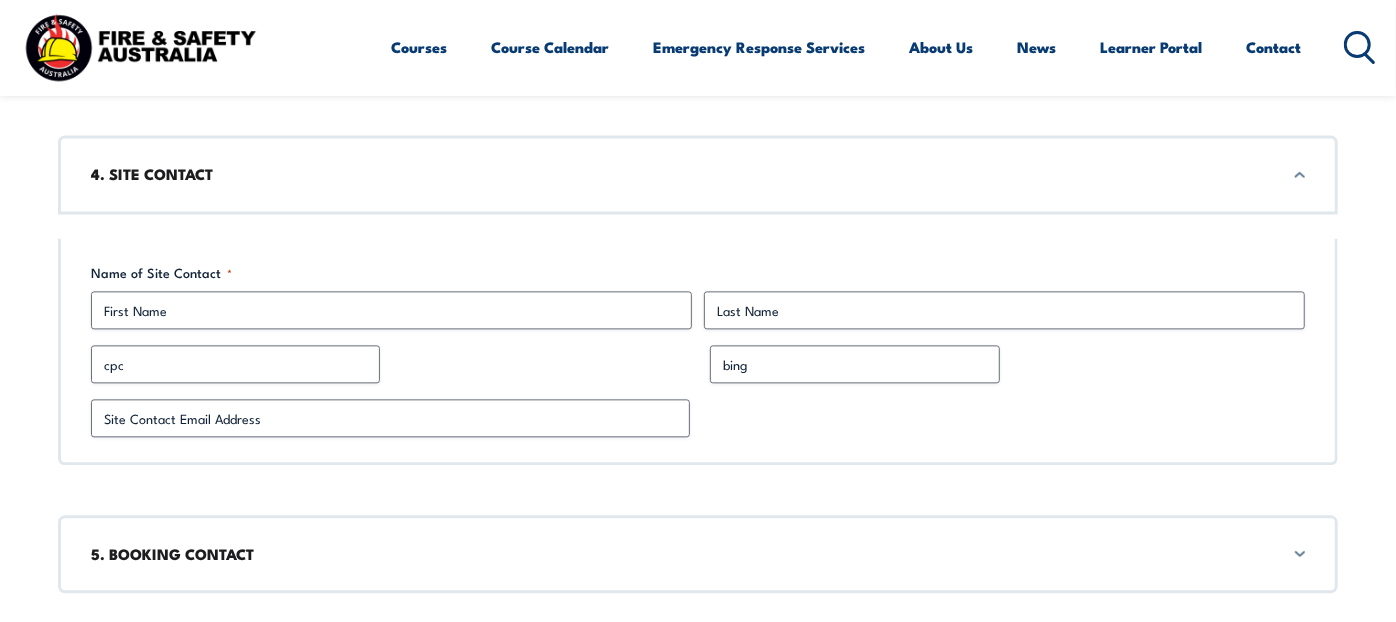 click on "Name of Site Contact *
First
Last" at bounding box center (698, 296) 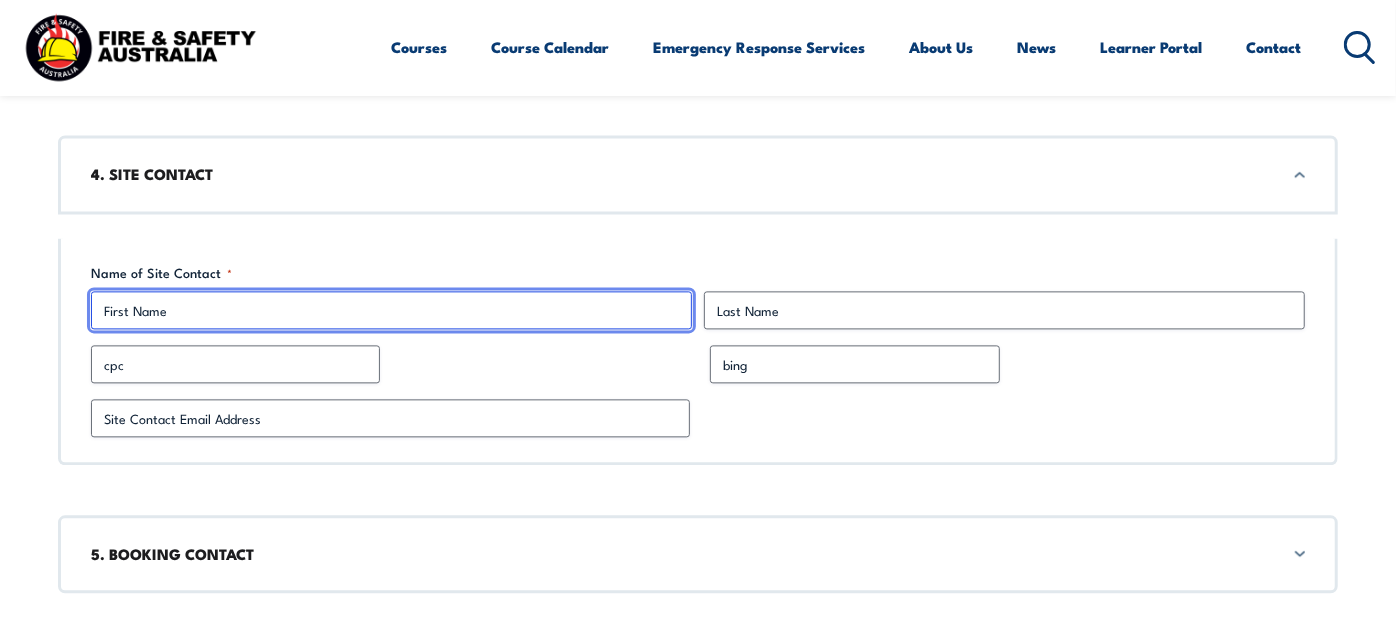 click on "First" at bounding box center (391, 310) 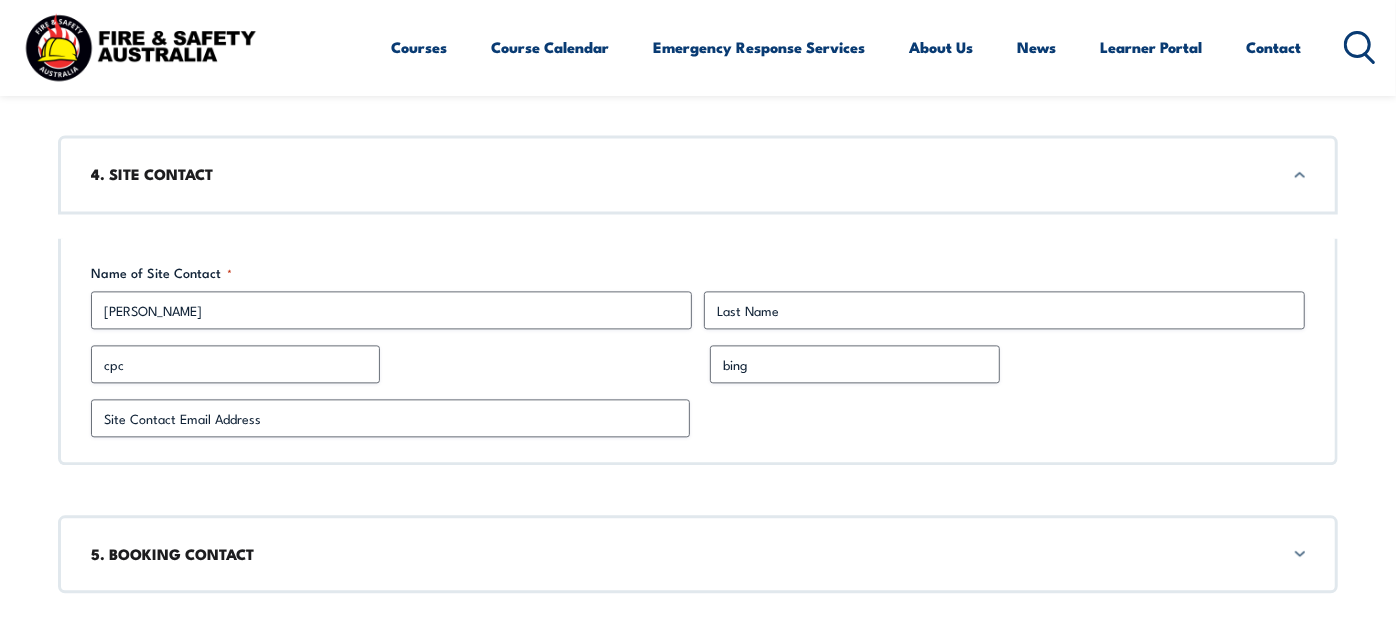 type on "[PERSON_NAME]" 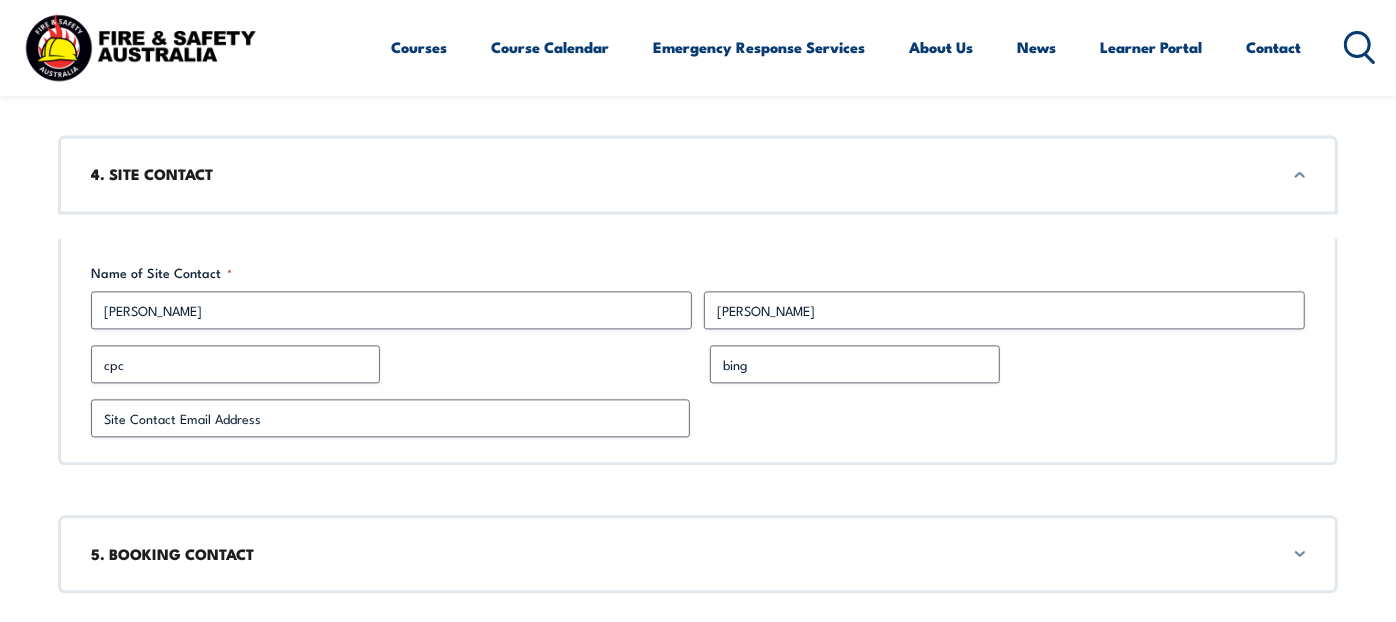 click on "Name of Site Contact *
Joseph
First
Amalraj
Last
Work Phone cpc Mobile Phone bing Site Contact Email Address *" at bounding box center (698, 351) 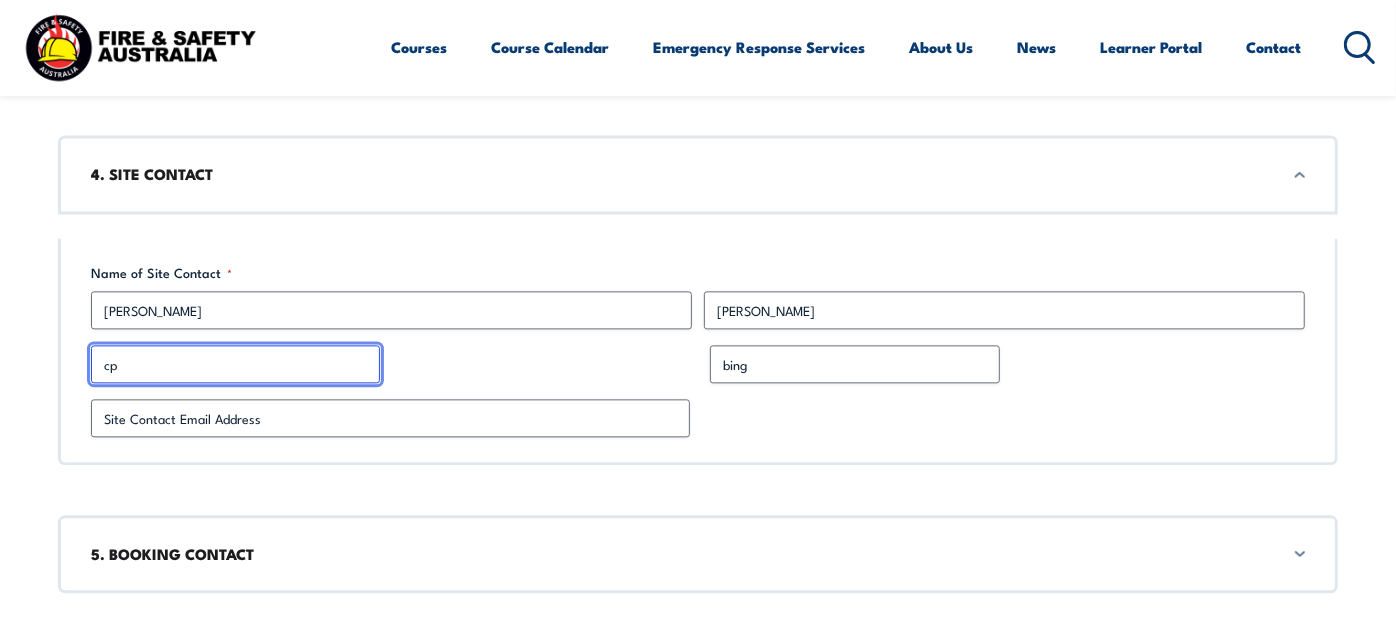 type on "c" 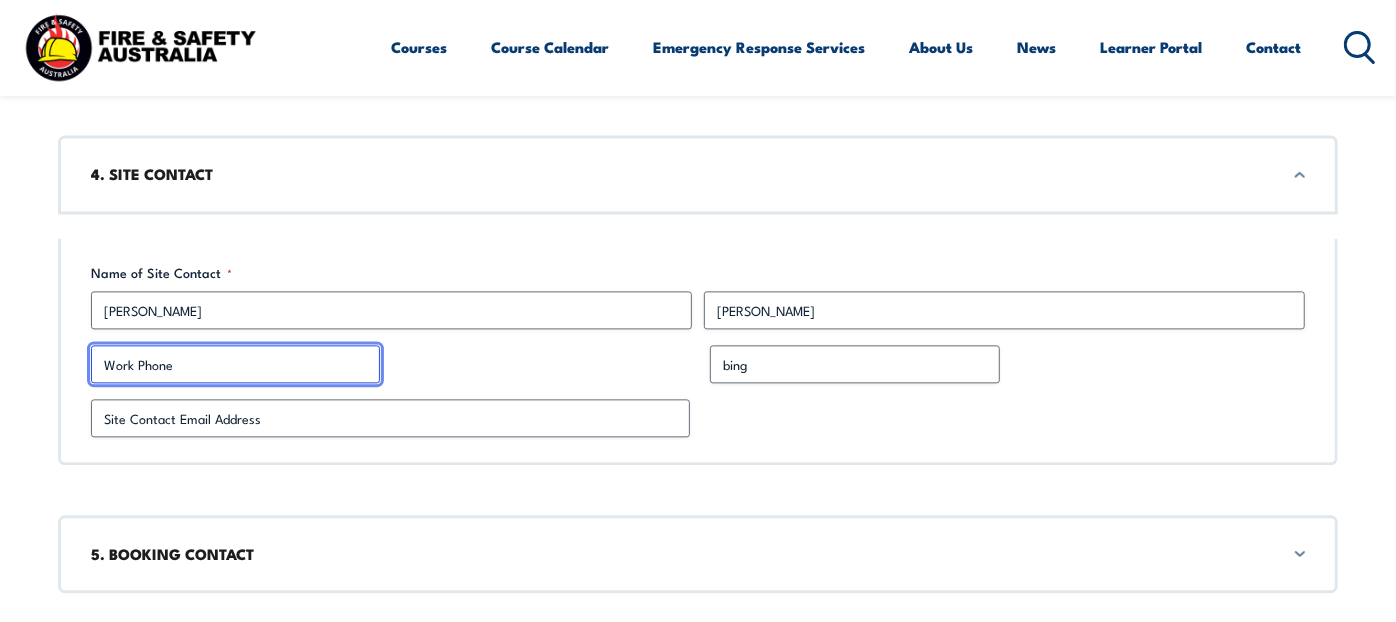 type 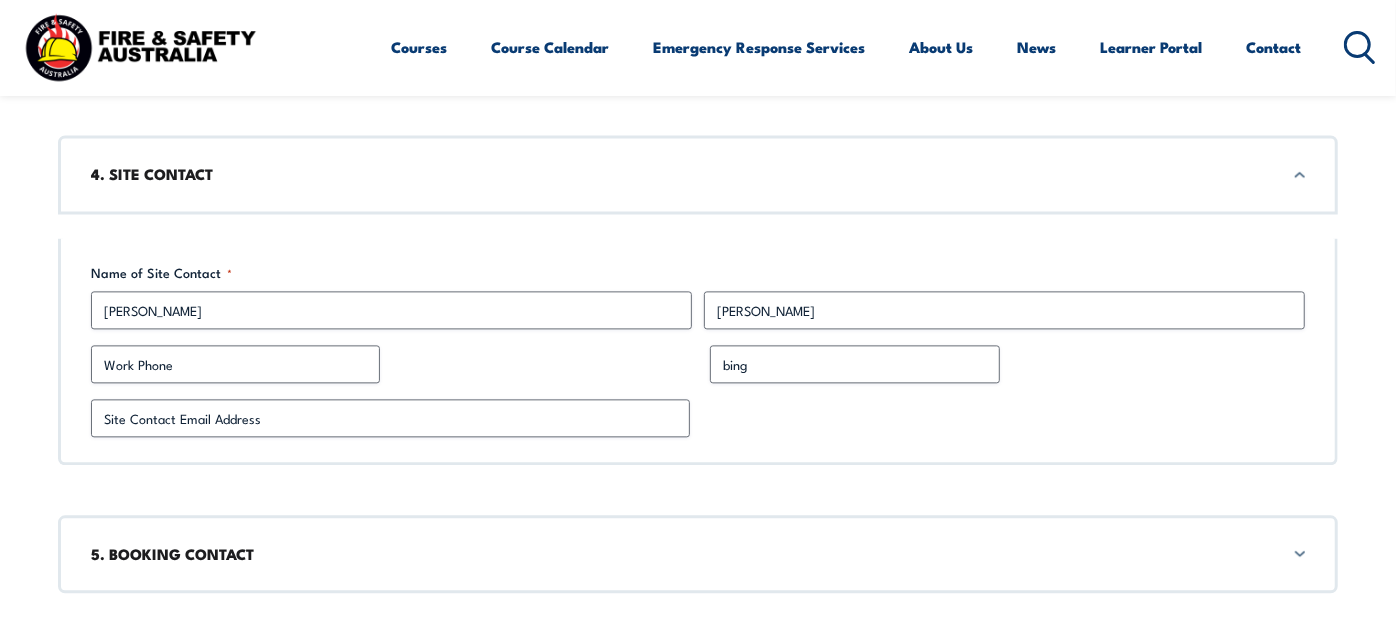 click at bounding box center [388, 364] 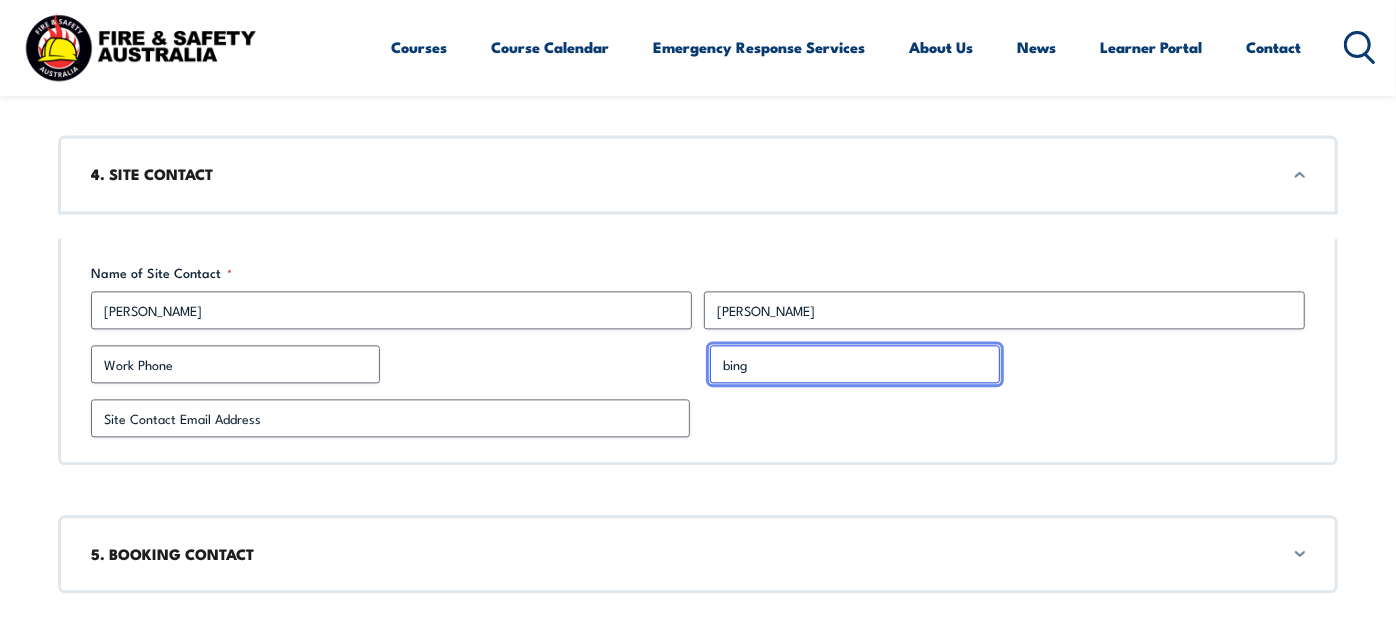 click on "bing" at bounding box center [854, 364] 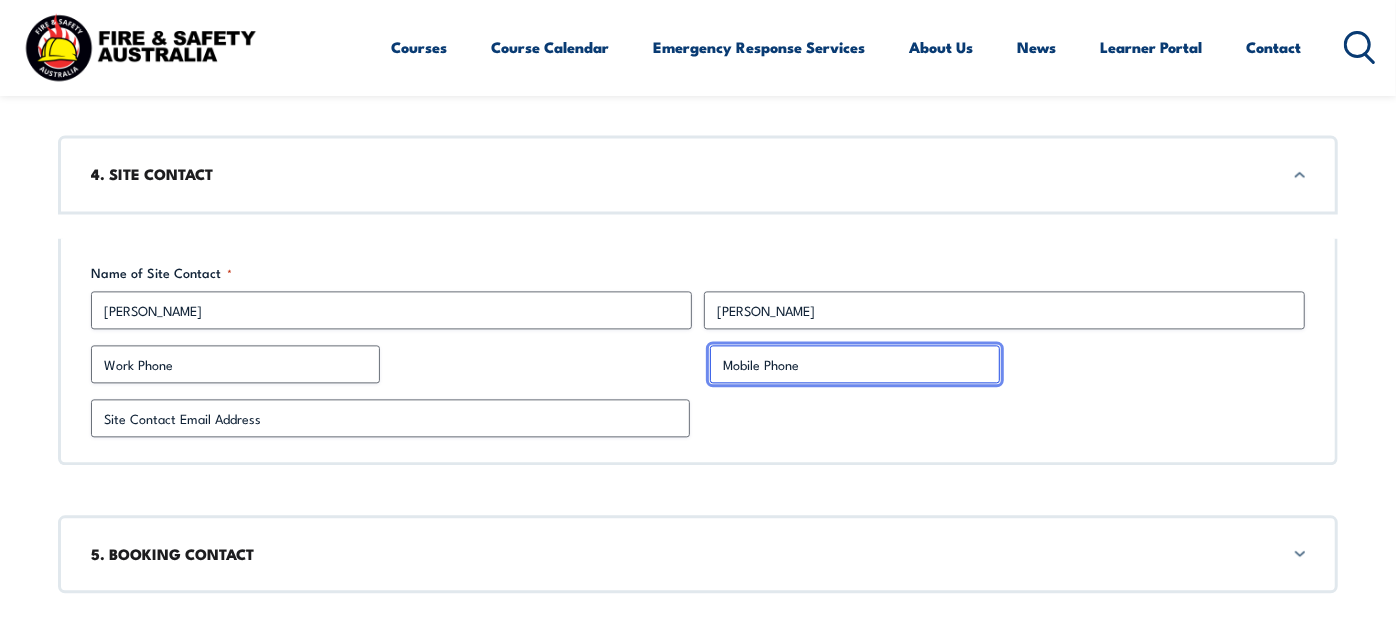 type 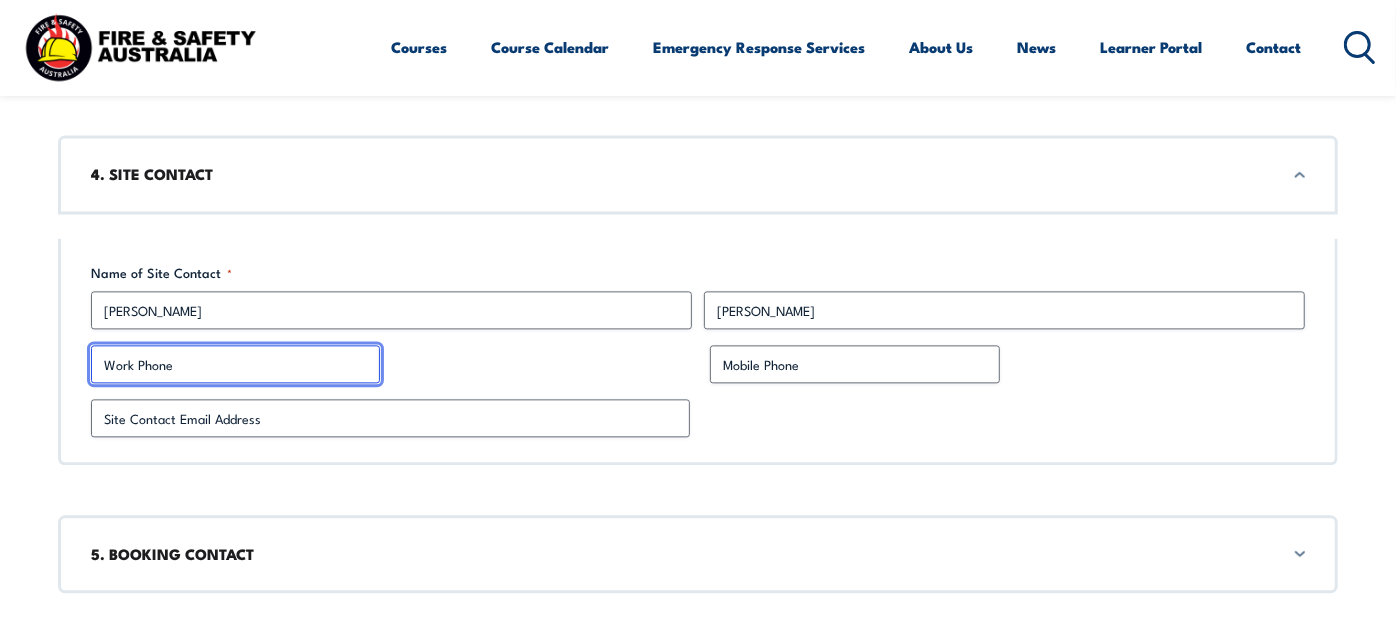click on "Work Phone" at bounding box center (235, 364) 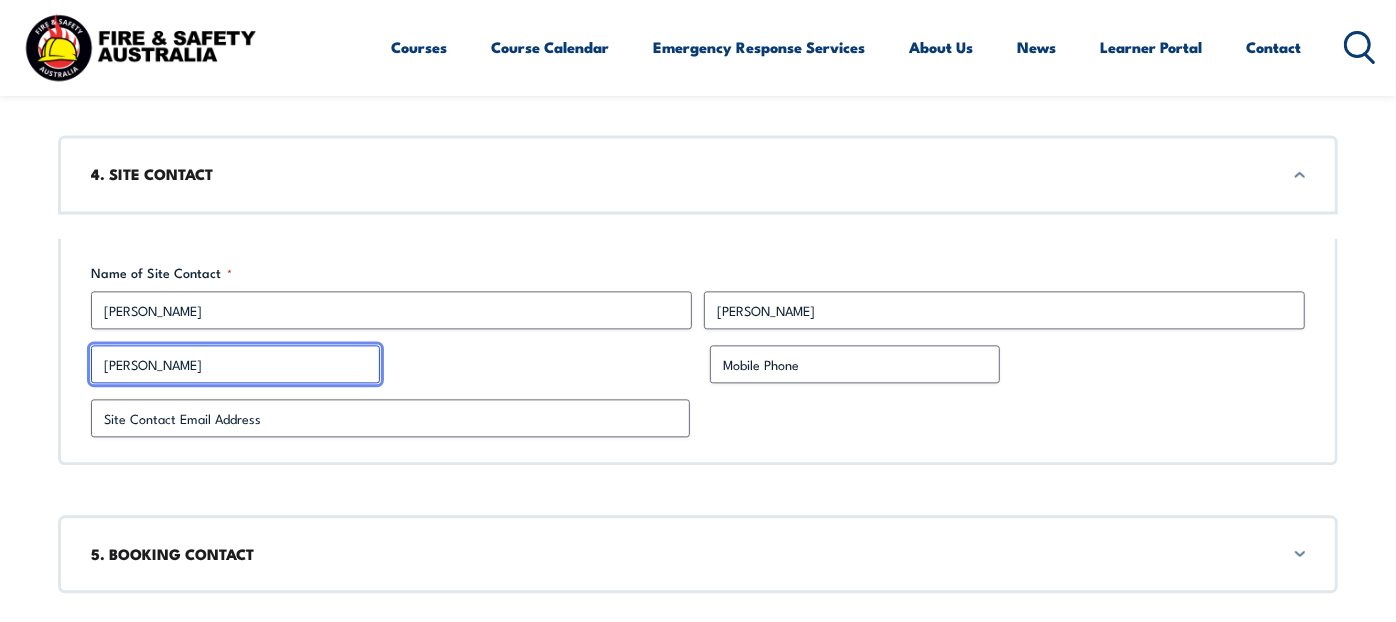type on "J" 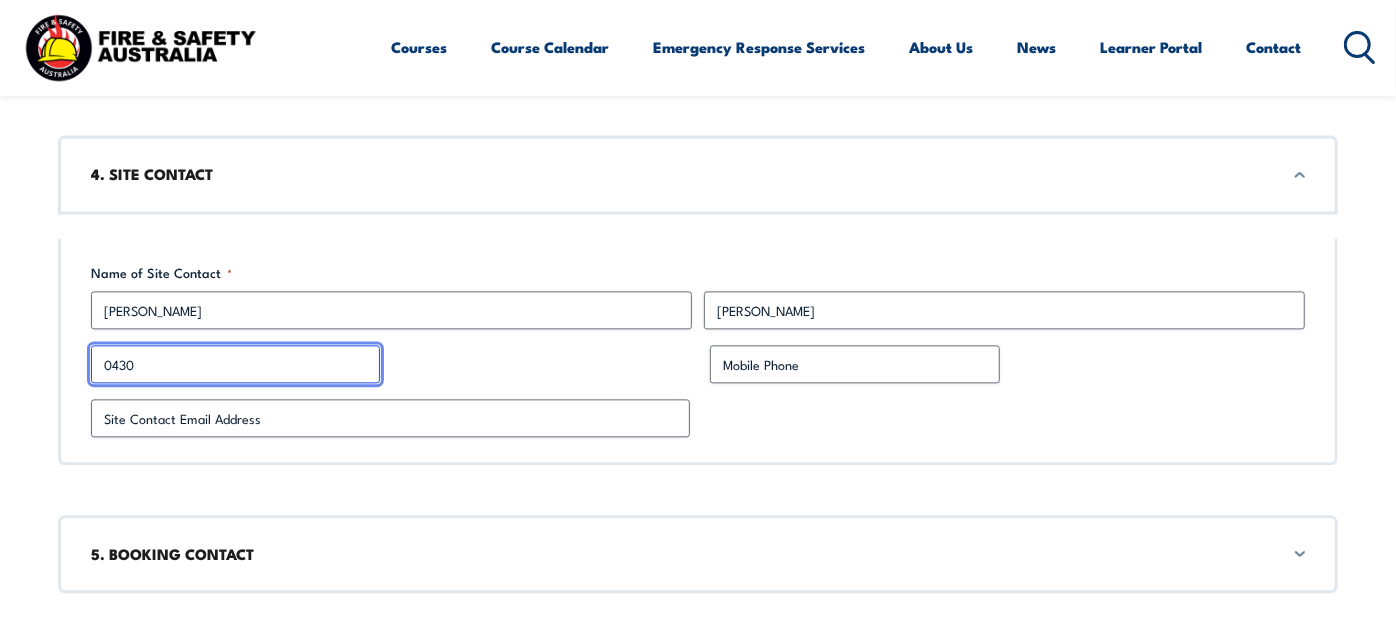 click on "0430" at bounding box center [235, 364] 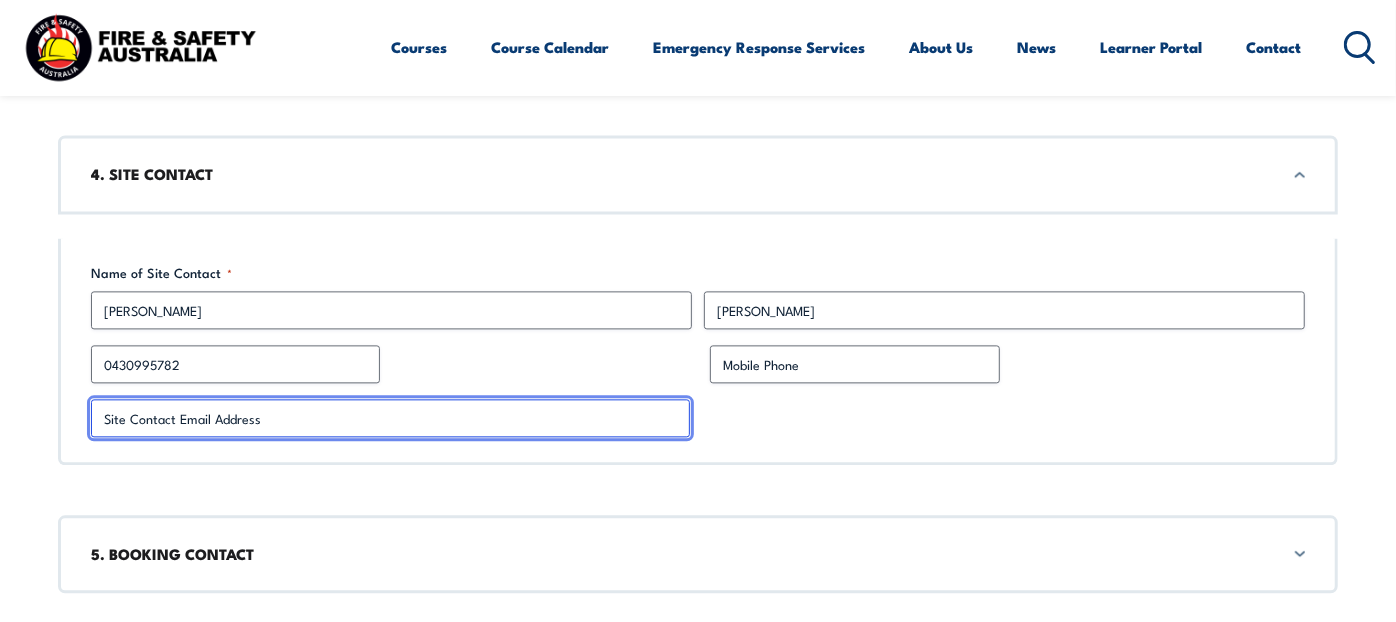 click on "Site Contact Email Address *" at bounding box center (390, 418) 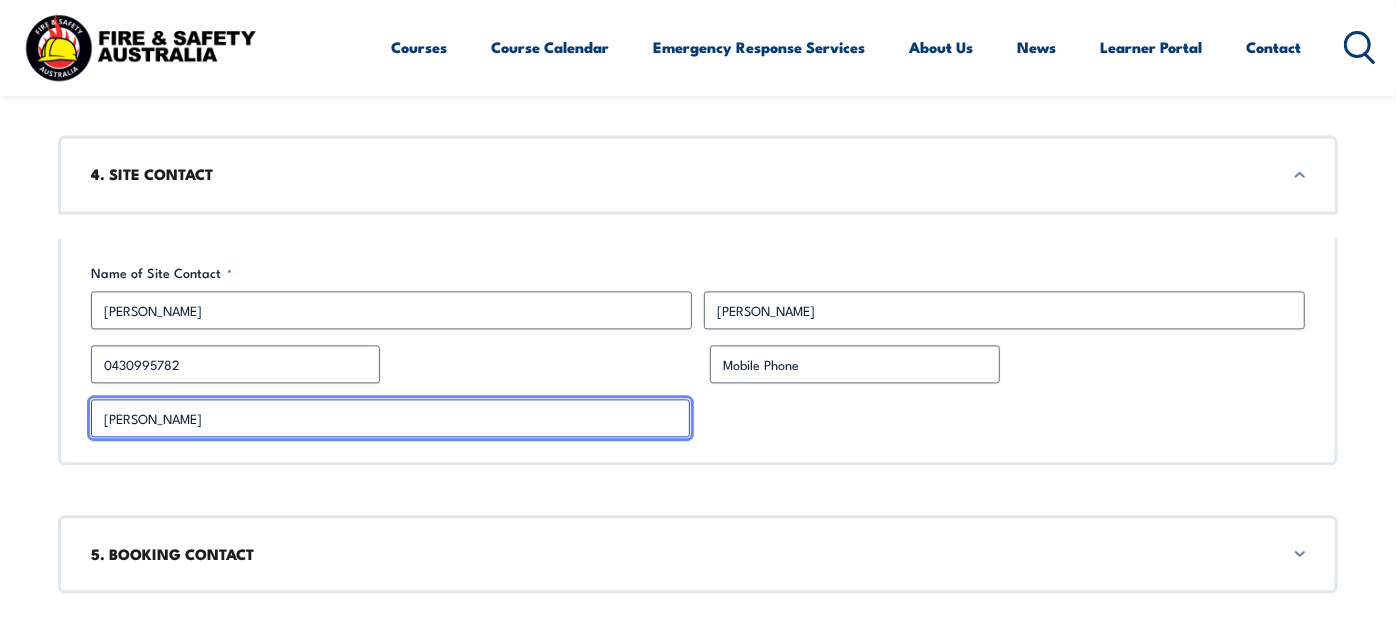 type on "[PERSON_NAME][EMAIL_ADDRESS][PERSON_NAME][DOMAIN_NAME]" 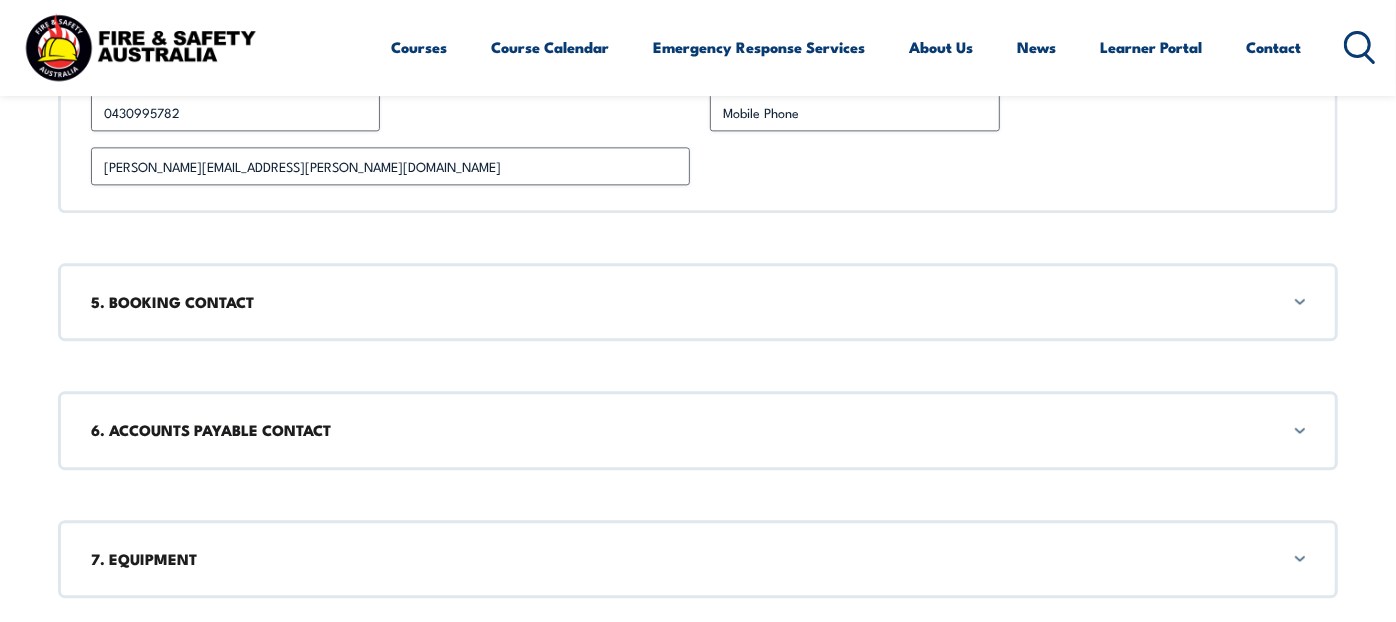 scroll, scrollTop: 2856, scrollLeft: 0, axis: vertical 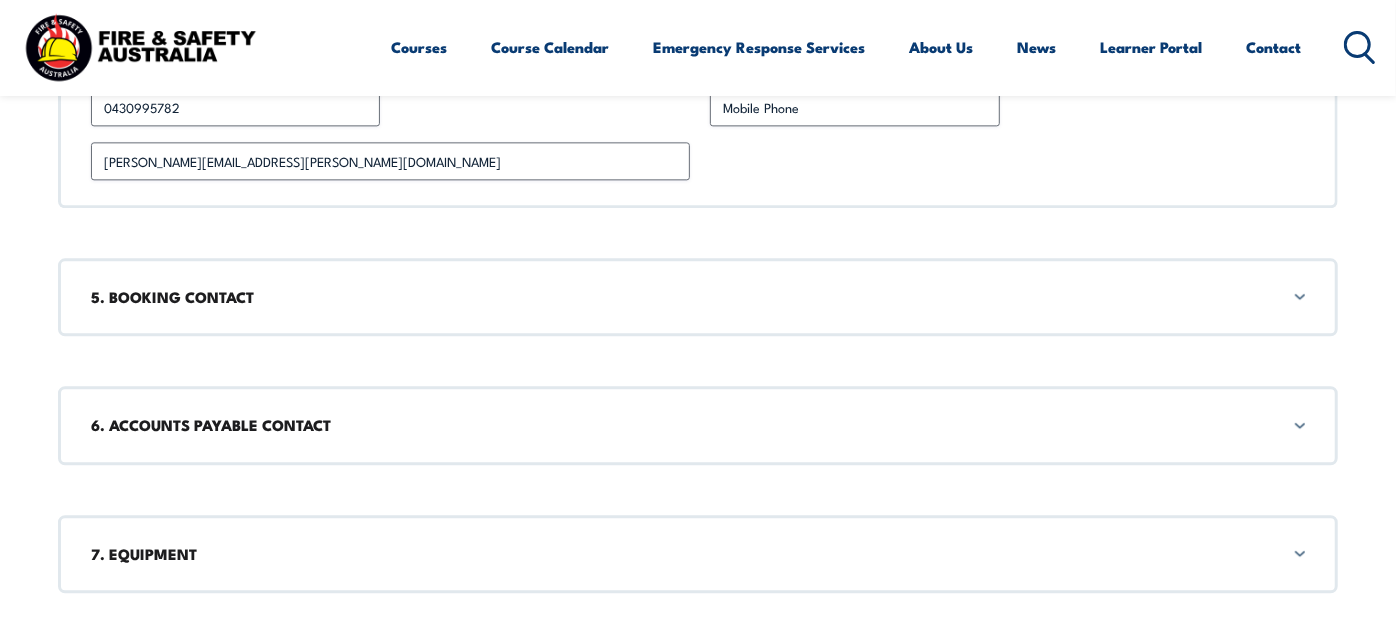 click on "5. BOOKING CONTACT" at bounding box center (698, 297) 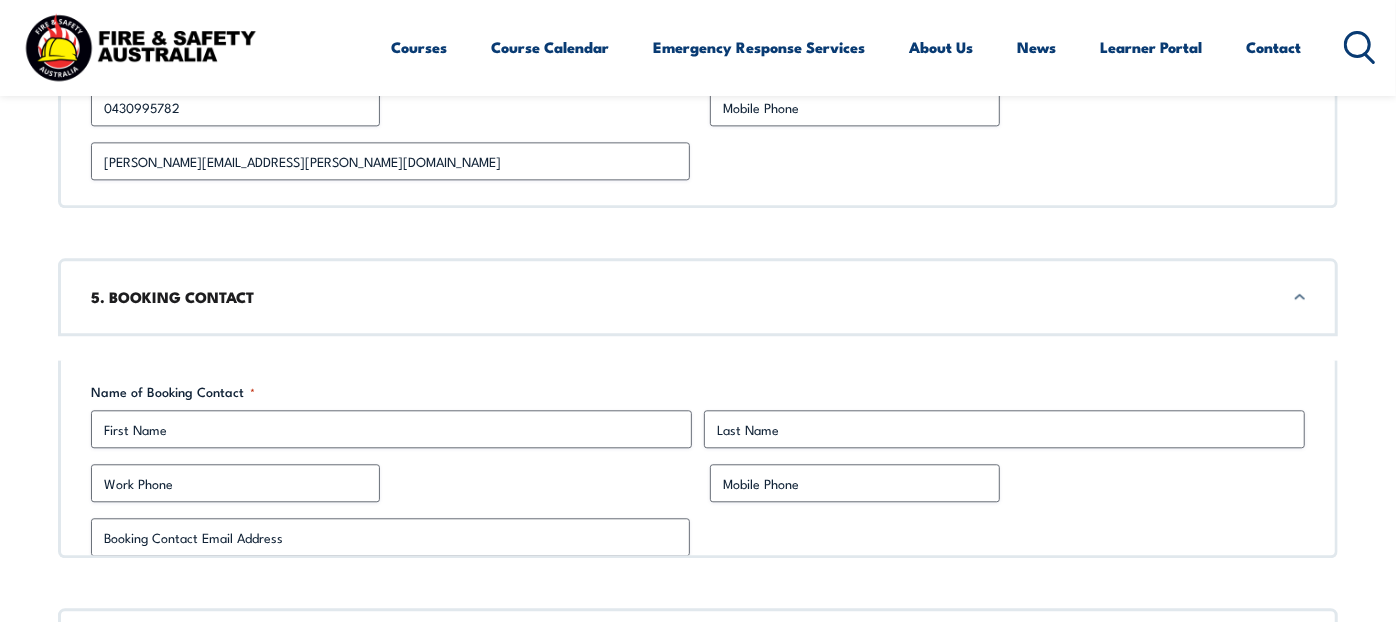 click on "5. BOOKING CONTACT" at bounding box center (698, 297) 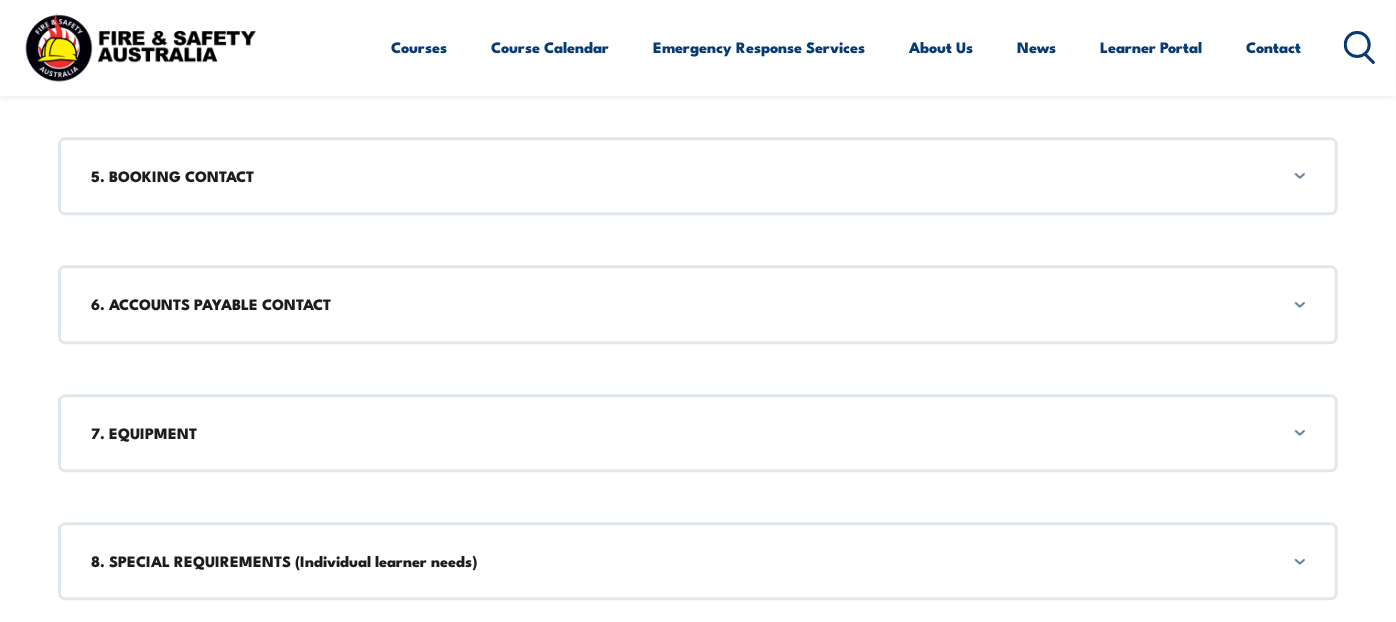 scroll, scrollTop: 2977, scrollLeft: 0, axis: vertical 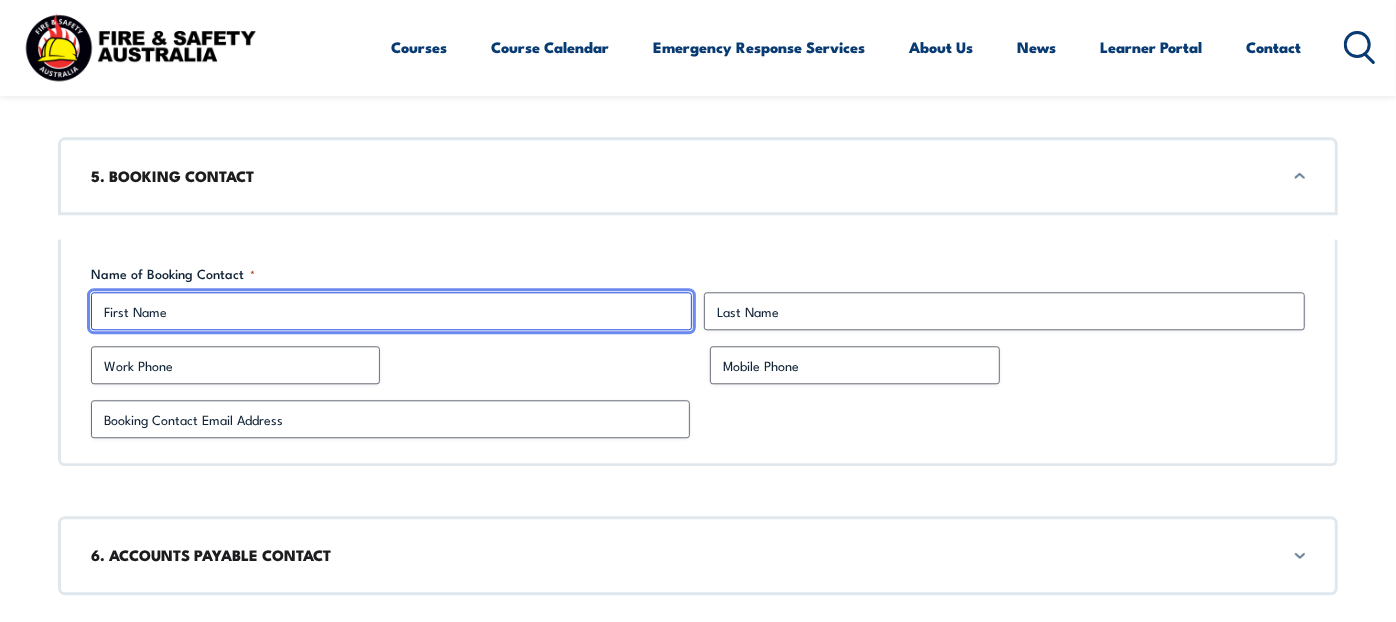 click on "First" at bounding box center [391, 311] 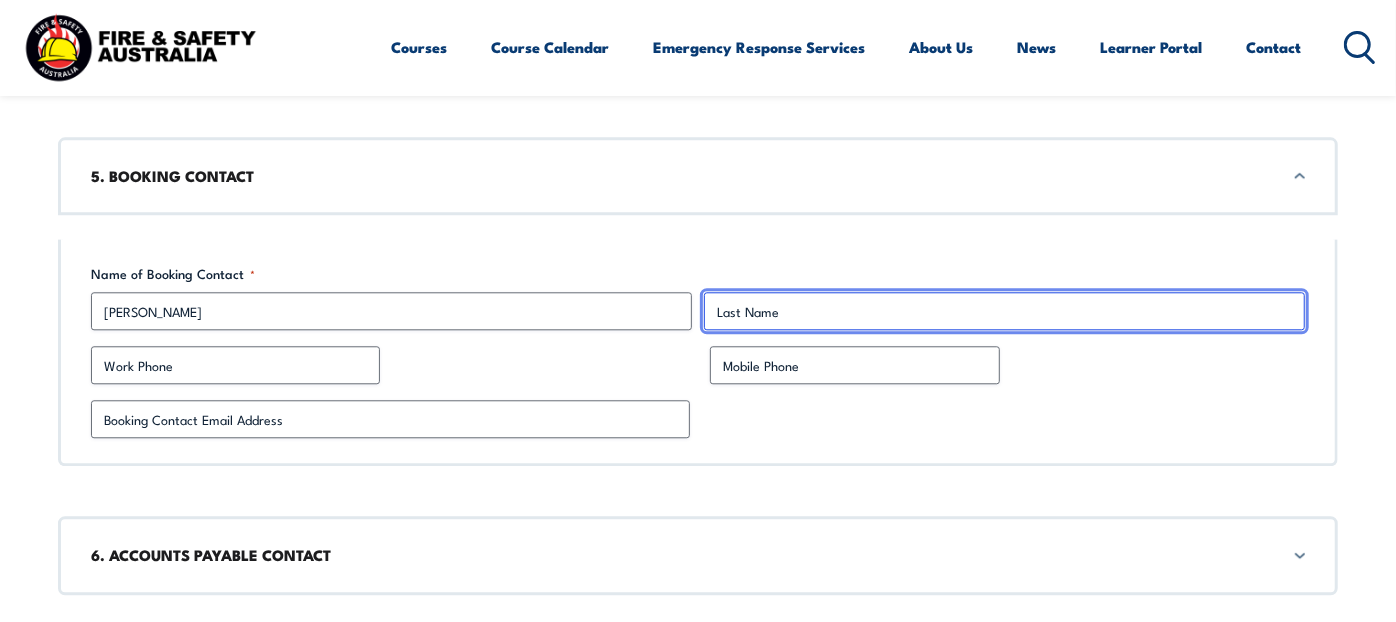 type on "[PERSON_NAME] [PERSON_NAME]" 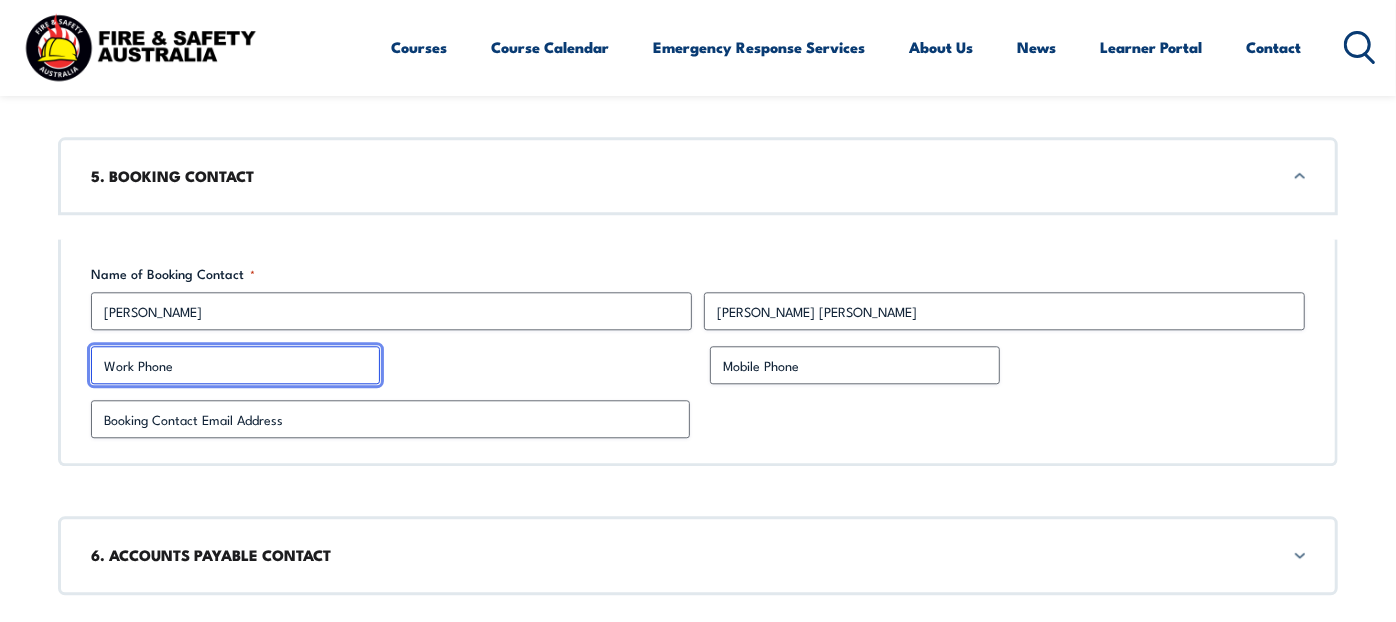 click on "Work Phone" at bounding box center [235, 365] 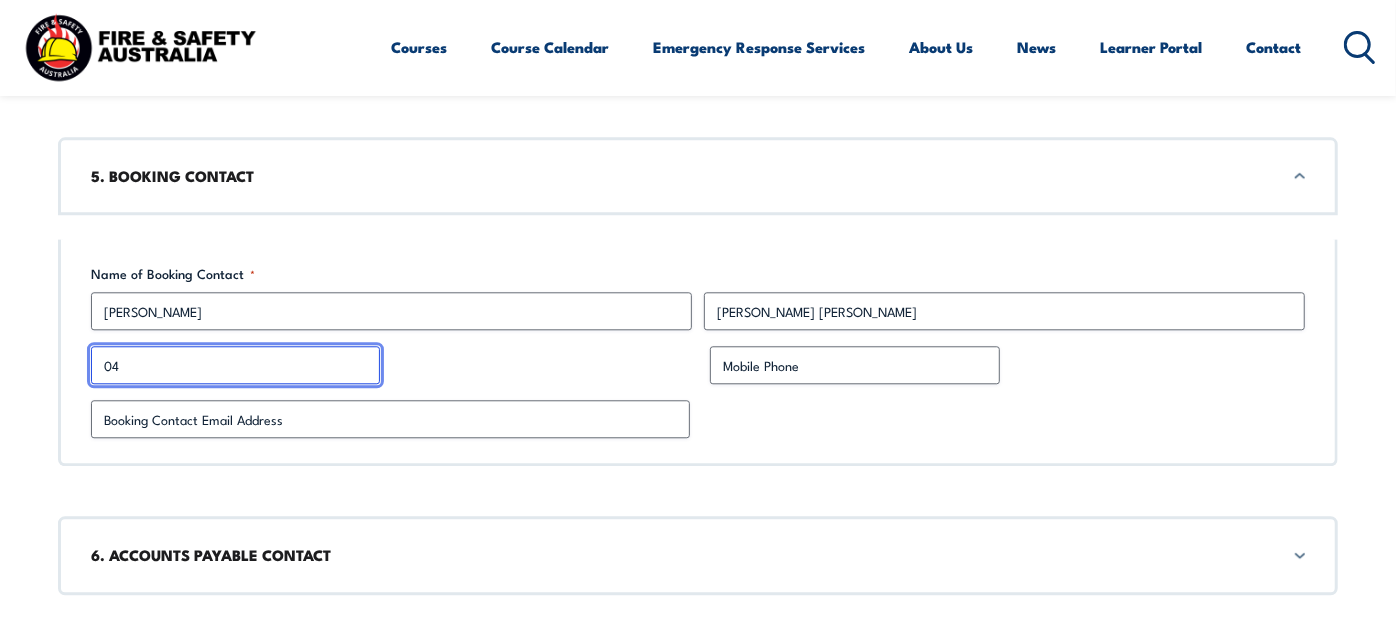 type on "044" 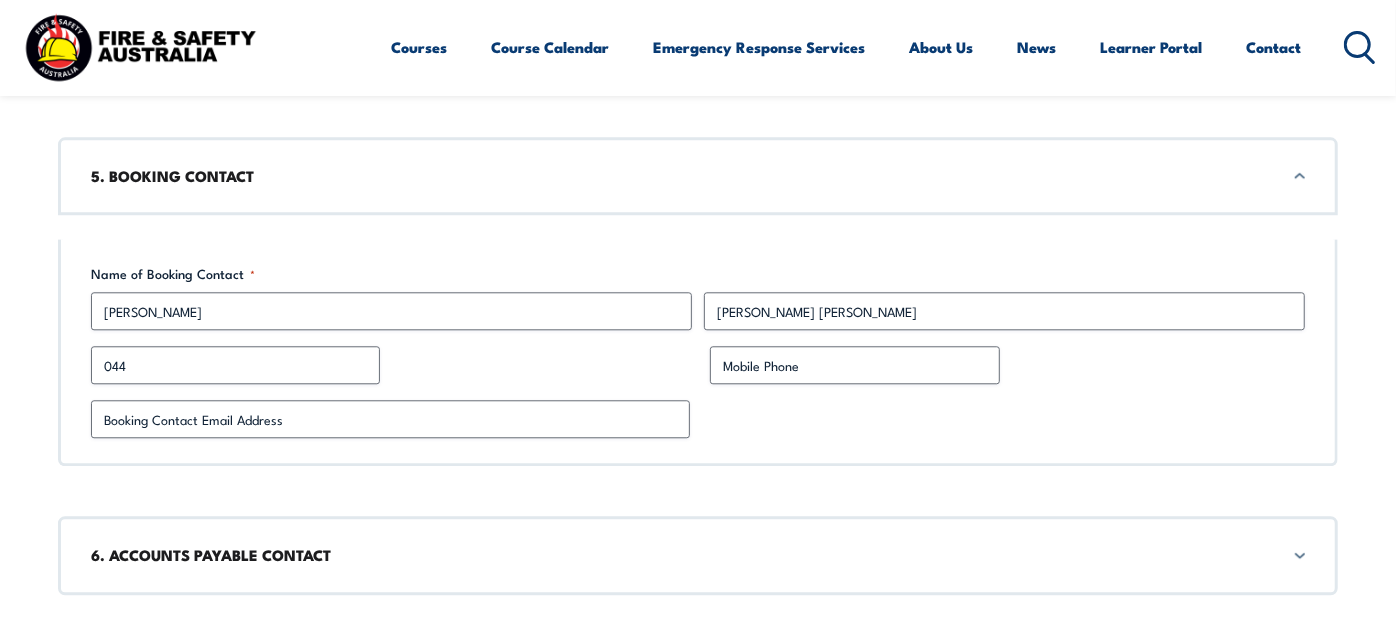 type on "14, [PERSON_NAME][GEOGRAPHIC_DATA]" 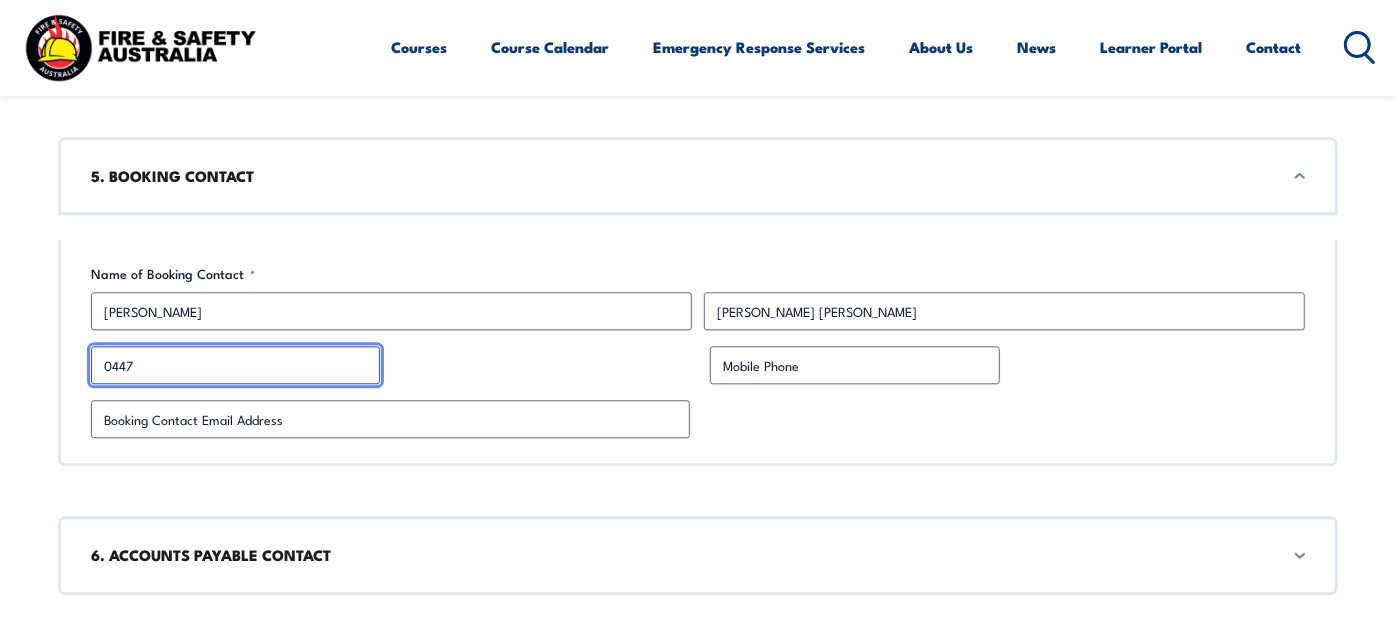 type on "0447260494" 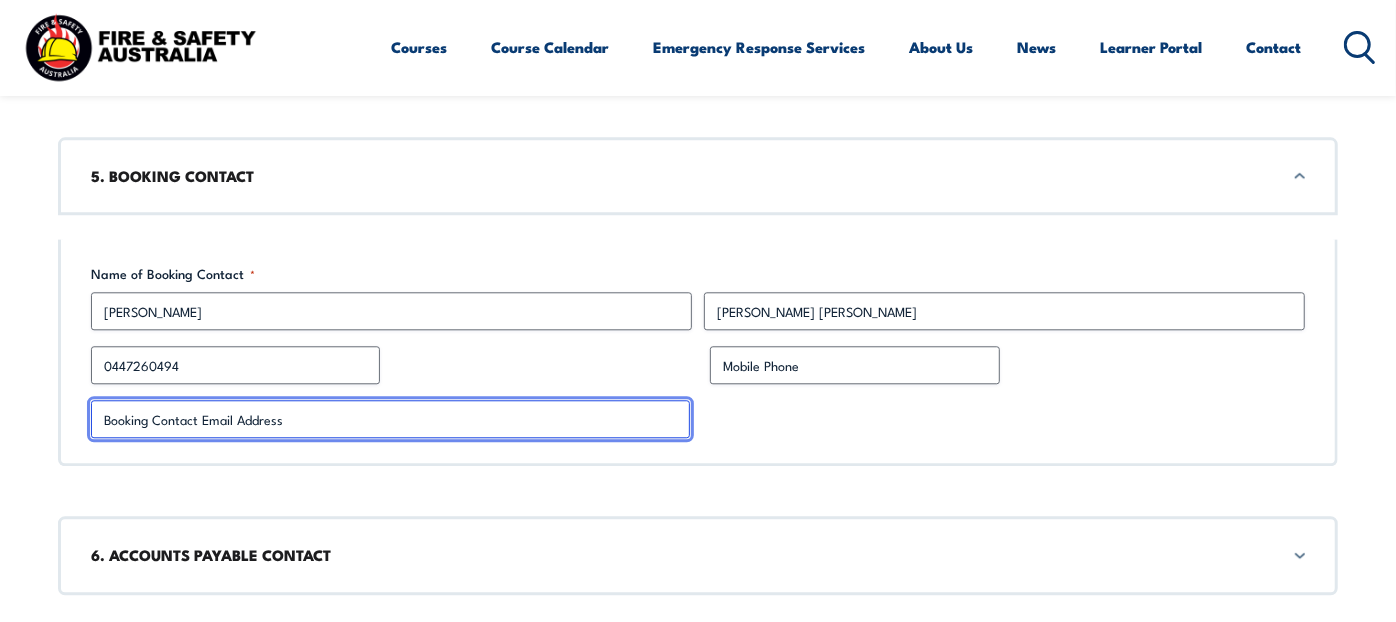 click on "Booking Contact Email Address *" at bounding box center (390, 419) 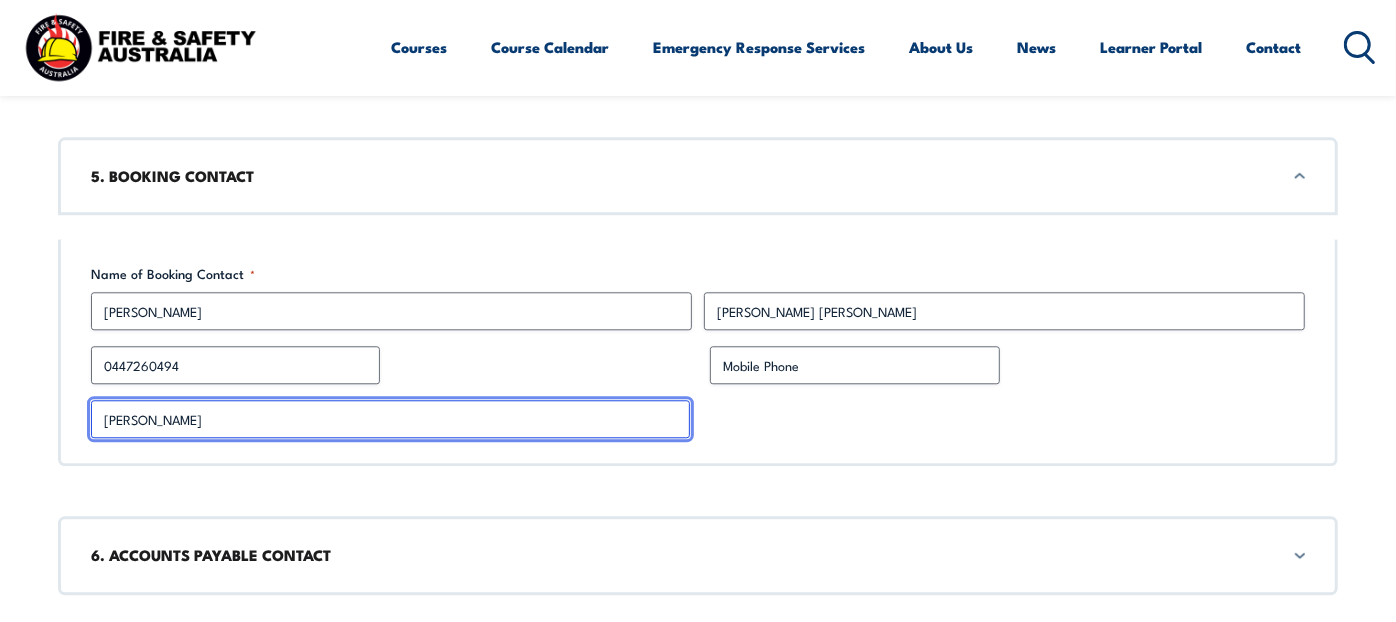 drag, startPoint x: 218, startPoint y: 489, endPoint x: 0, endPoint y: 450, distance: 221.46106 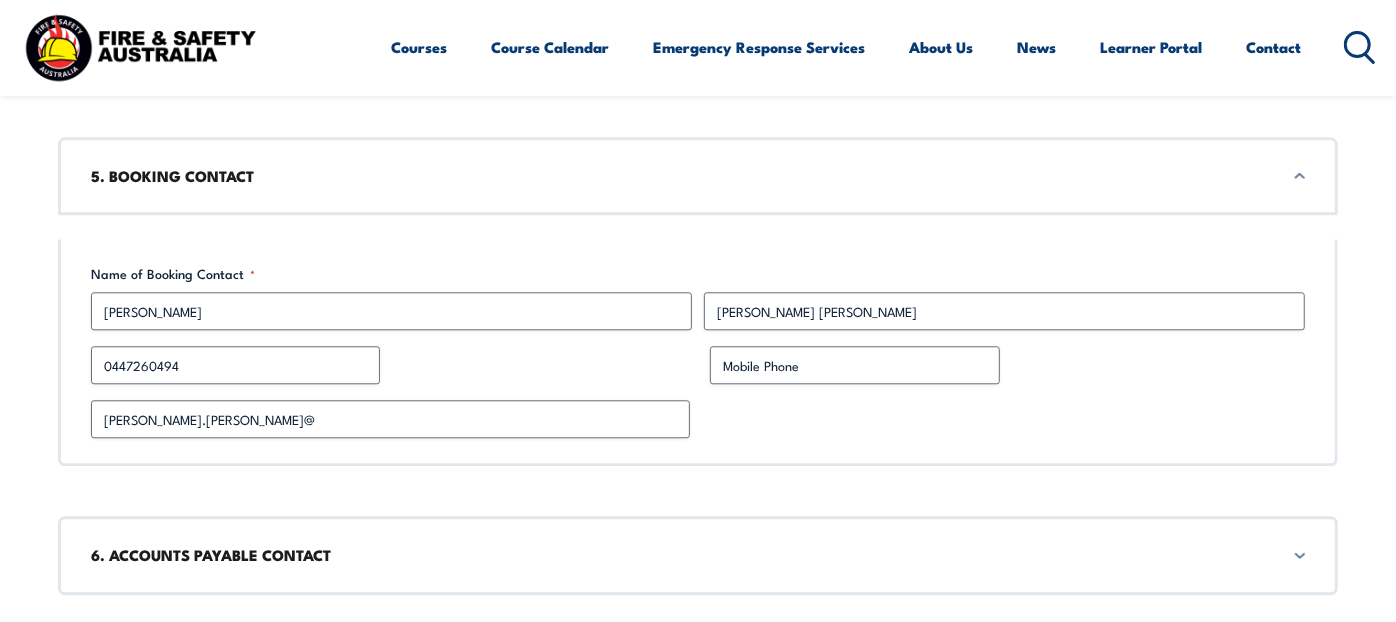 scroll, scrollTop: 3013, scrollLeft: 0, axis: vertical 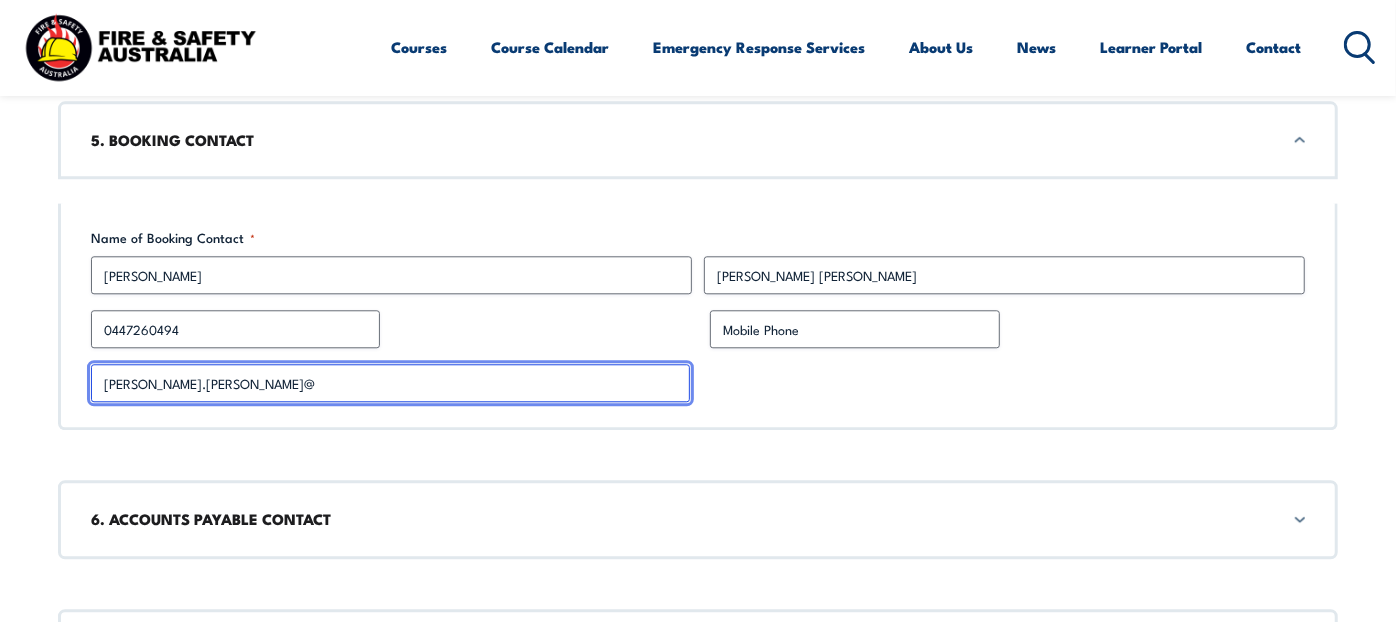 click on "syed.zakiuddin@" at bounding box center [390, 383] 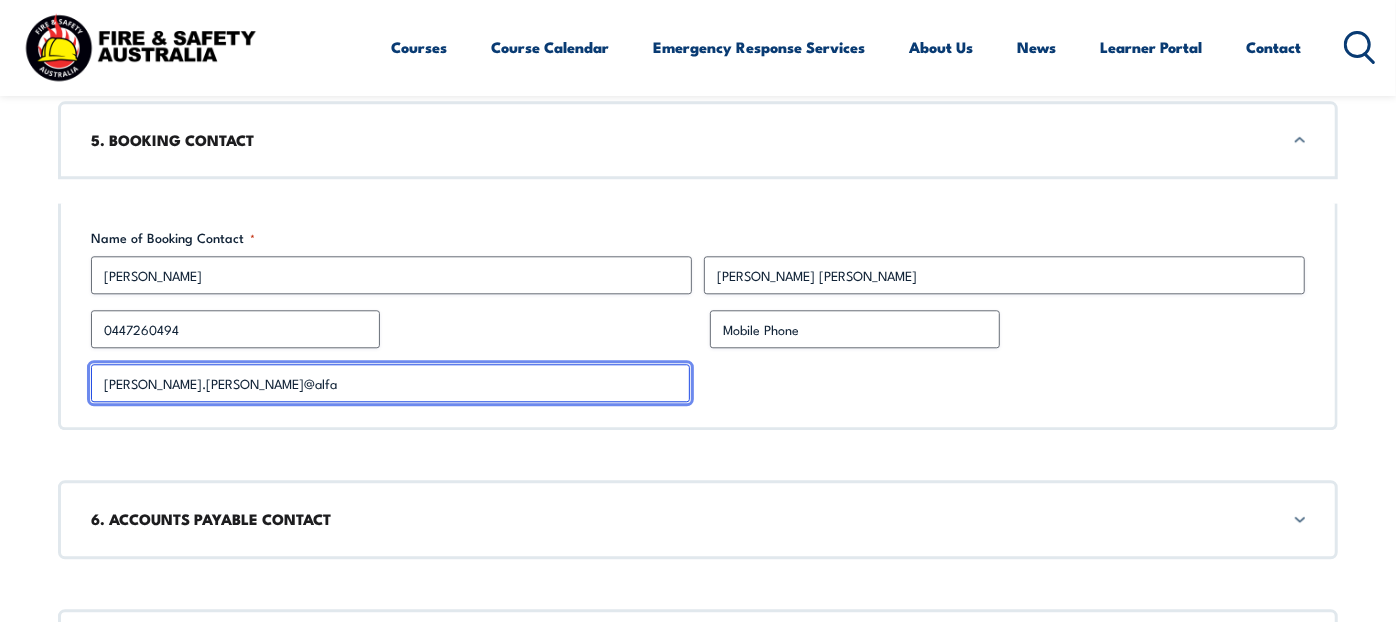 type on "[PERSON_NAME][EMAIL_ADDRESS][PERSON_NAME][DOMAIN_NAME]" 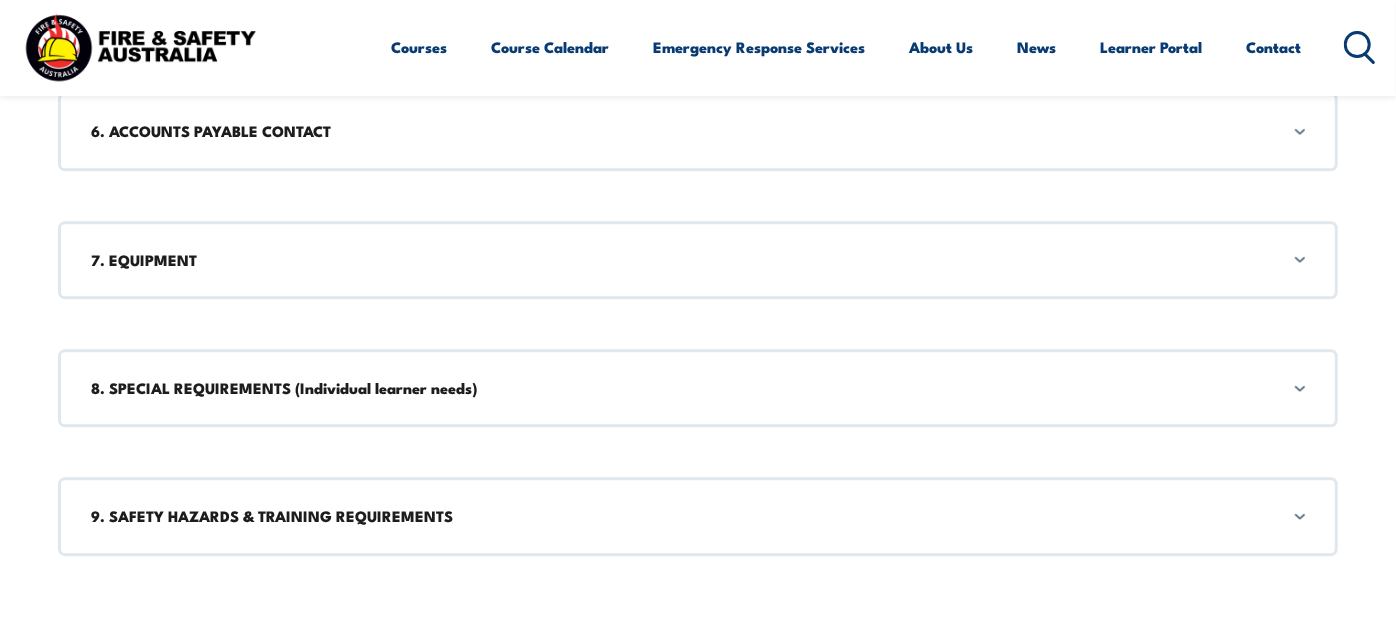 scroll, scrollTop: 3457, scrollLeft: 0, axis: vertical 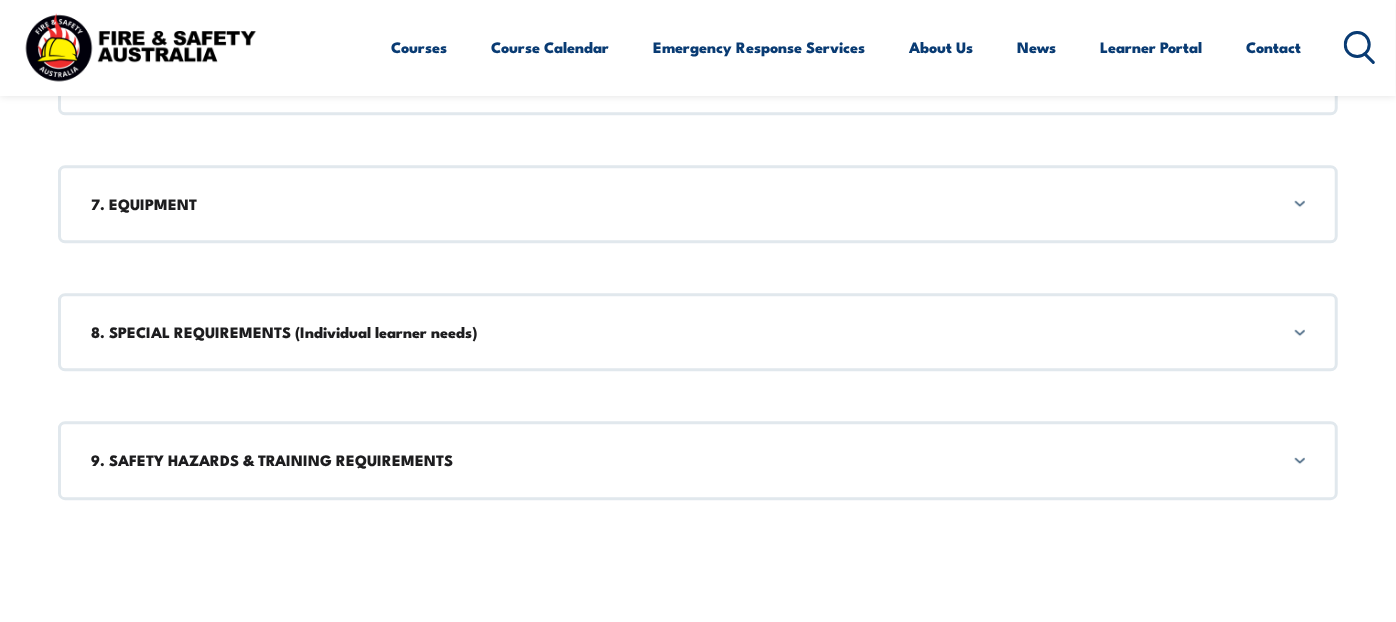 click on "6. ACCOUNTS PAYABLE CONTACT" at bounding box center (698, 75) 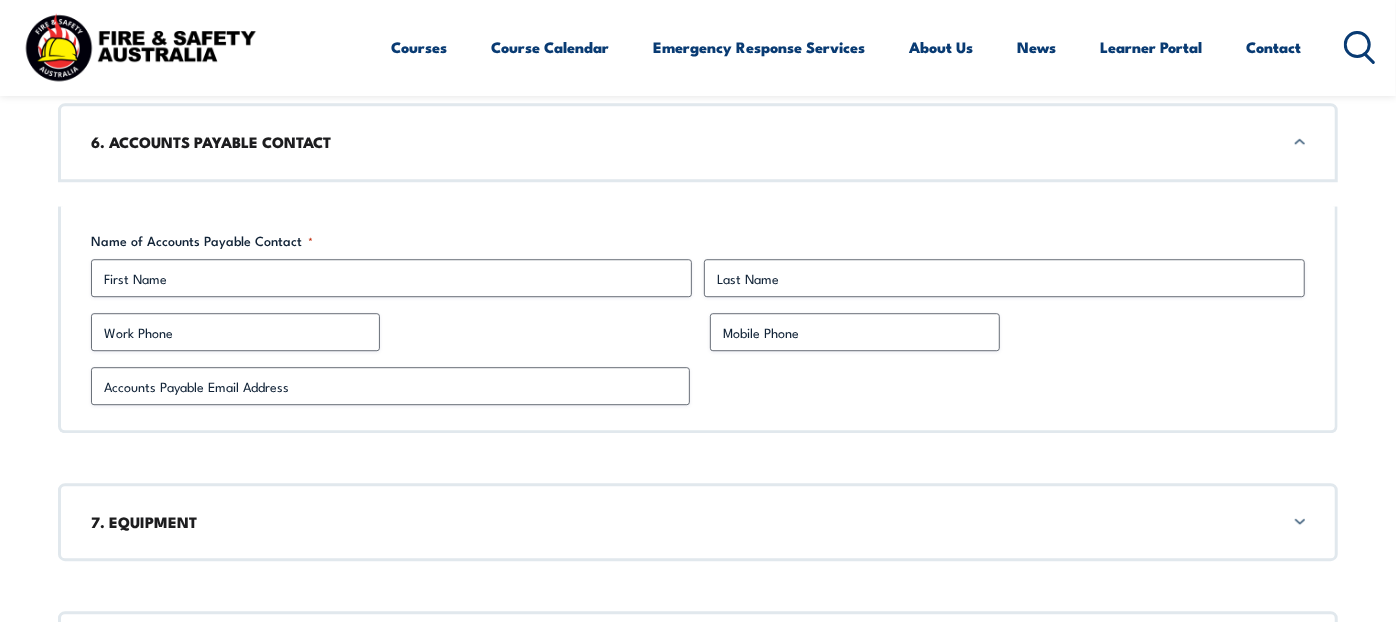 scroll, scrollTop: 3357, scrollLeft: 0, axis: vertical 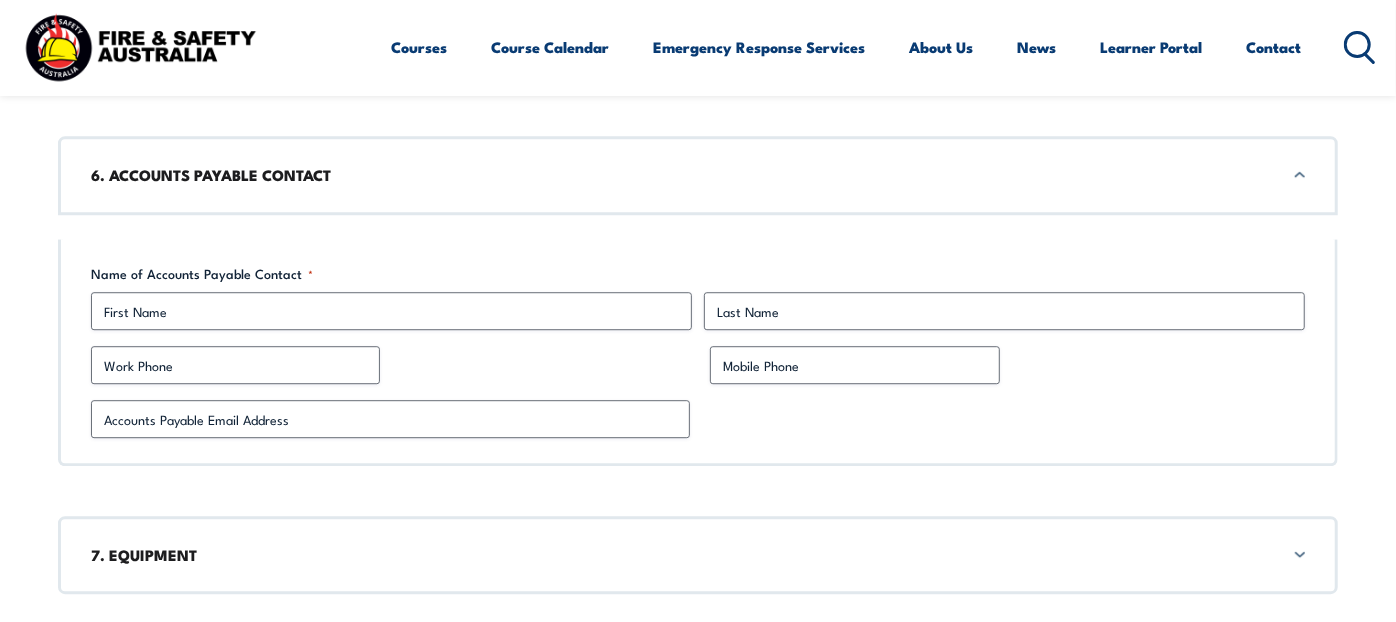 click on "6. ACCOUNTS PAYABLE CONTACT" at bounding box center [698, 175] 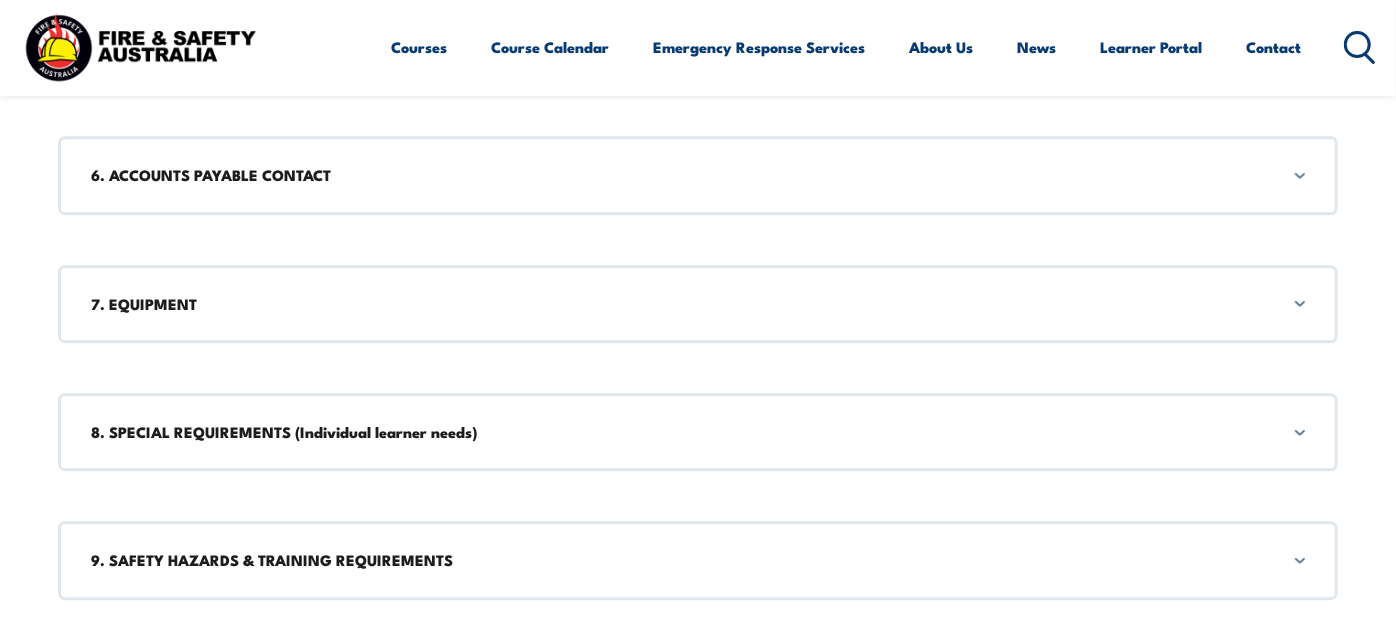 click on "6. ACCOUNTS PAYABLE CONTACT" at bounding box center (698, 175) 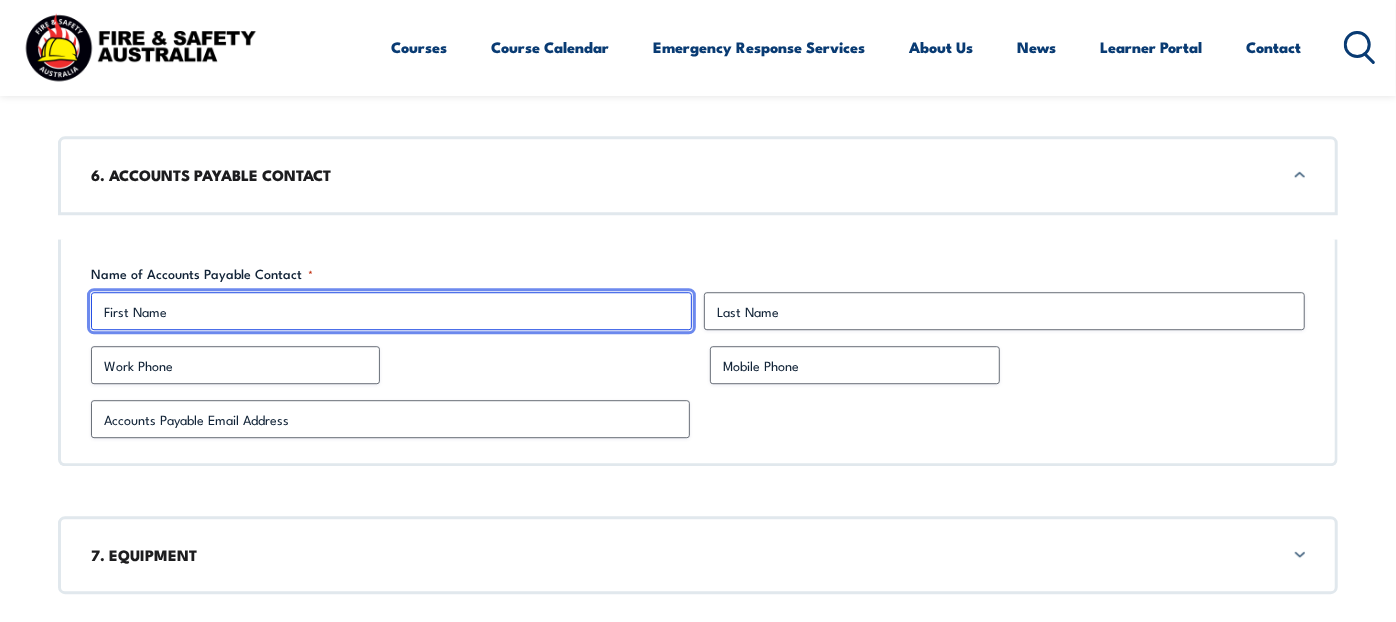 click on "First" at bounding box center (391, 311) 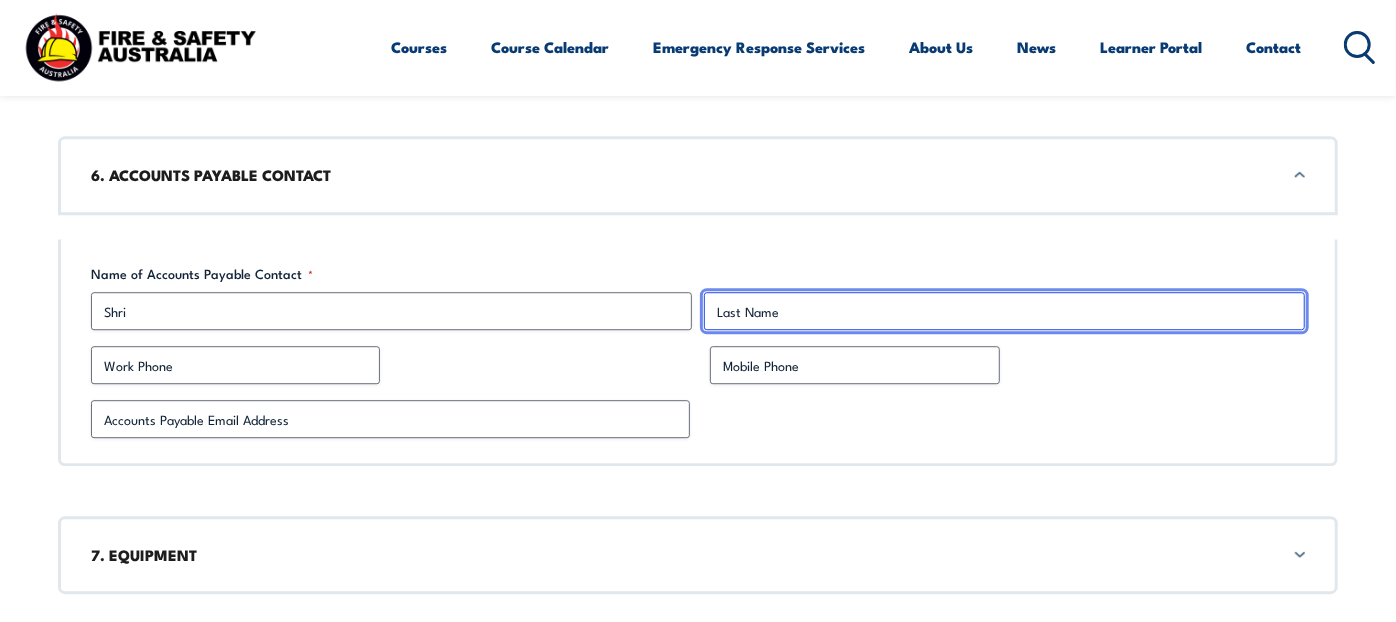 click on "Last" at bounding box center (1004, 311) 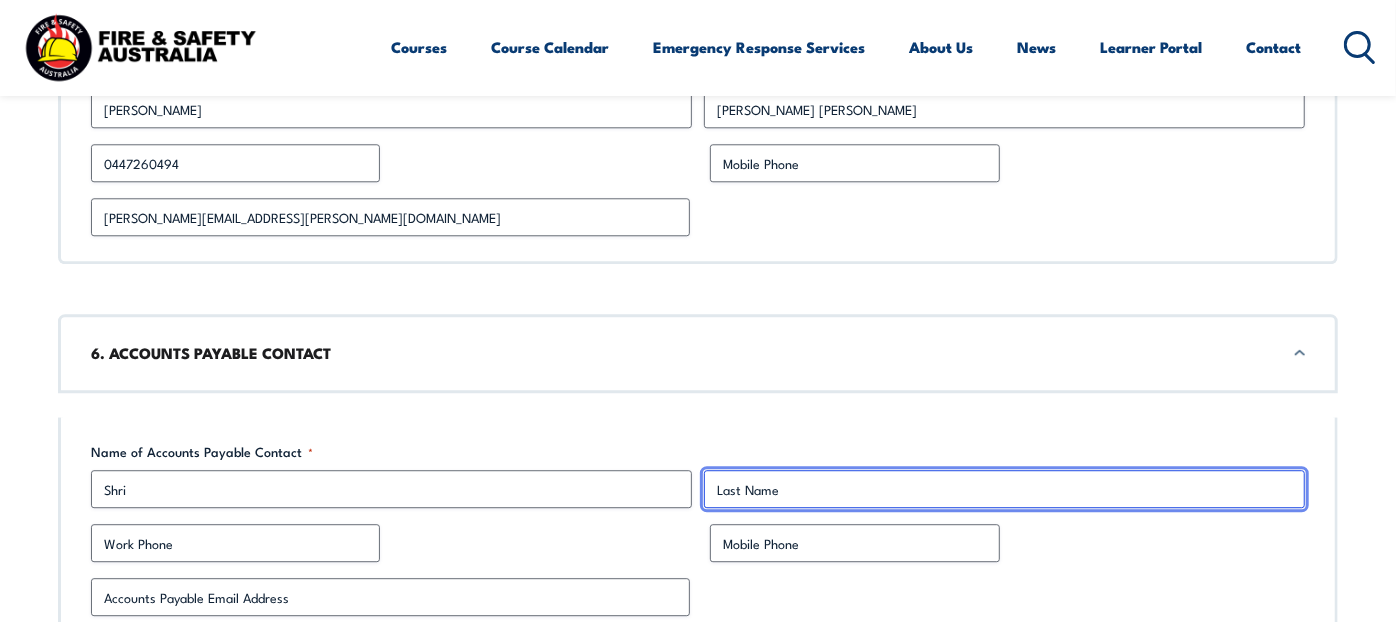 scroll, scrollTop: 3245, scrollLeft: 0, axis: vertical 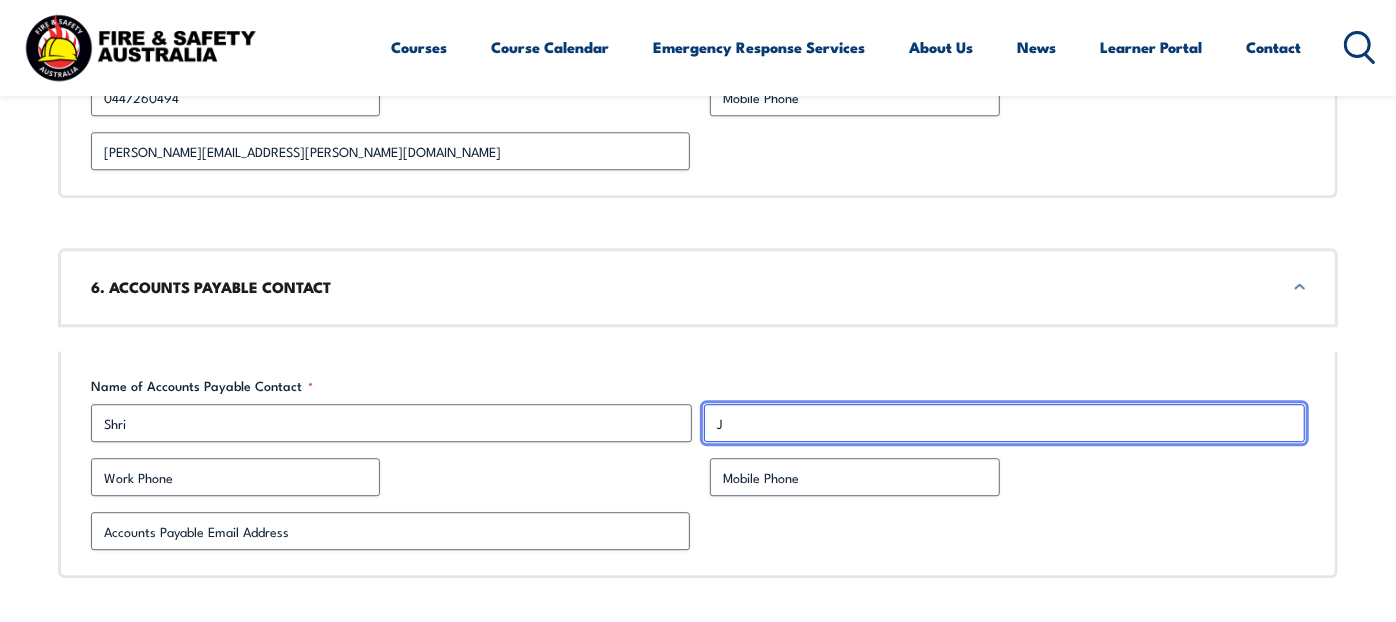 type on "Jeyaraj" 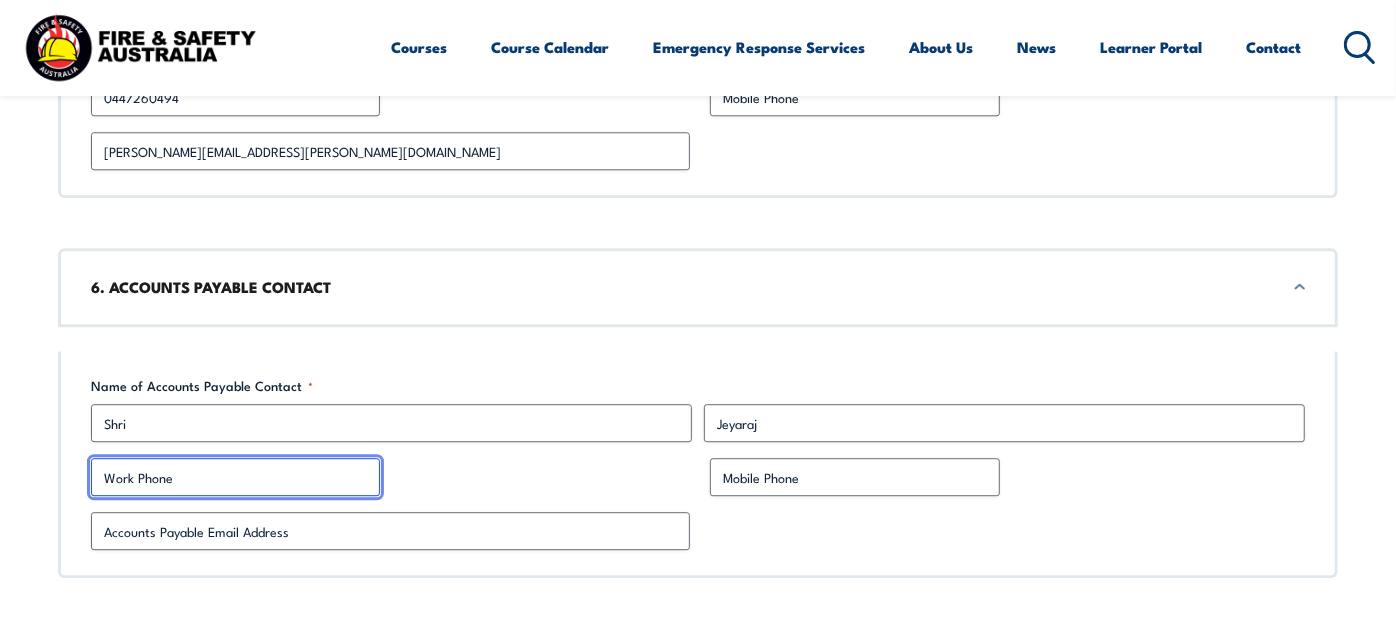 click on "Work Phone" at bounding box center (235, 477) 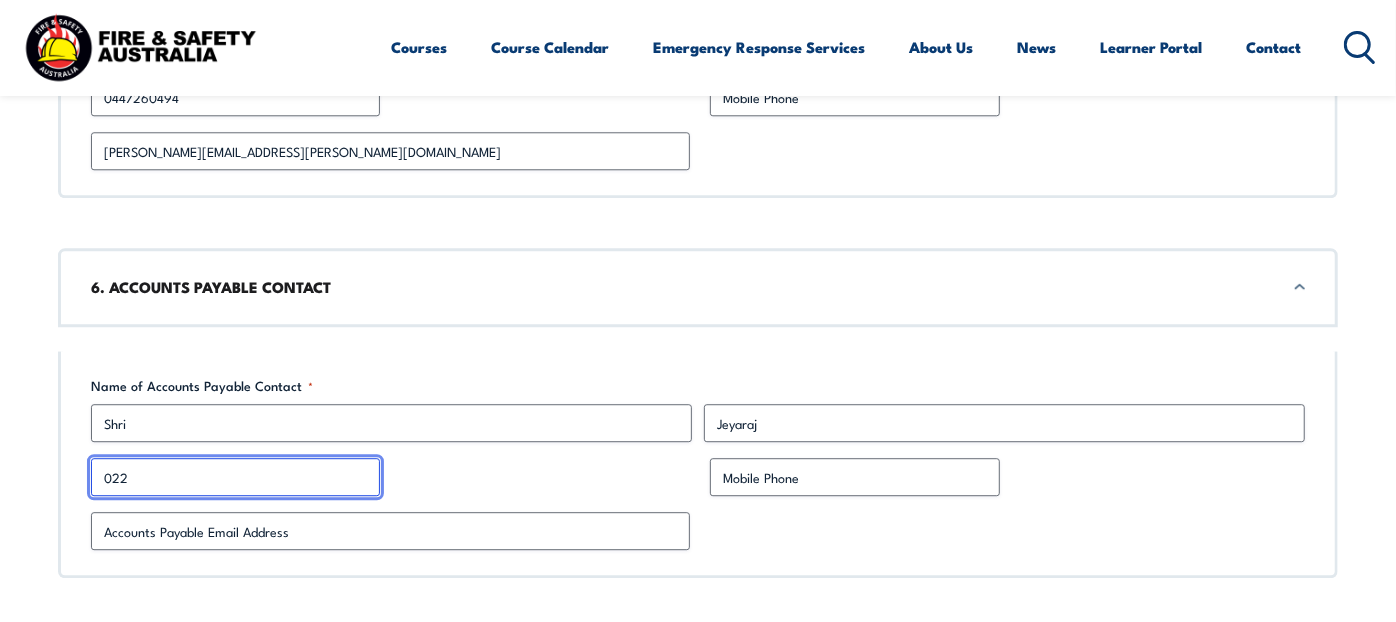 scroll, scrollTop: 3579, scrollLeft: 0, axis: vertical 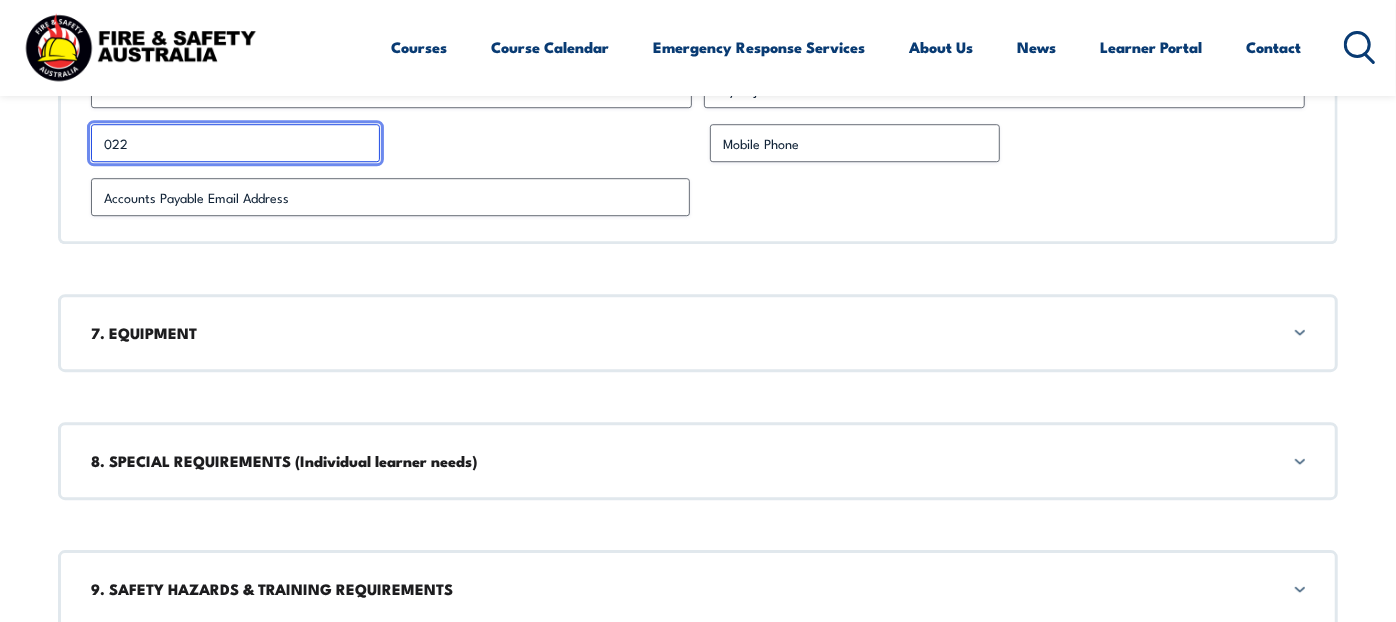 click on "022" at bounding box center (235, 143) 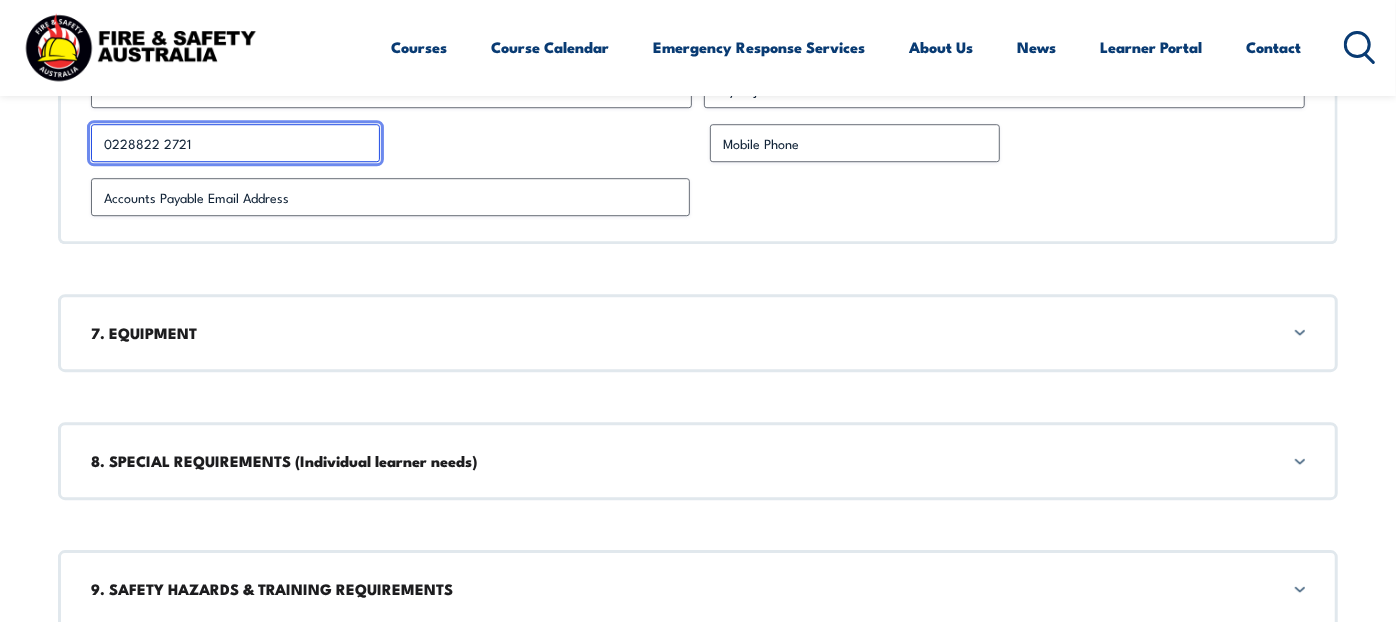 click on "0228822 2721" at bounding box center [235, 143] 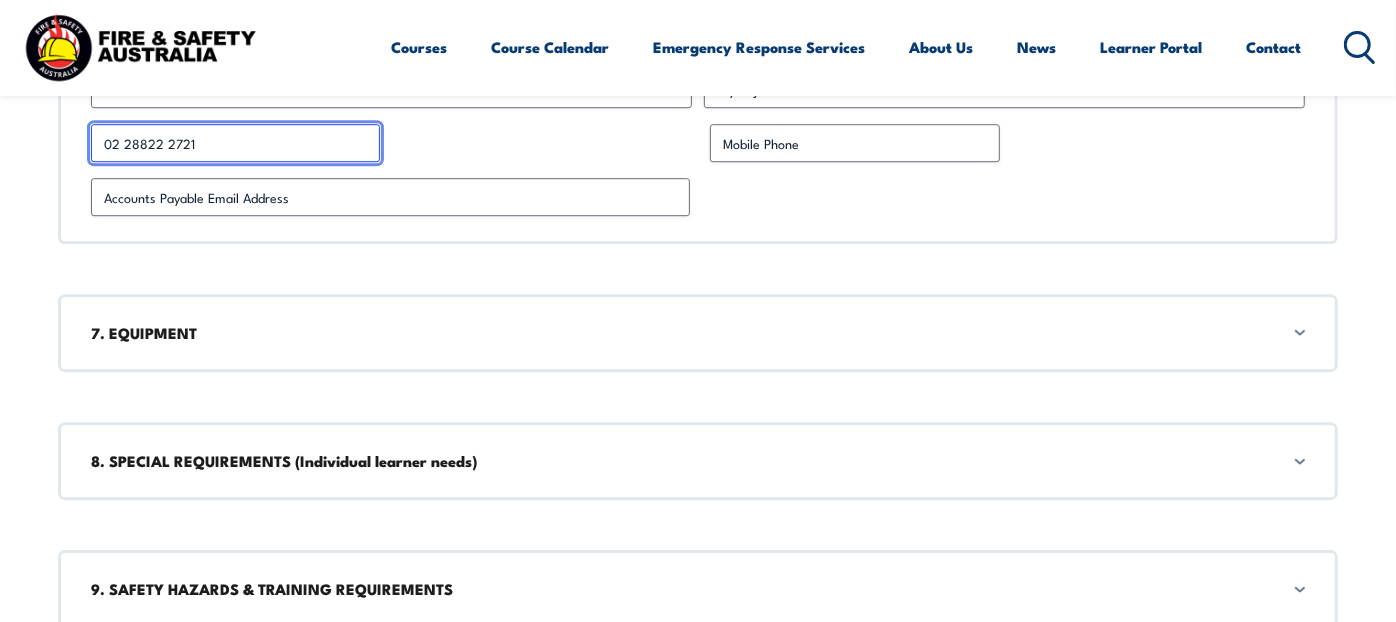 type on "02 28822 2721" 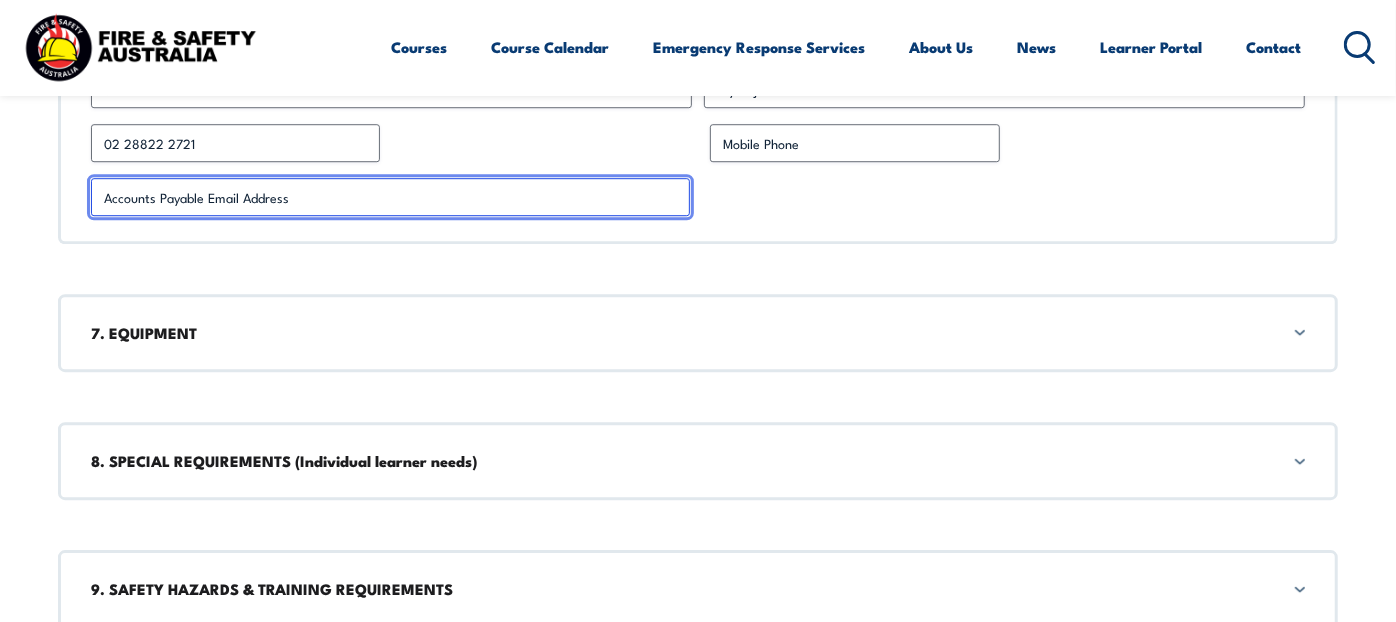 click on "Accounts Payable Email Address *" at bounding box center [390, 197] 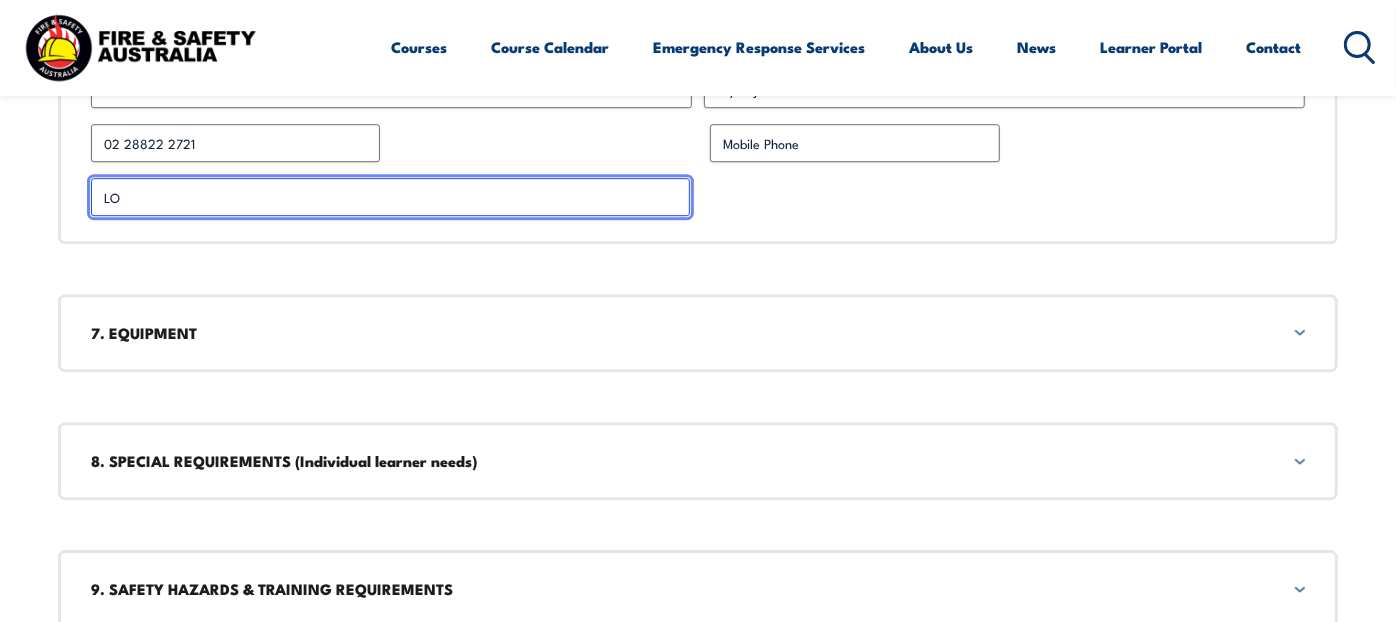 type on "L" 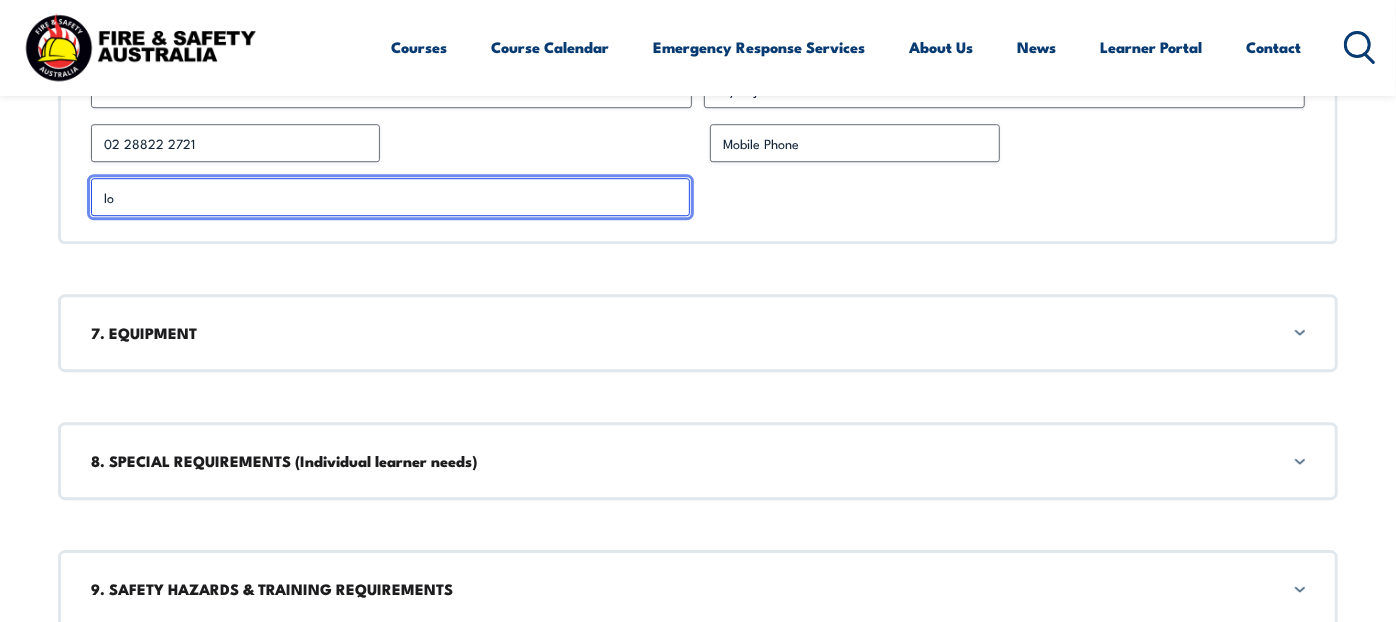 type on "l" 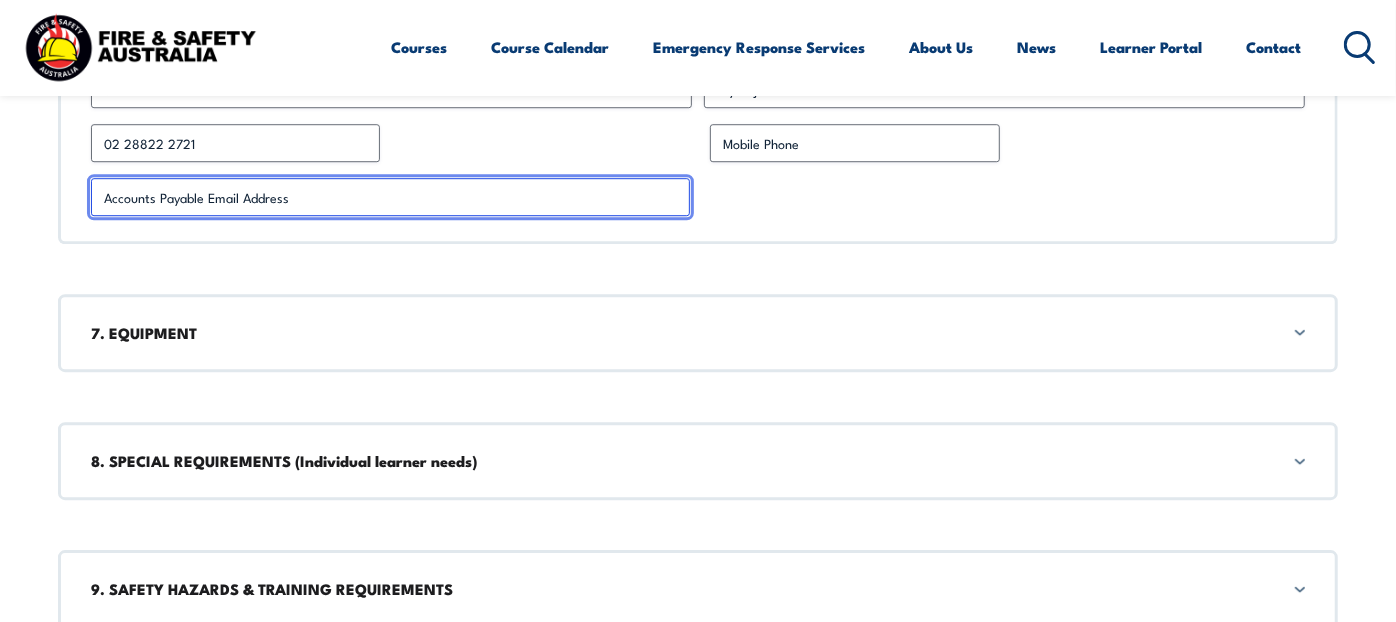 paste on "[EMAIL_ADDRESS][DOMAIN_NAME]" 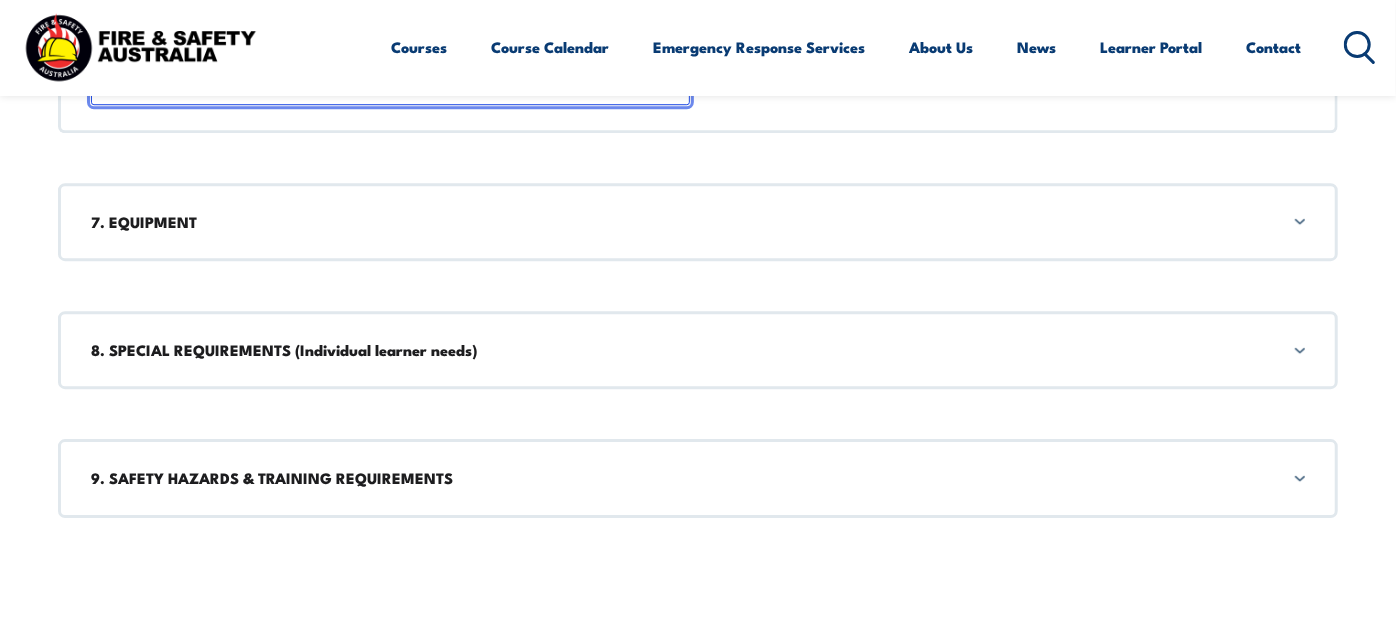 type on "[EMAIL_ADDRESS][DOMAIN_NAME]" 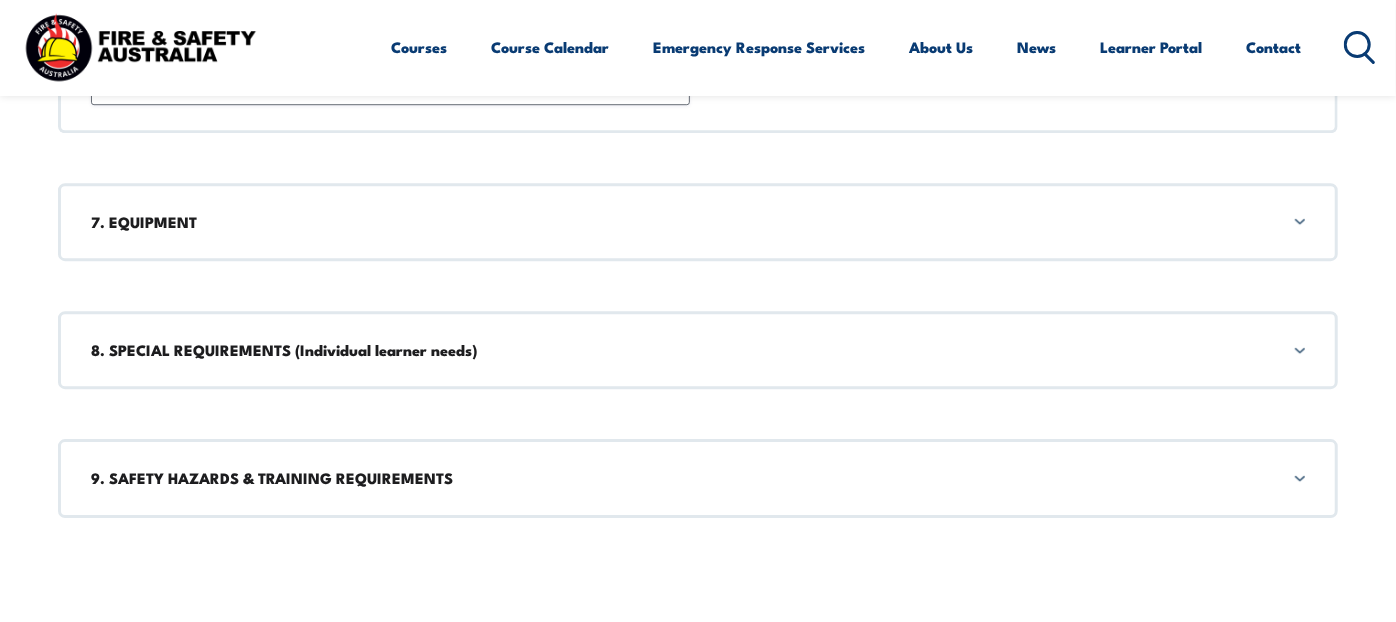 click on "7. EQUIPMENT" at bounding box center [698, 222] 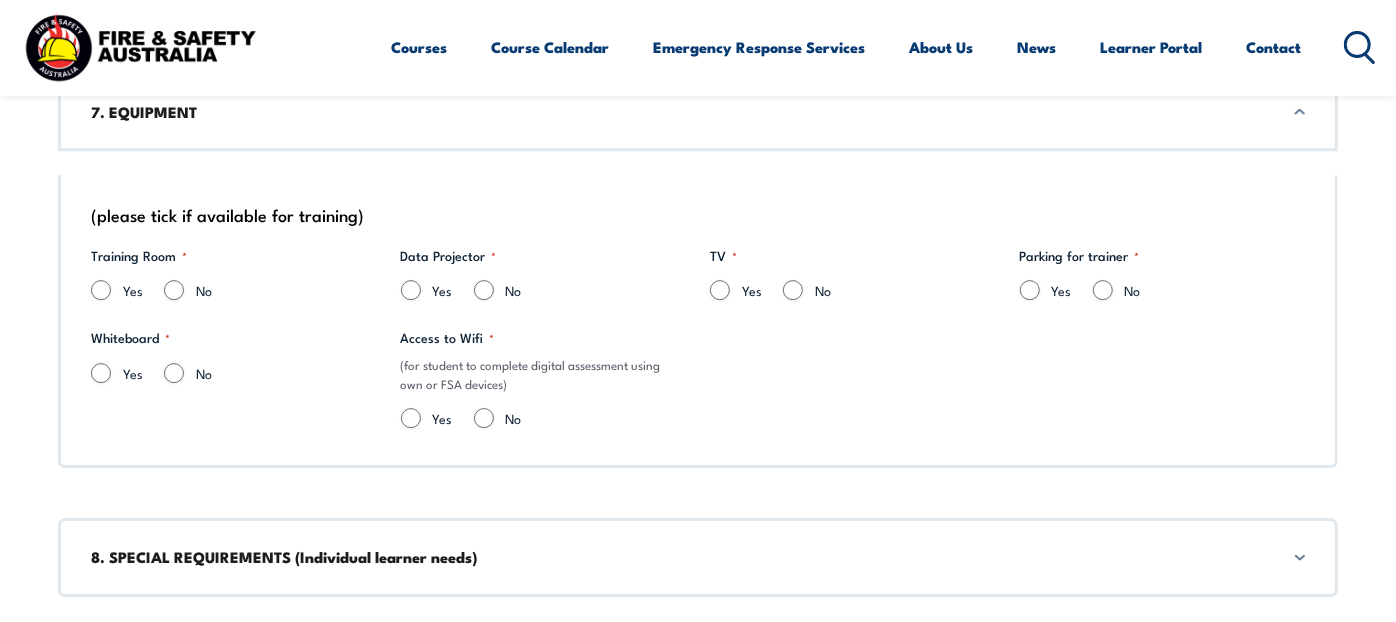 scroll, scrollTop: 3847, scrollLeft: 0, axis: vertical 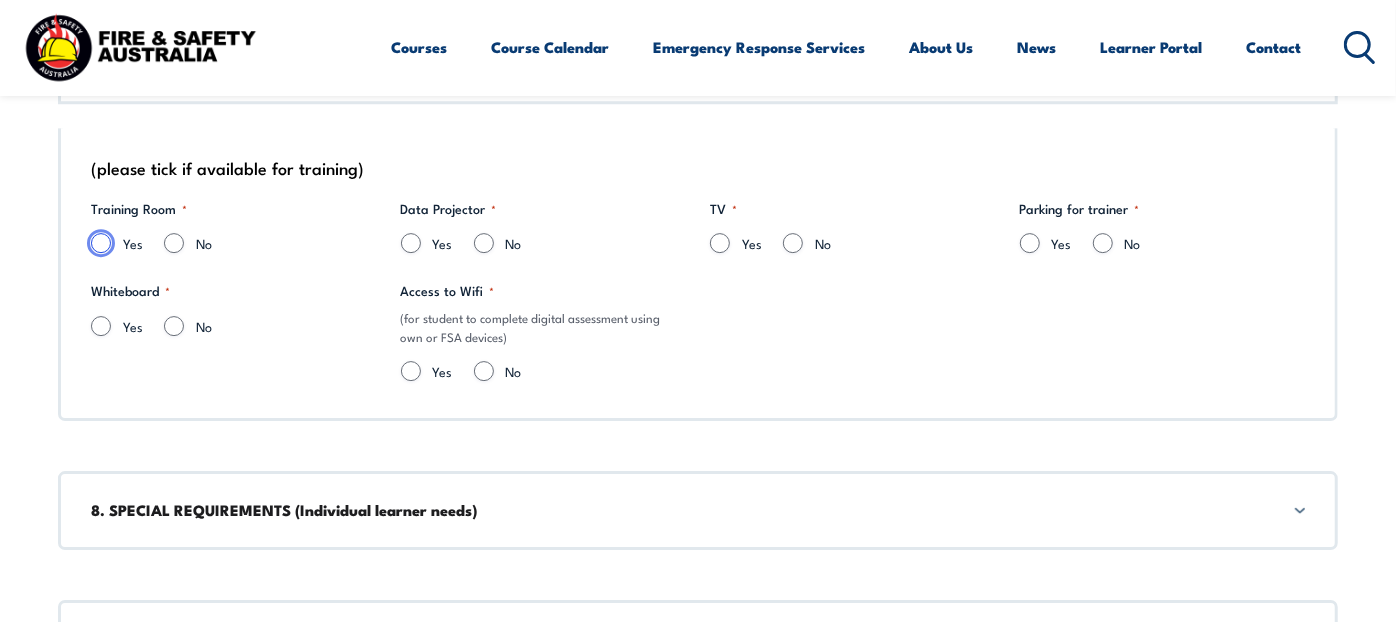 click on "Yes" at bounding box center [101, 243] 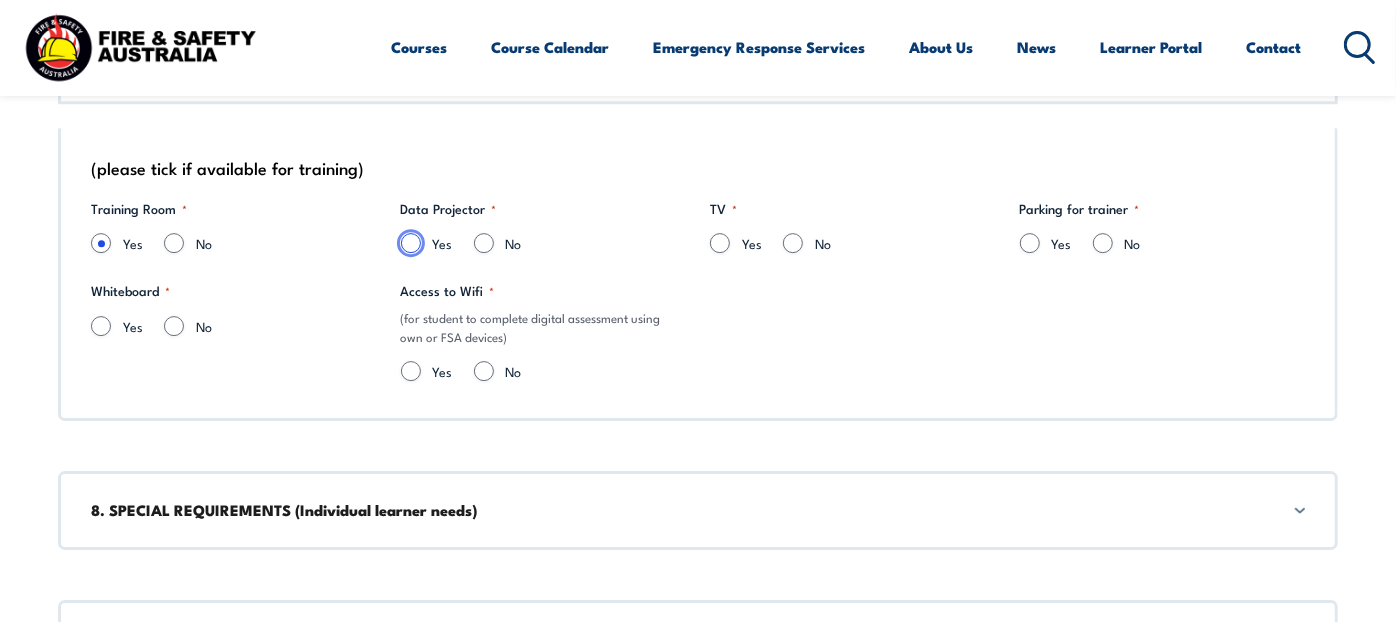 click on "Yes" at bounding box center [411, 243] 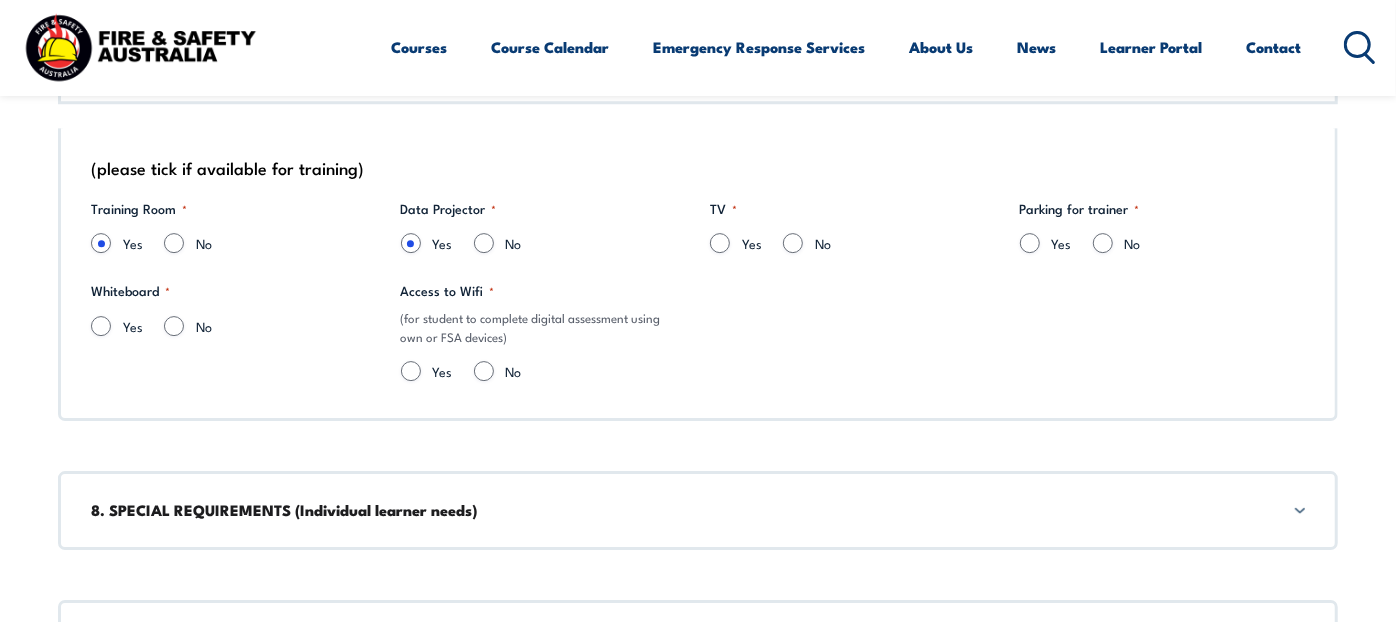 click on "Yes
No" at bounding box center [1162, 248] 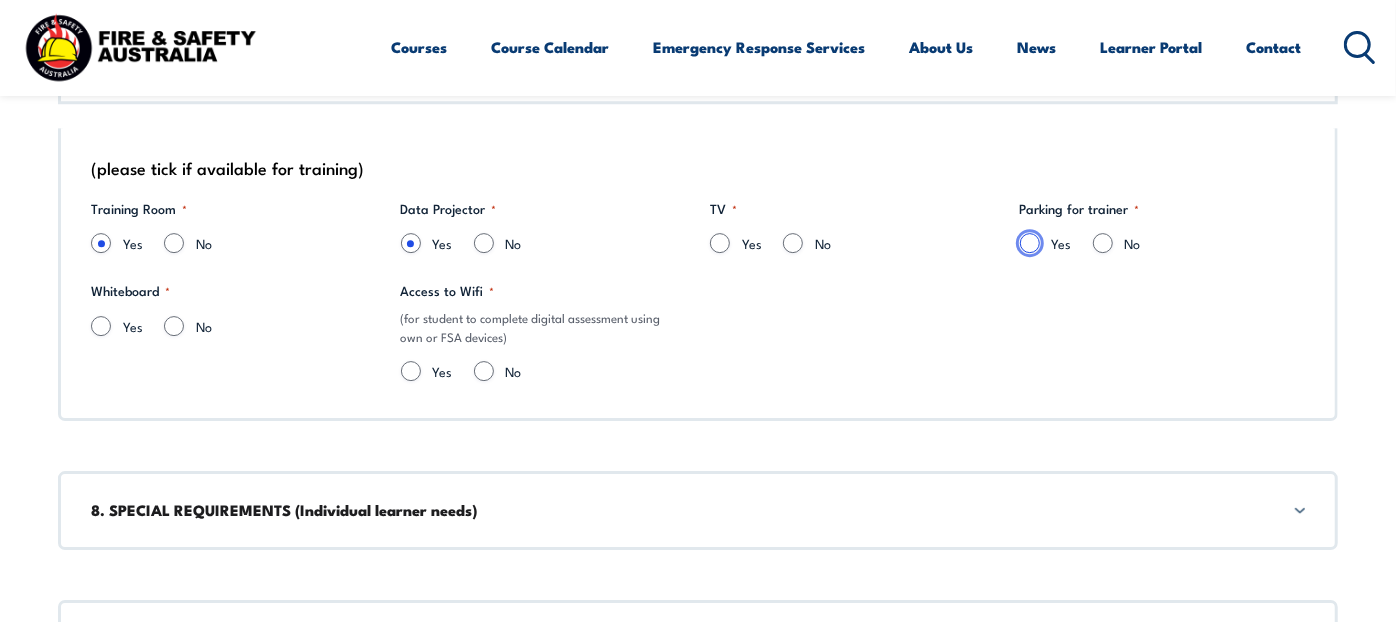 click on "Yes" at bounding box center (1030, 243) 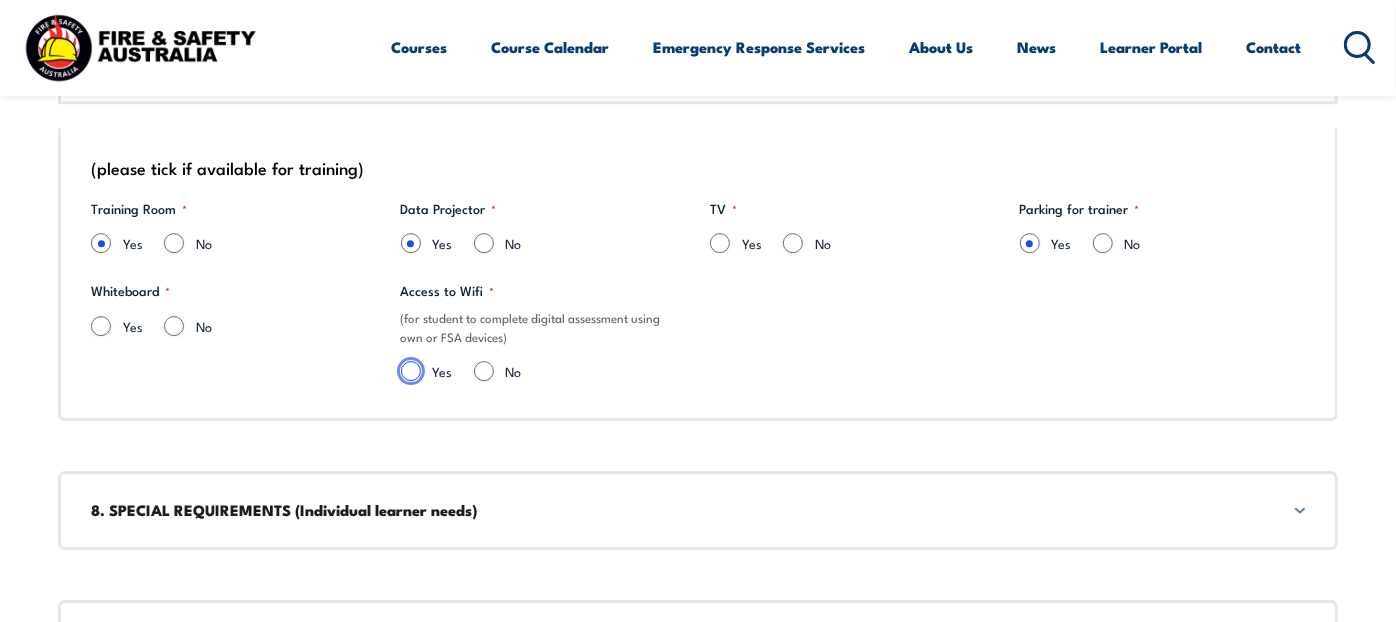 click on "Yes" at bounding box center [411, 371] 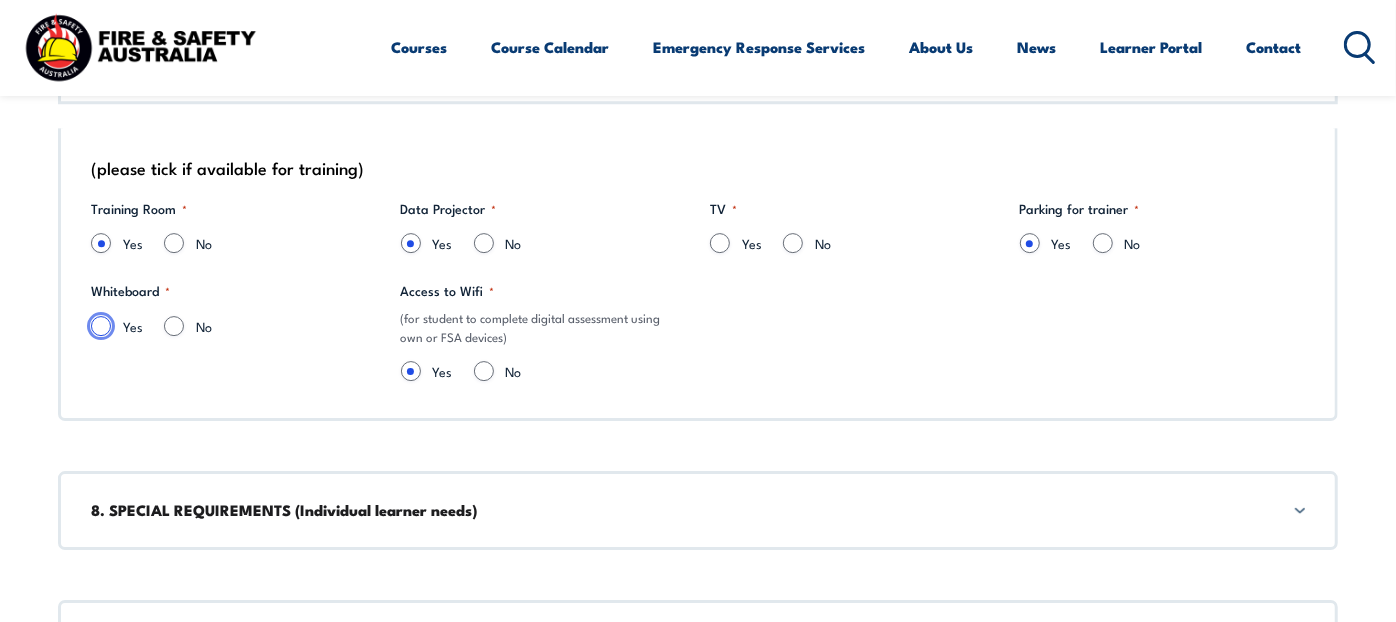 click on "Yes" at bounding box center [101, 326] 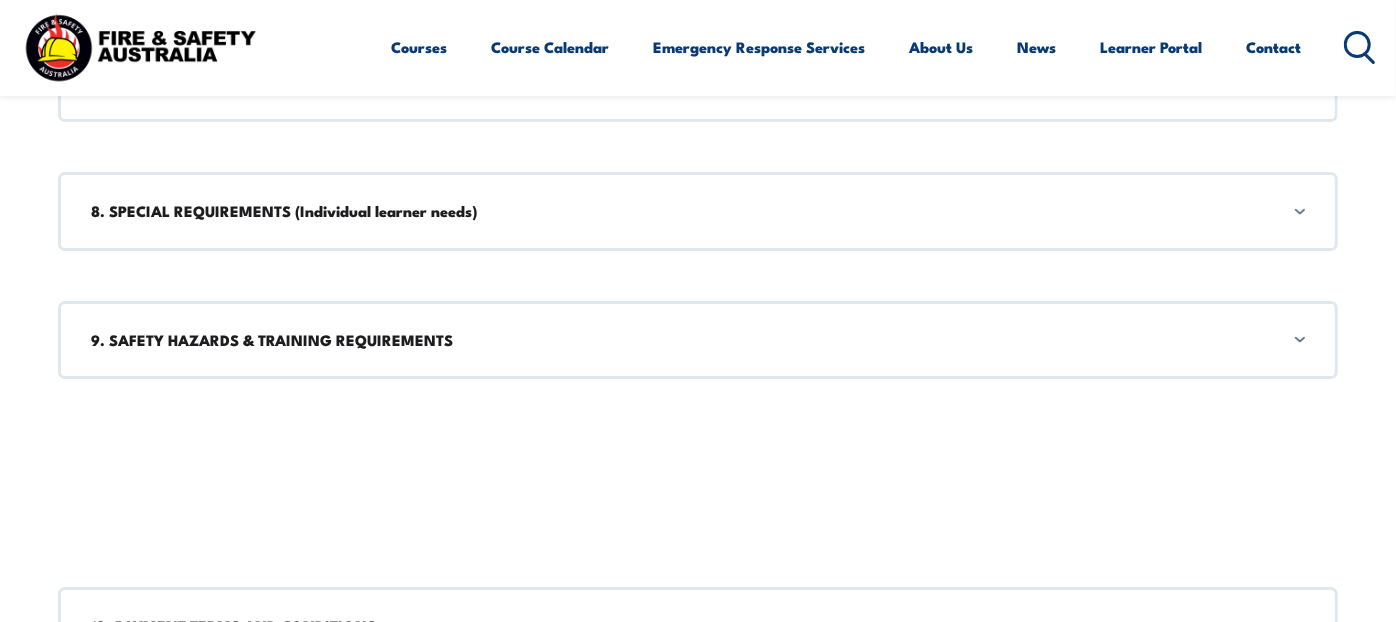 scroll, scrollTop: 4180, scrollLeft: 0, axis: vertical 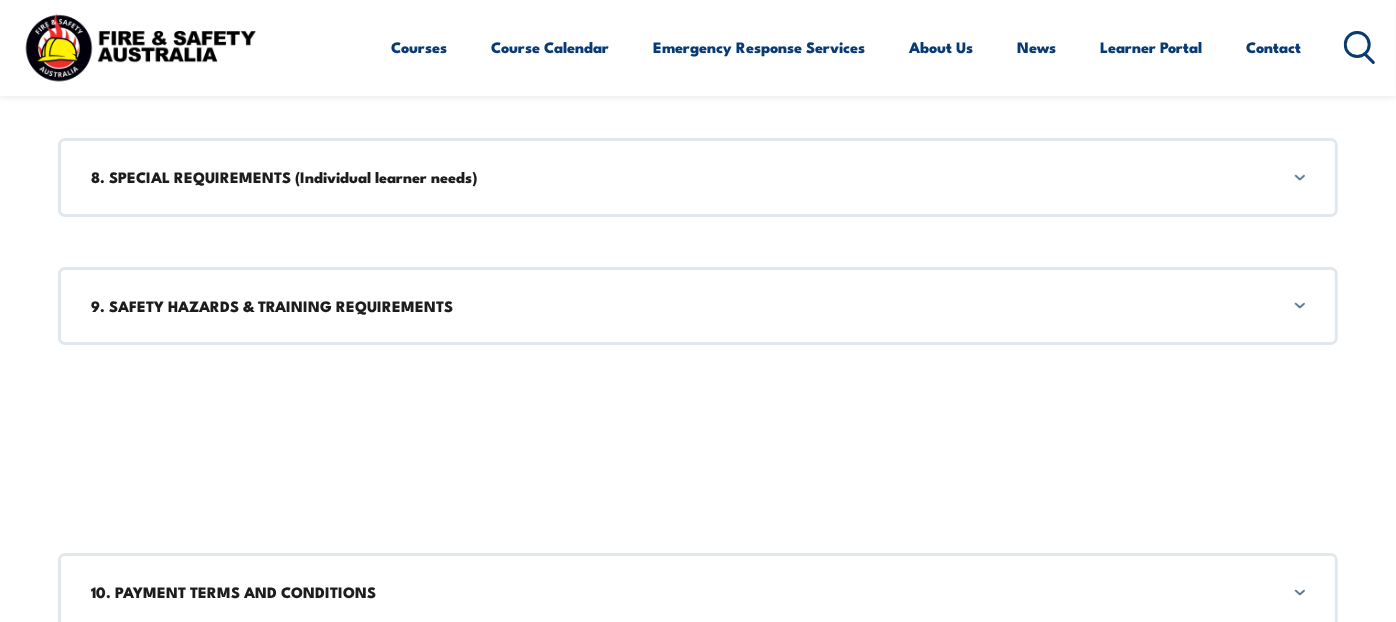click on "8. SPECIAL REQUIREMENTS (Individual learner needs)" at bounding box center [698, 177] 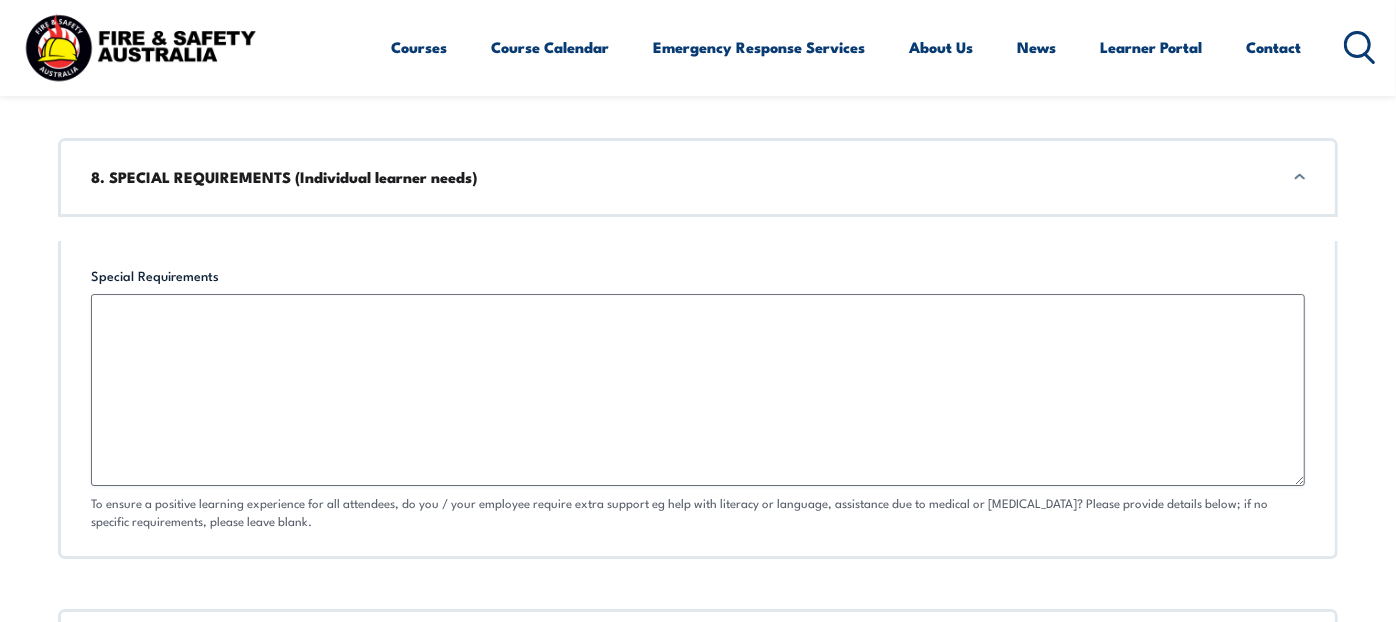 scroll, scrollTop: 4182, scrollLeft: 0, axis: vertical 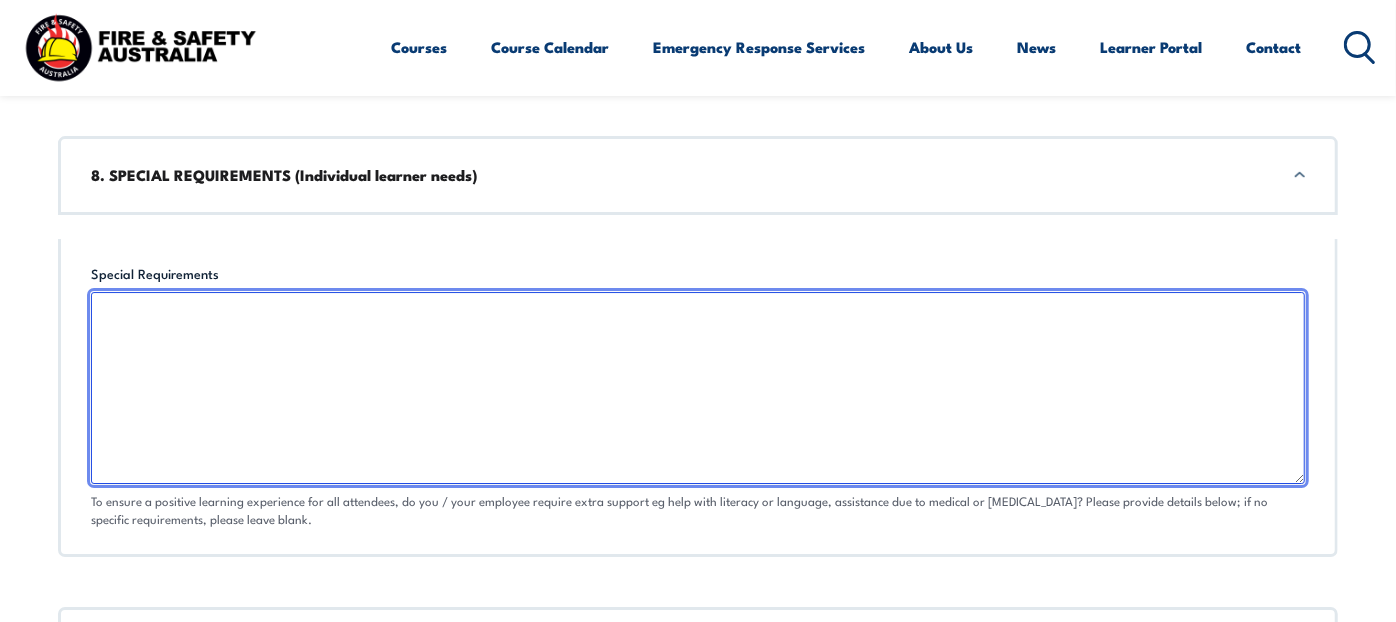 click on "Special Requirements" at bounding box center (698, 388) 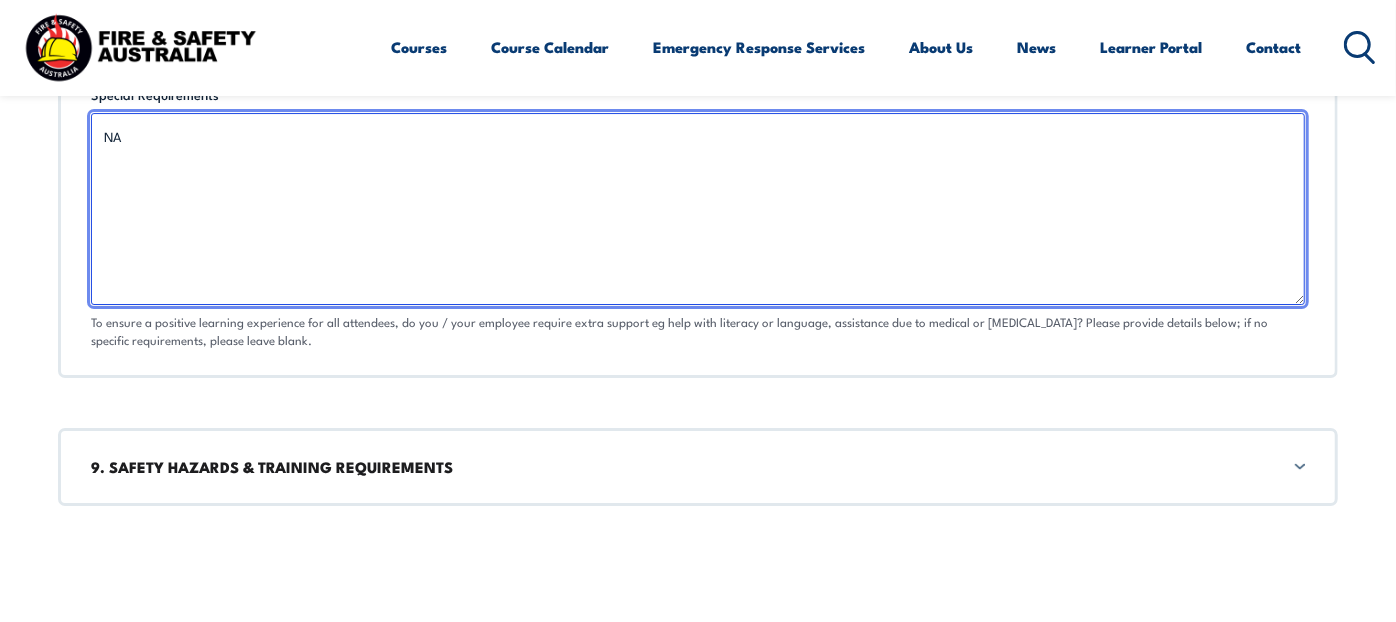 scroll, scrollTop: 4515, scrollLeft: 0, axis: vertical 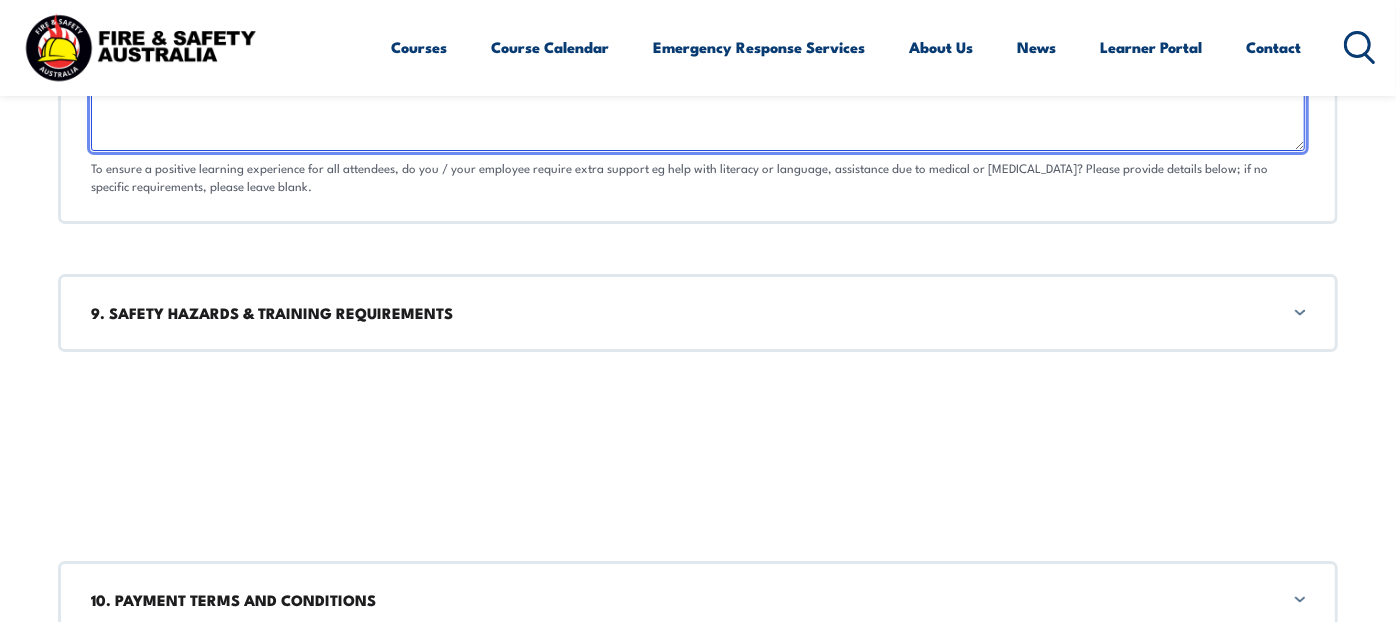 type on "NA" 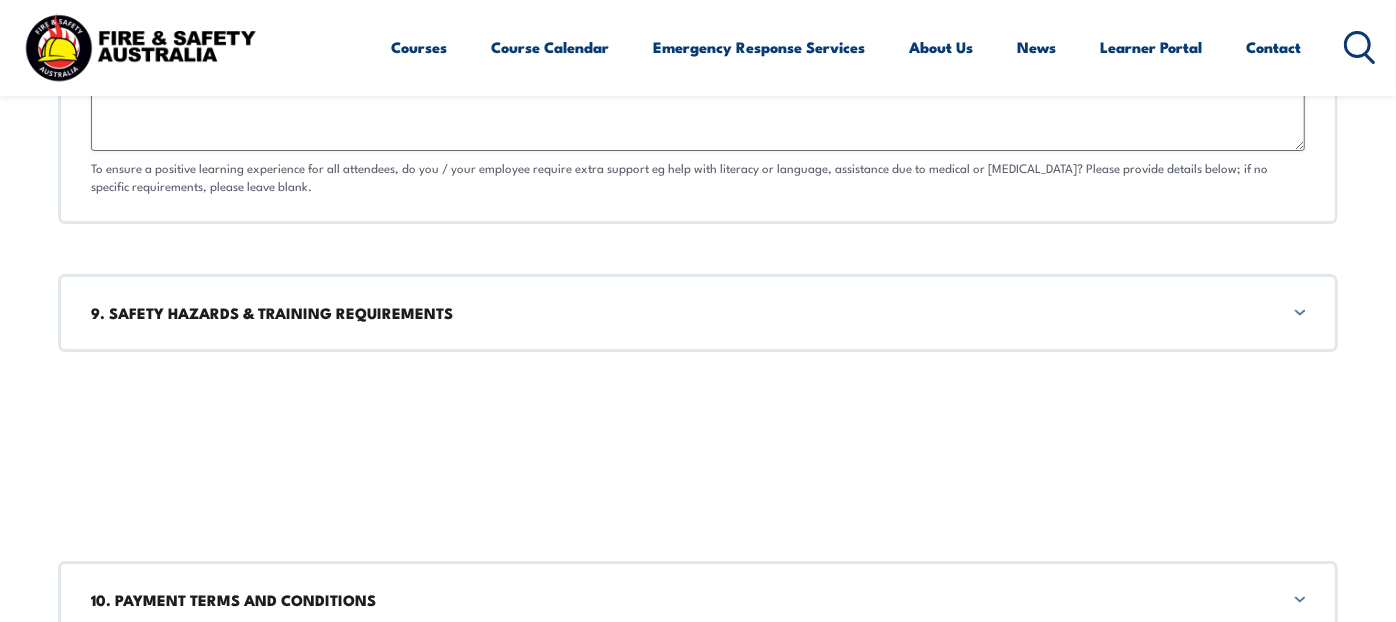 click on "9. SAFETY HAZARDS & TRAINING REQUIREMENTS" at bounding box center [698, 313] 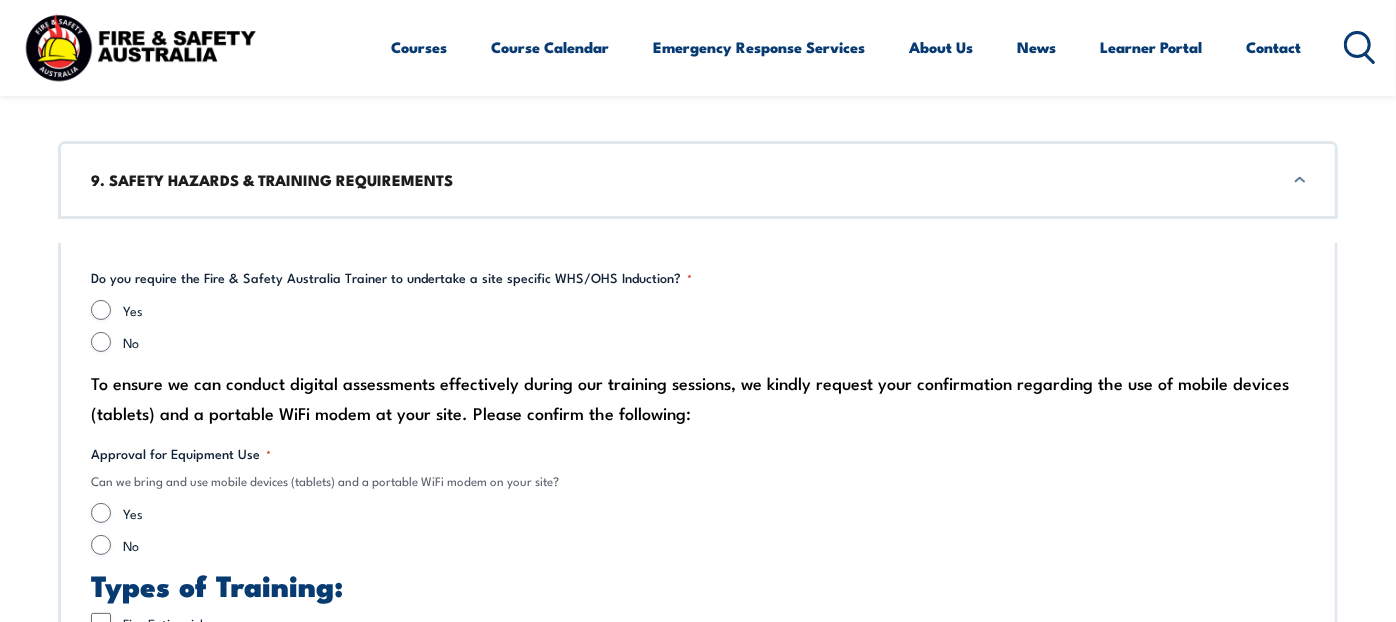 scroll, scrollTop: 4652, scrollLeft: 0, axis: vertical 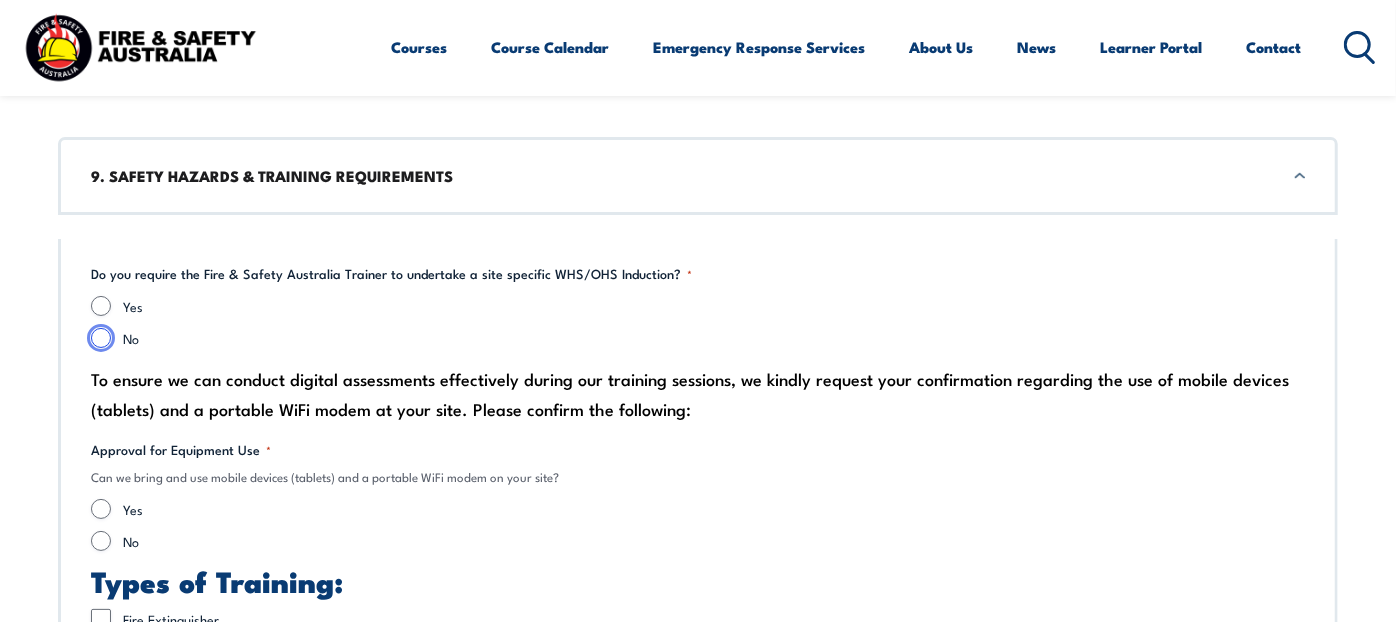 click on "No" at bounding box center (101, 338) 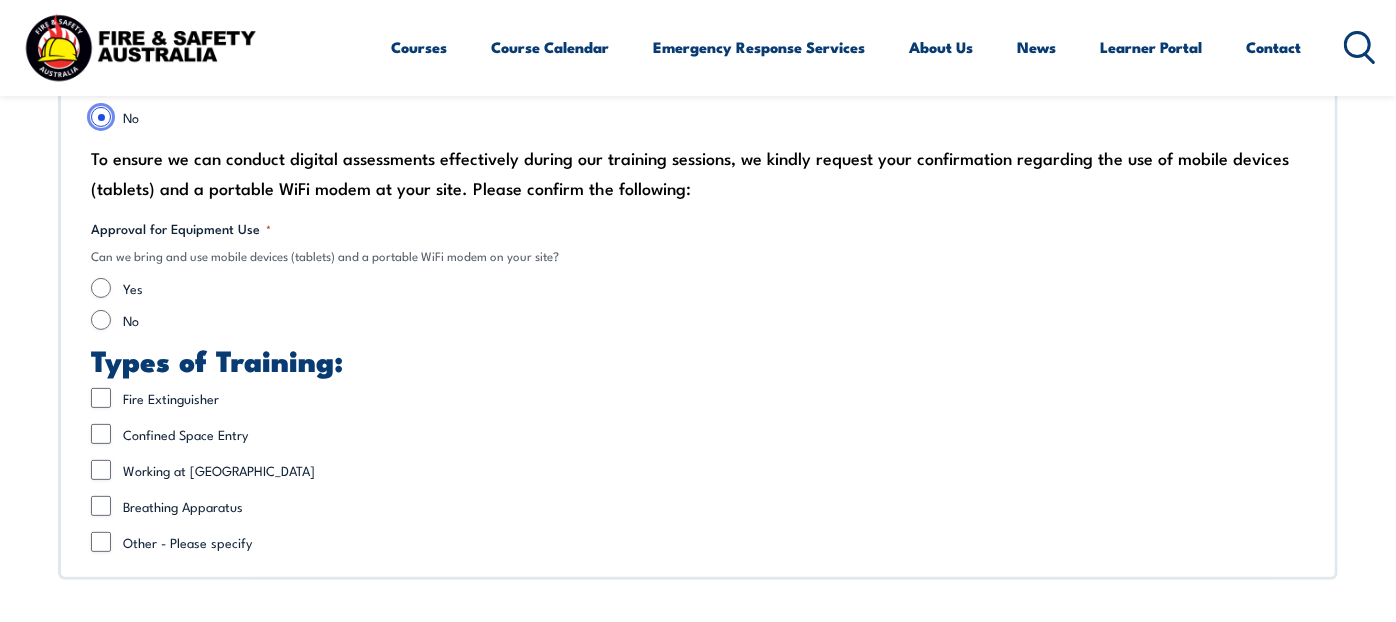 scroll, scrollTop: 4874, scrollLeft: 0, axis: vertical 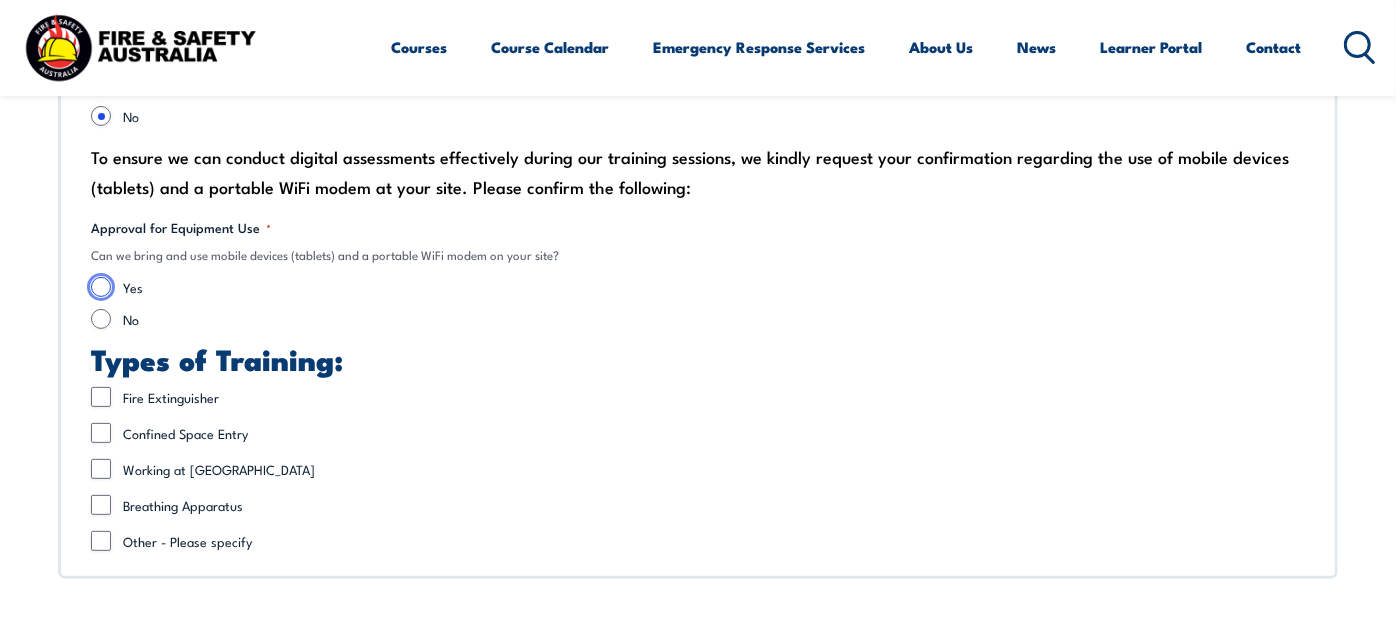 click on "Yes" at bounding box center [101, 287] 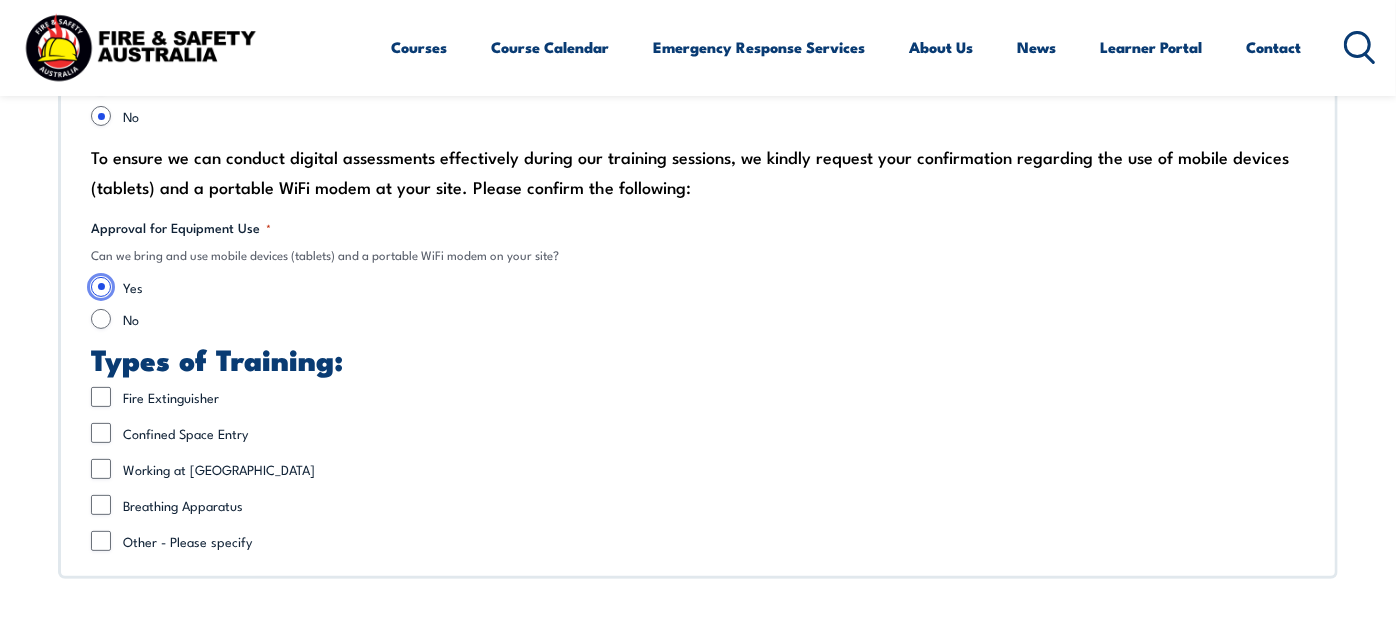 scroll, scrollTop: 5097, scrollLeft: 0, axis: vertical 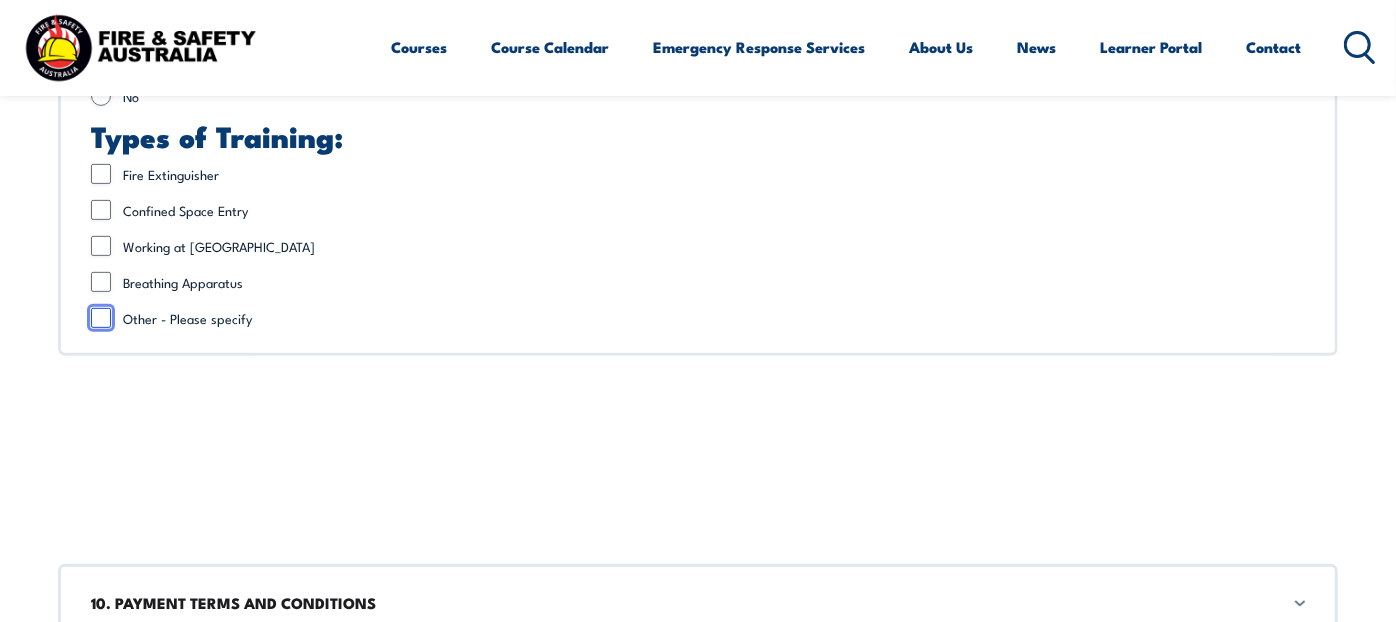 click on "Other - Please specify" at bounding box center [101, 318] 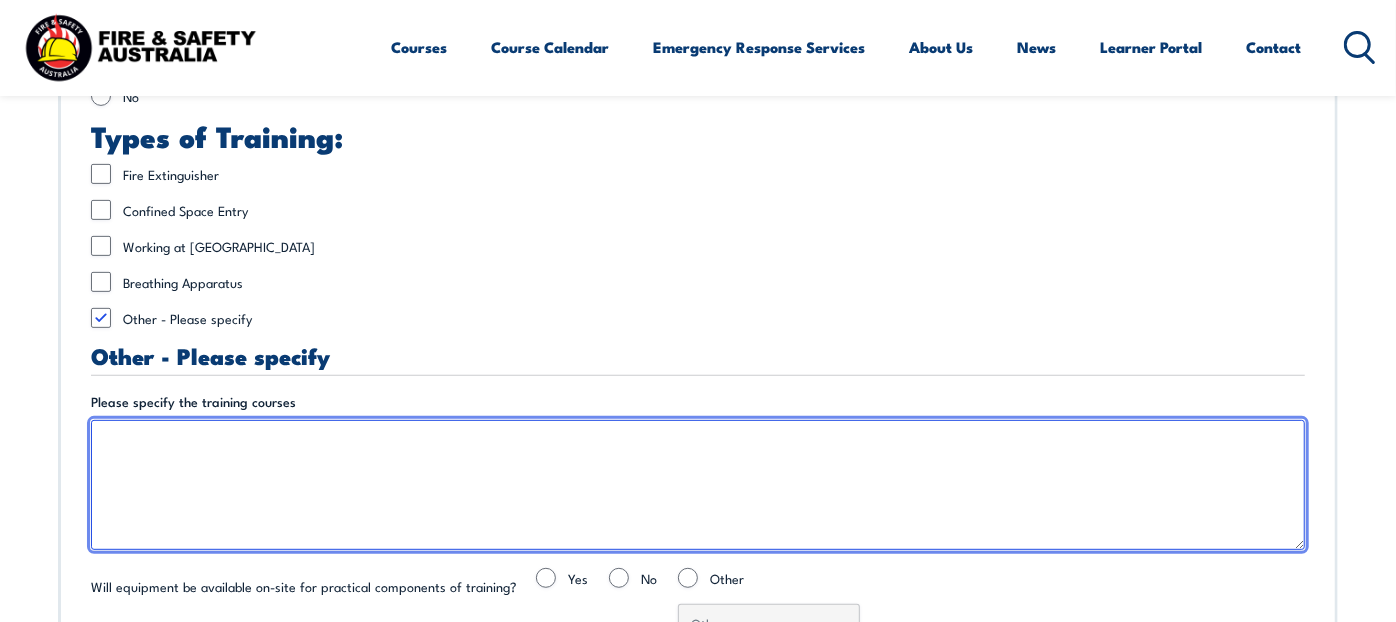 click on "Please specify the training courses" at bounding box center [698, 485] 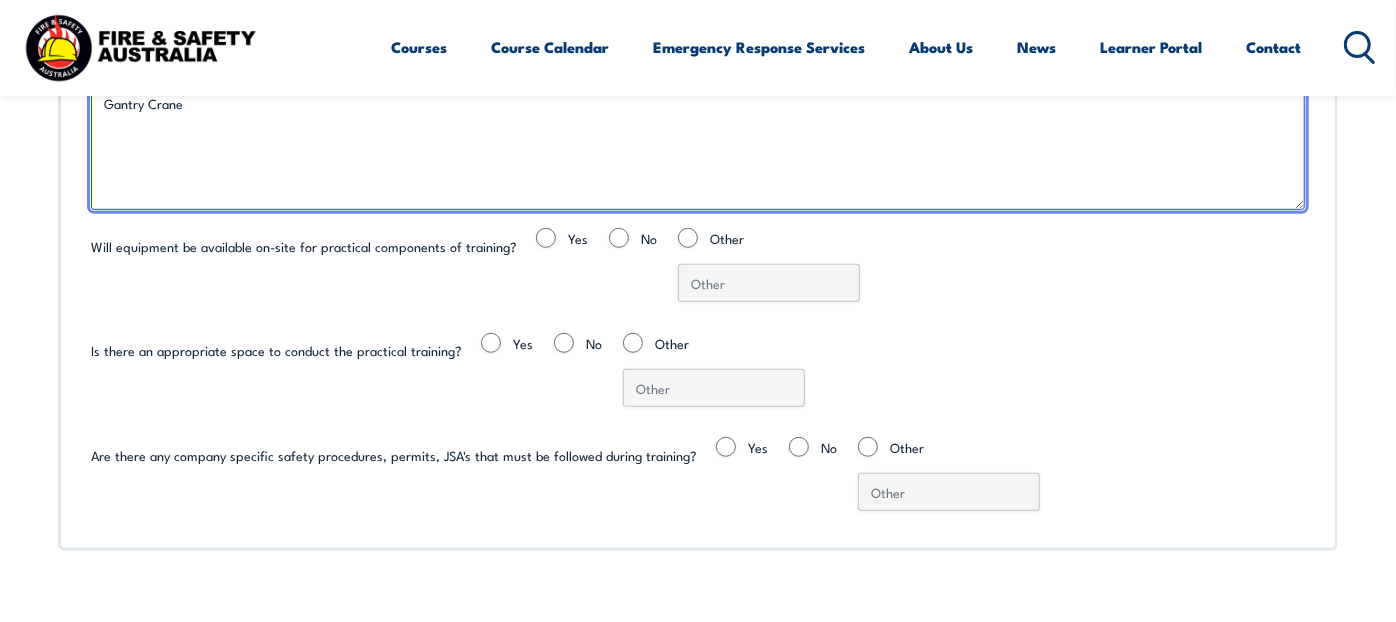 scroll, scrollTop: 5430, scrollLeft: 0, axis: vertical 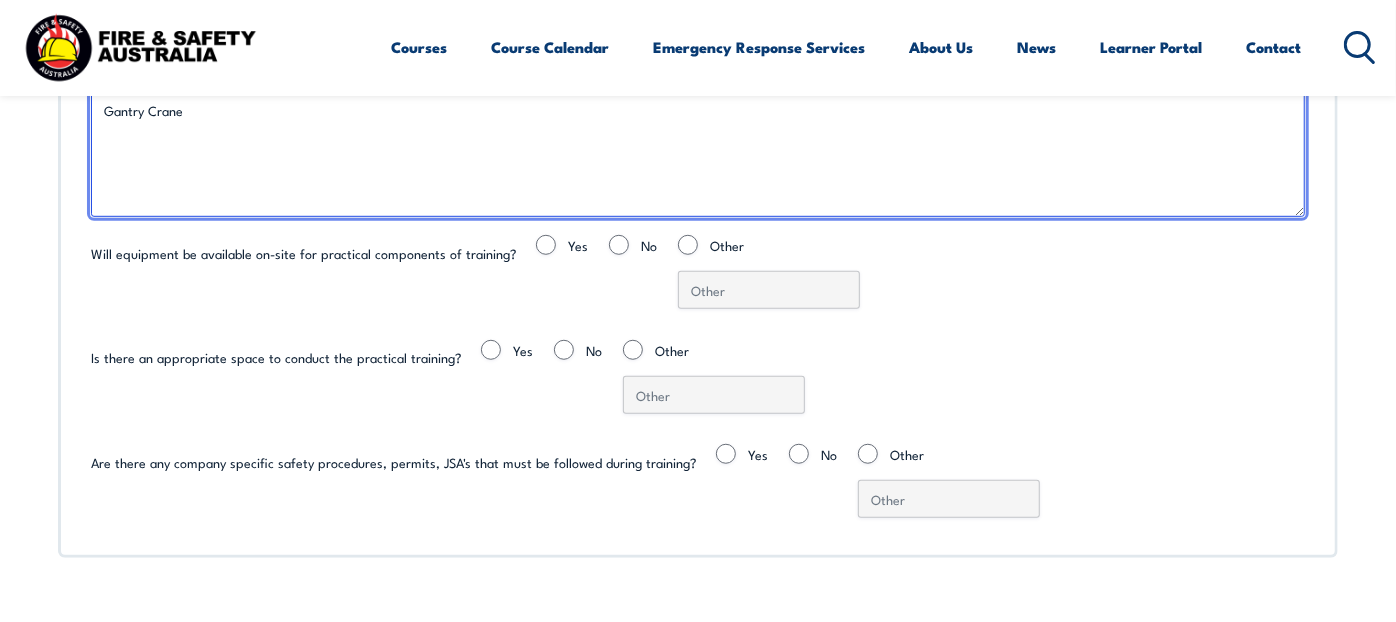 type on "Gantry Crane" 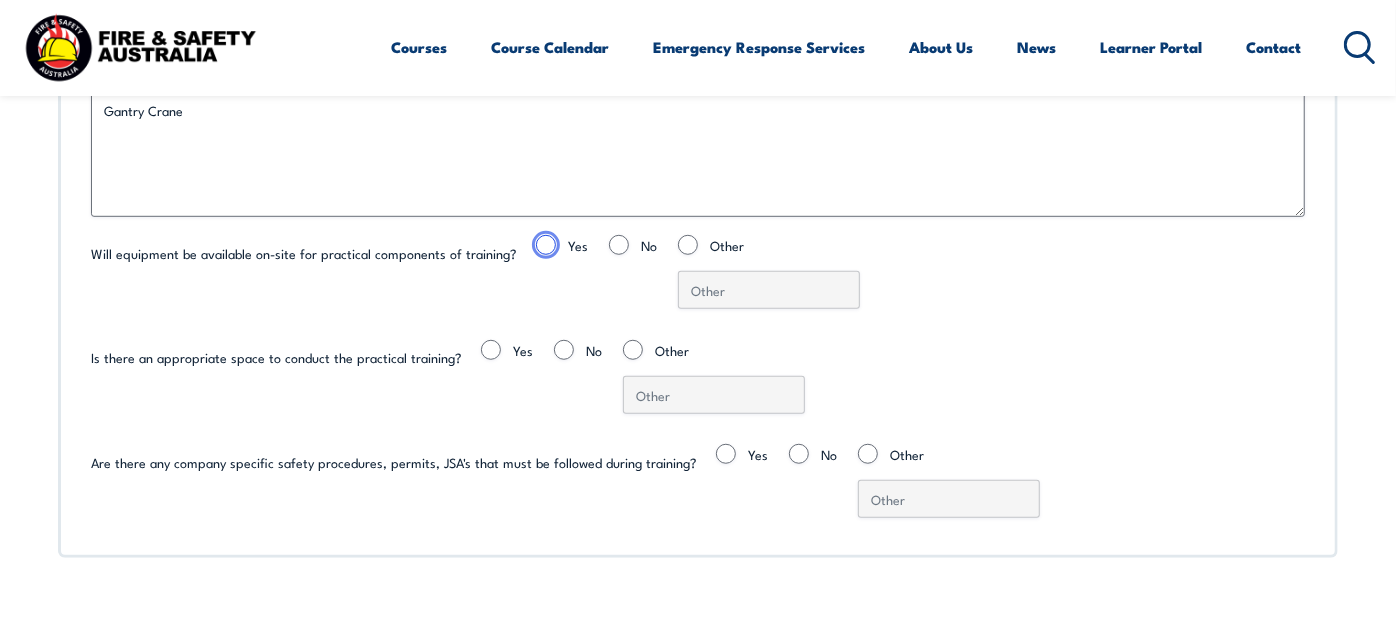 click on "Yes" at bounding box center [546, 245] 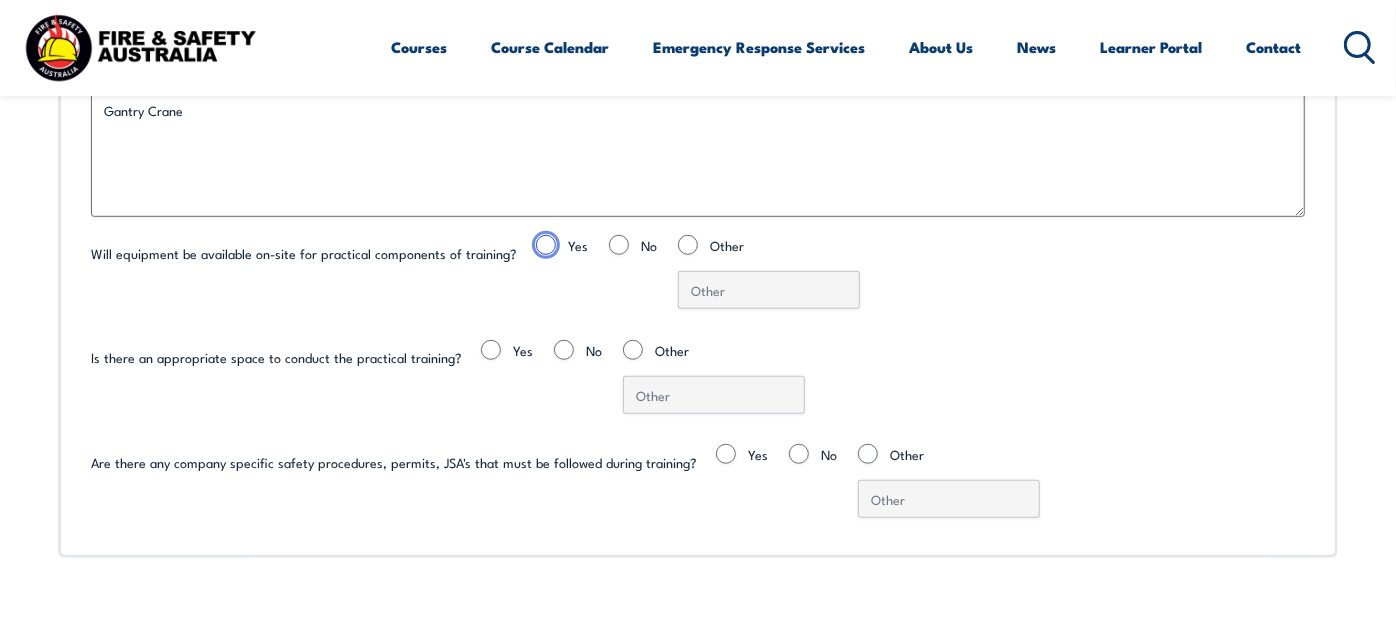 radio on "true" 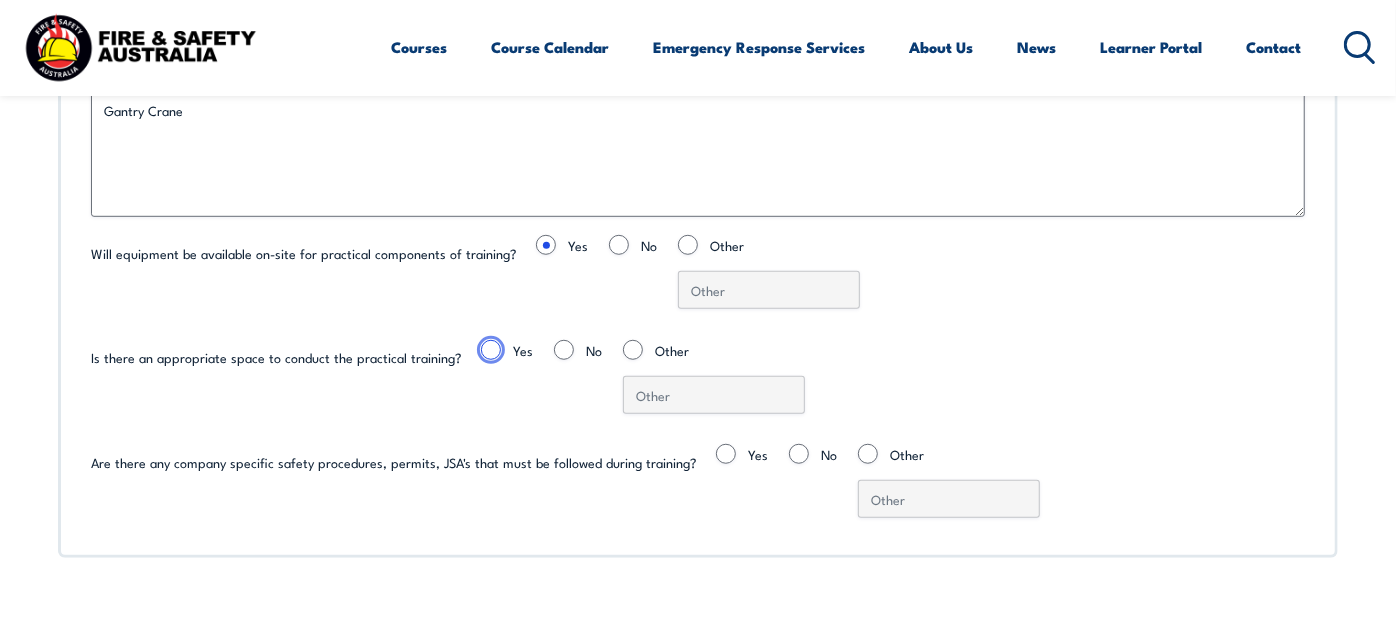 click on "Yes" at bounding box center [491, 350] 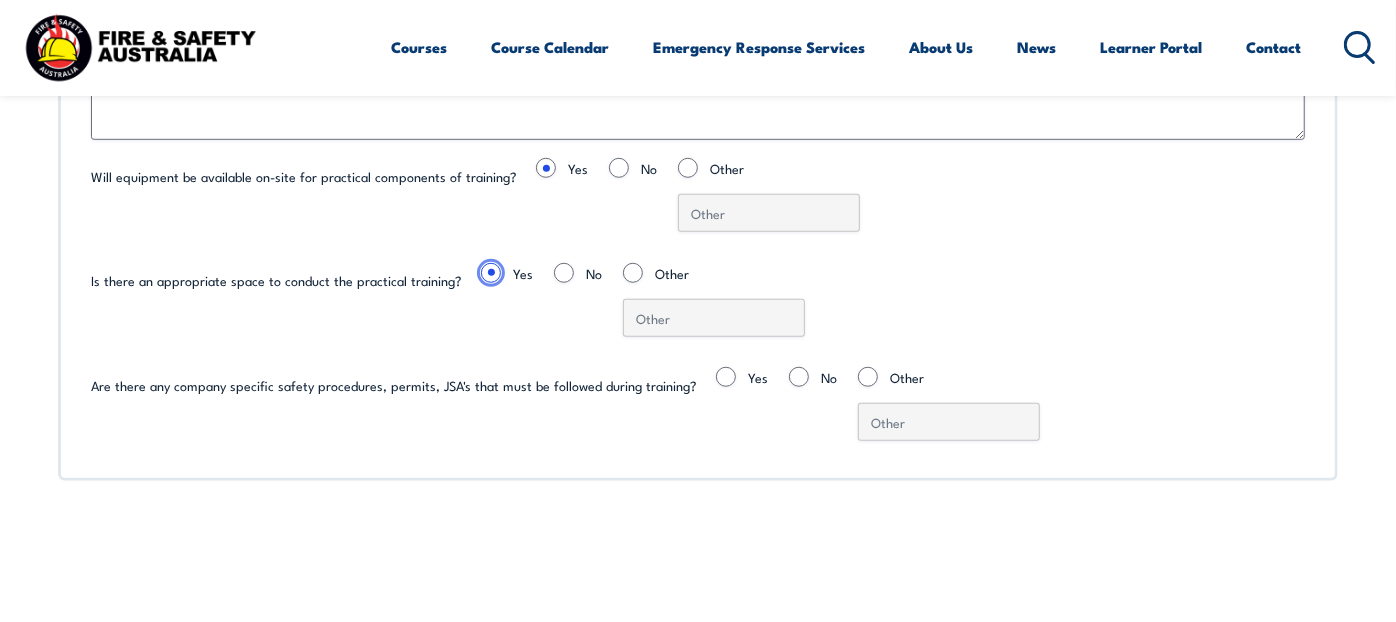 scroll, scrollTop: 5541, scrollLeft: 0, axis: vertical 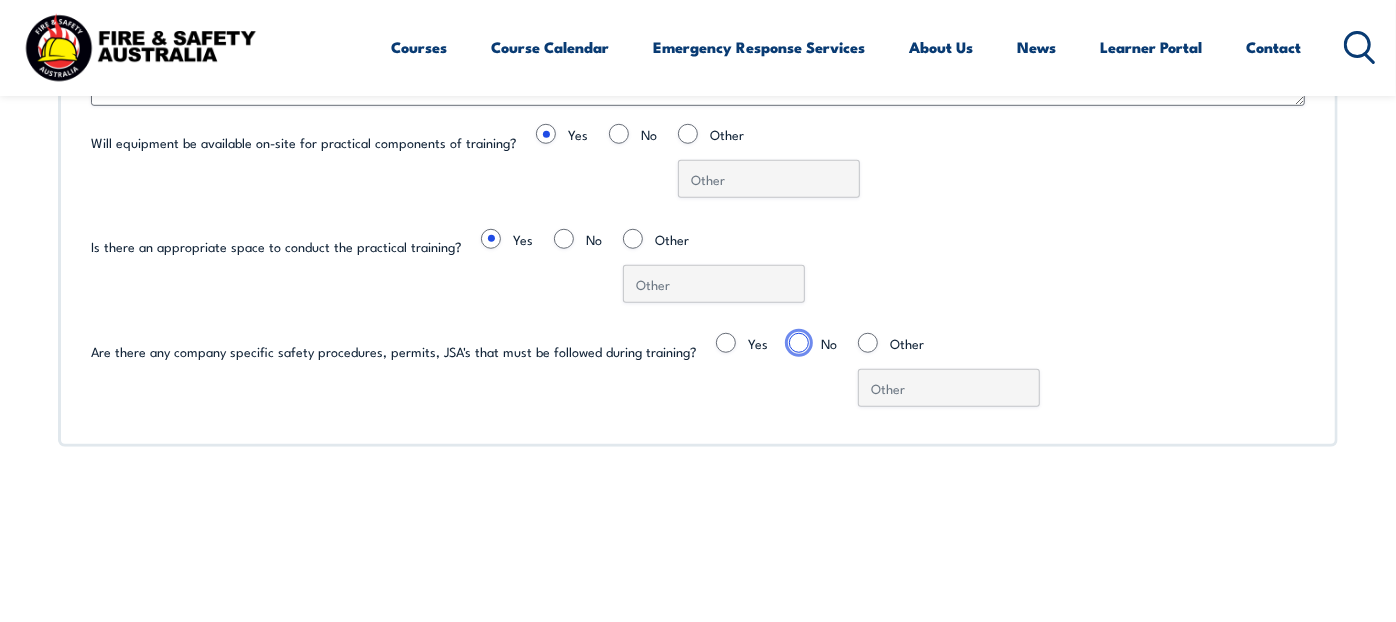 click on "No" at bounding box center (799, 343) 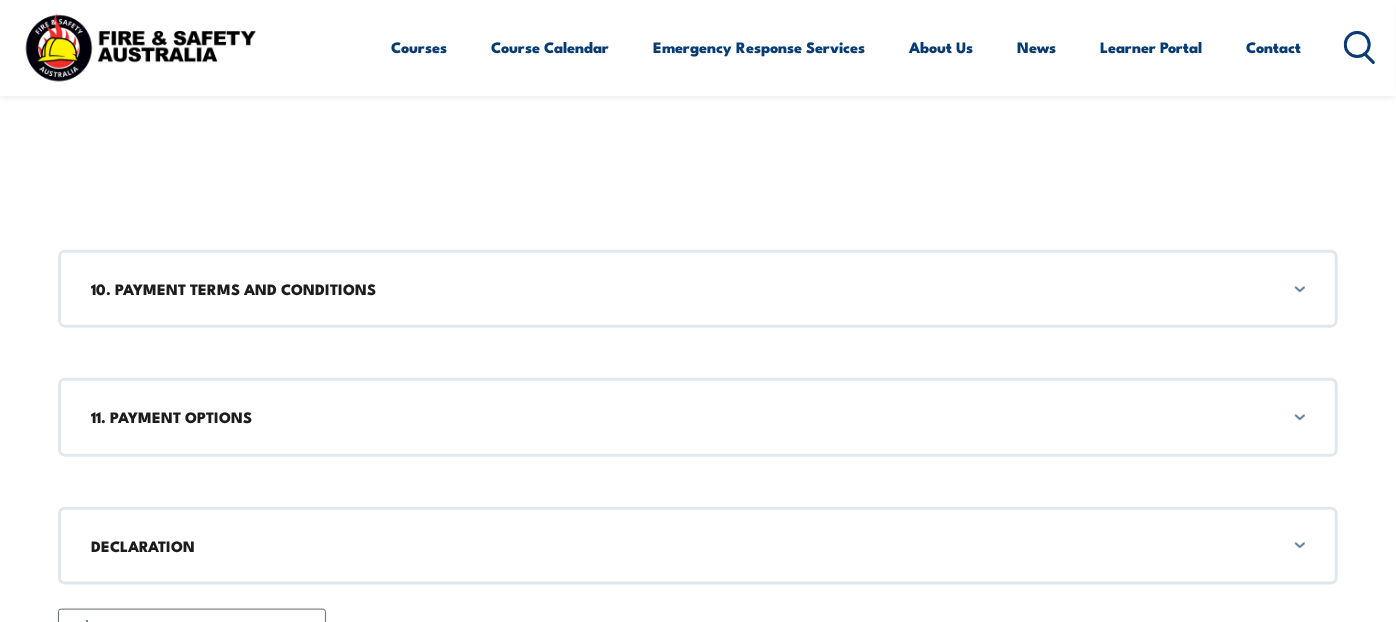 scroll, scrollTop: 5985, scrollLeft: 0, axis: vertical 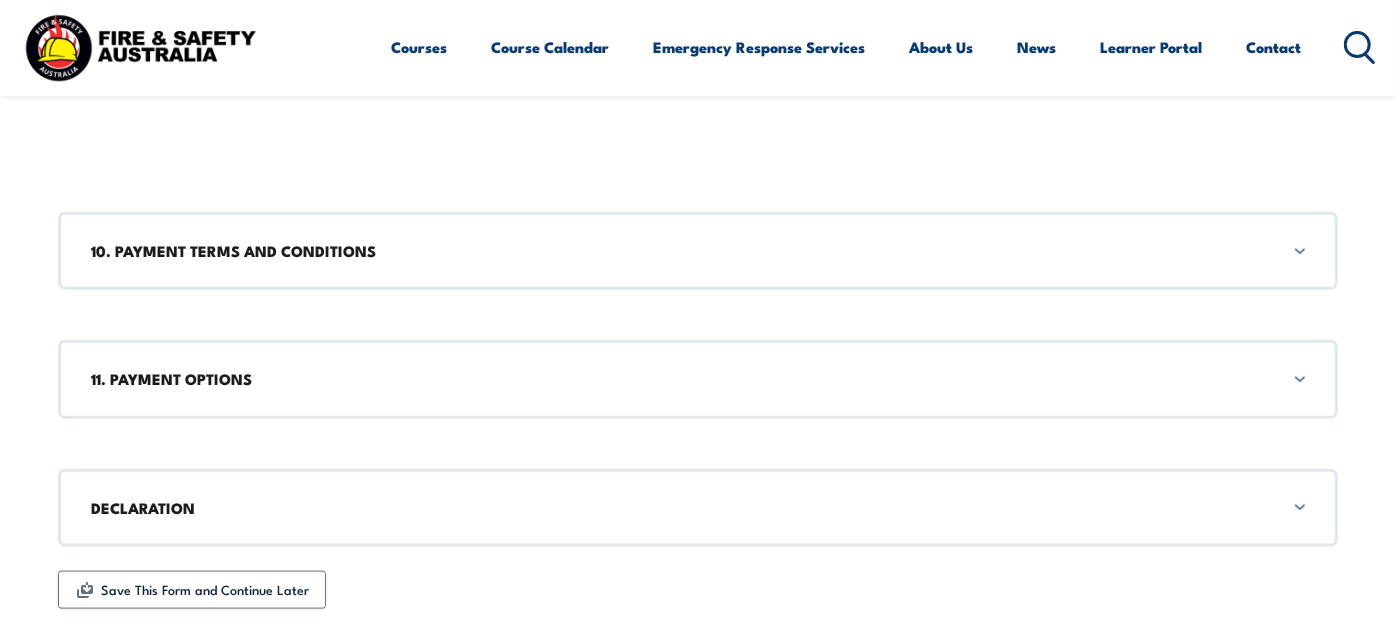 click on "10. PAYMENT TERMS AND CONDITIONS" at bounding box center [698, 251] 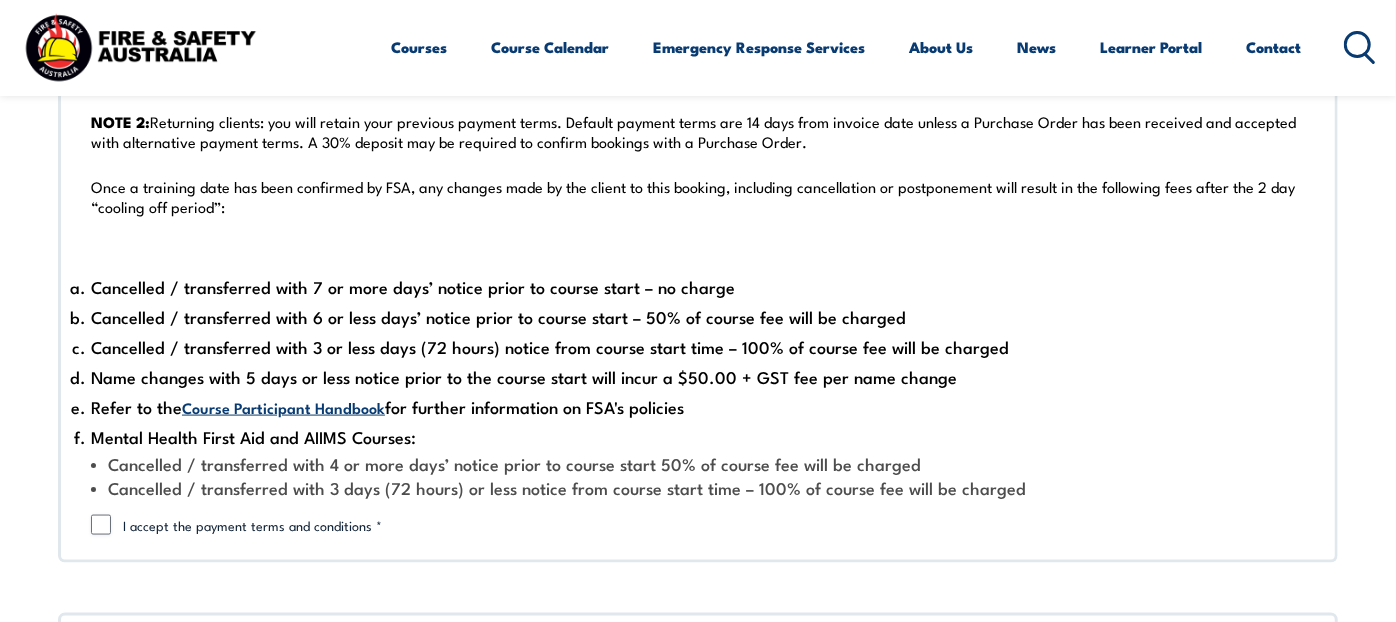 scroll, scrollTop: 6396, scrollLeft: 0, axis: vertical 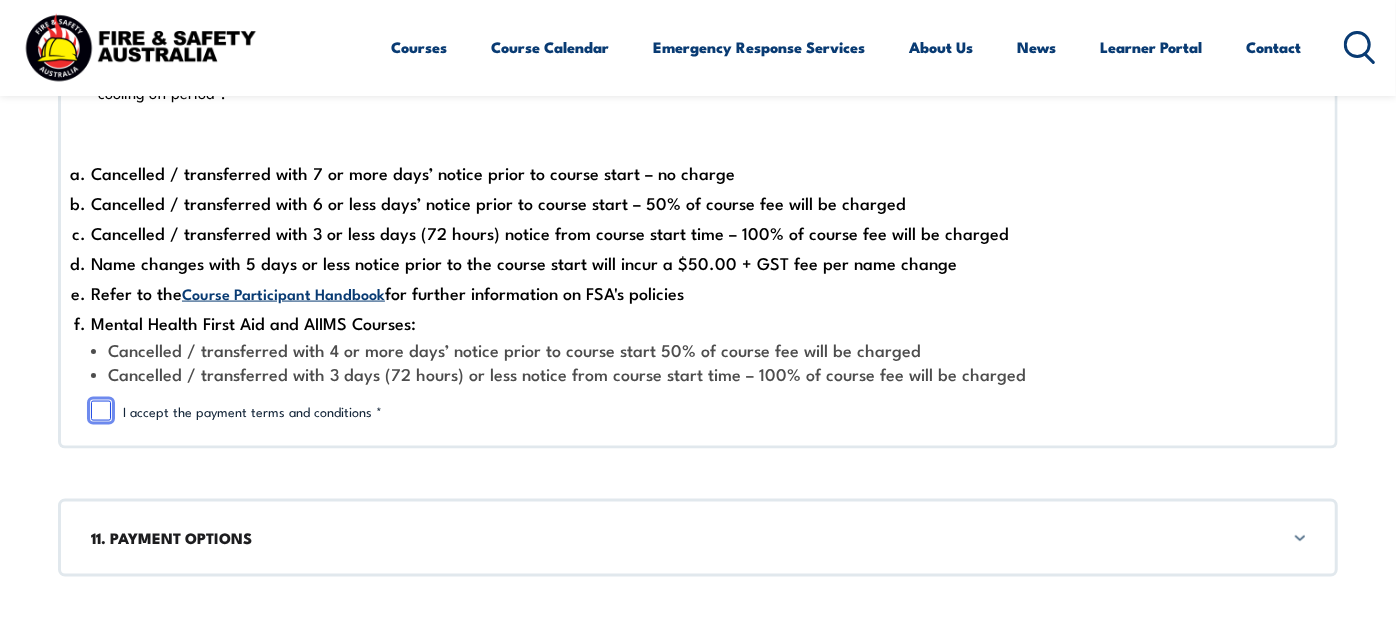 click on "I accept the payment terms and conditions *" at bounding box center (101, 411) 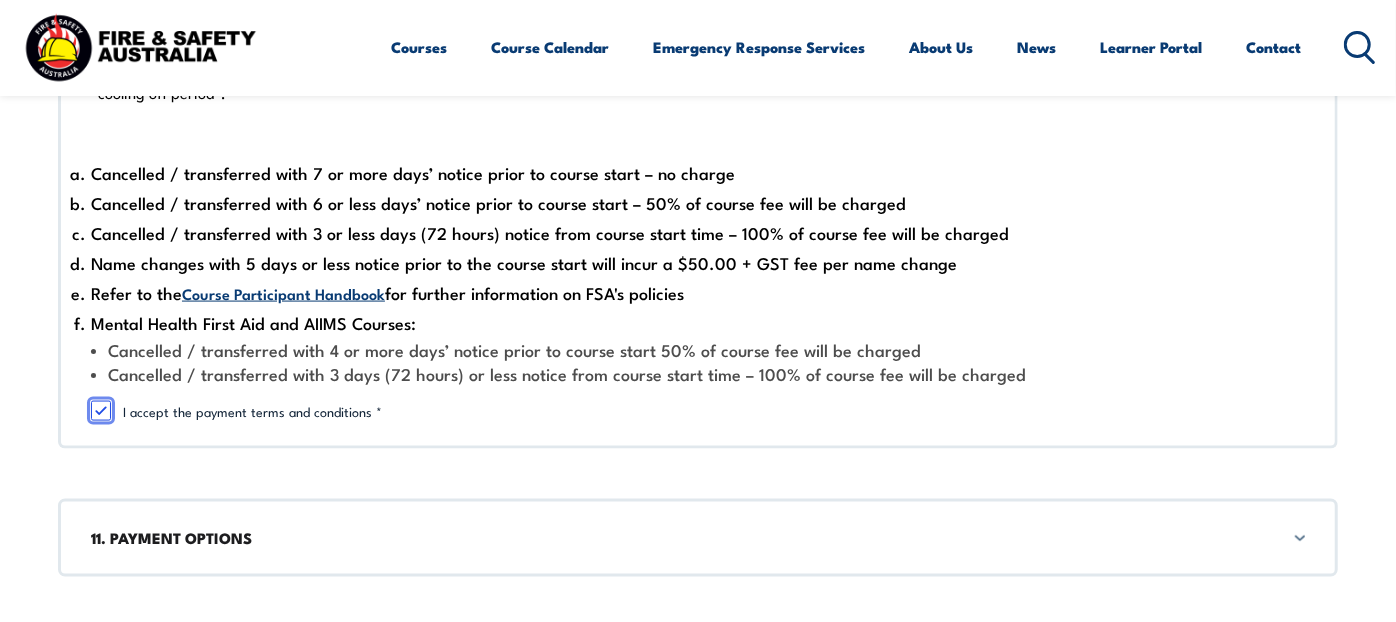 scroll, scrollTop: 6840, scrollLeft: 0, axis: vertical 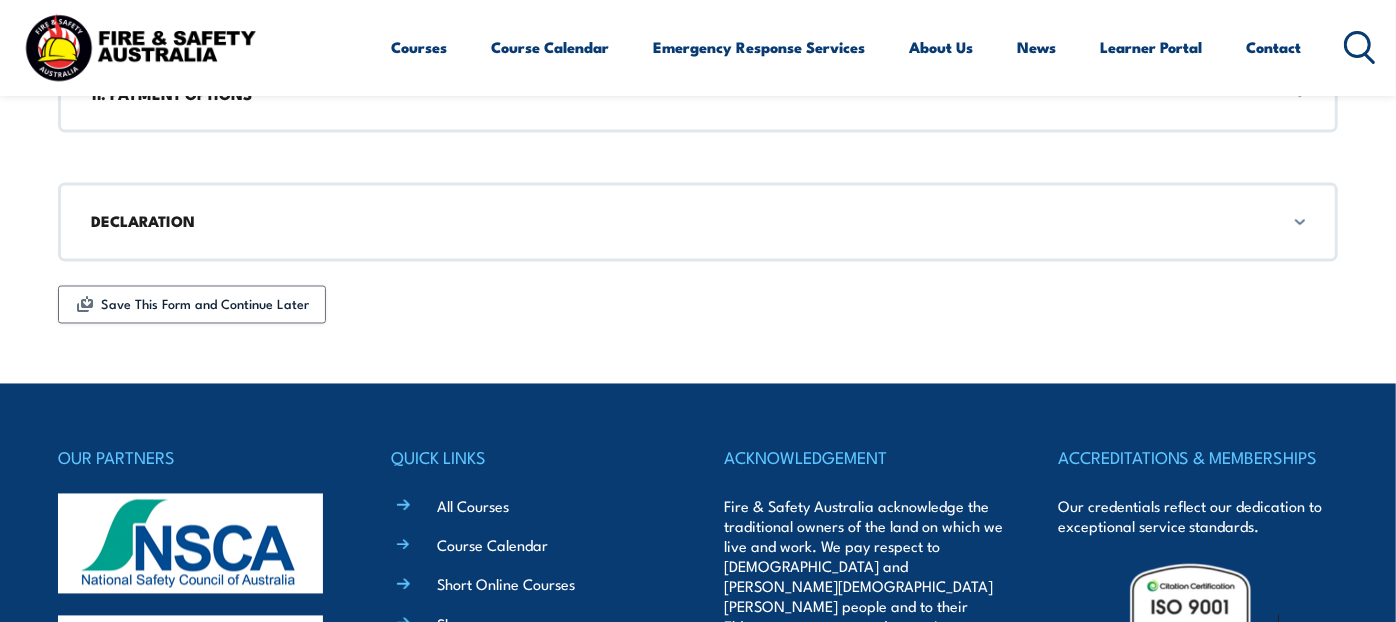 click on "11. PAYMENT OPTIONS" at bounding box center (698, 94) 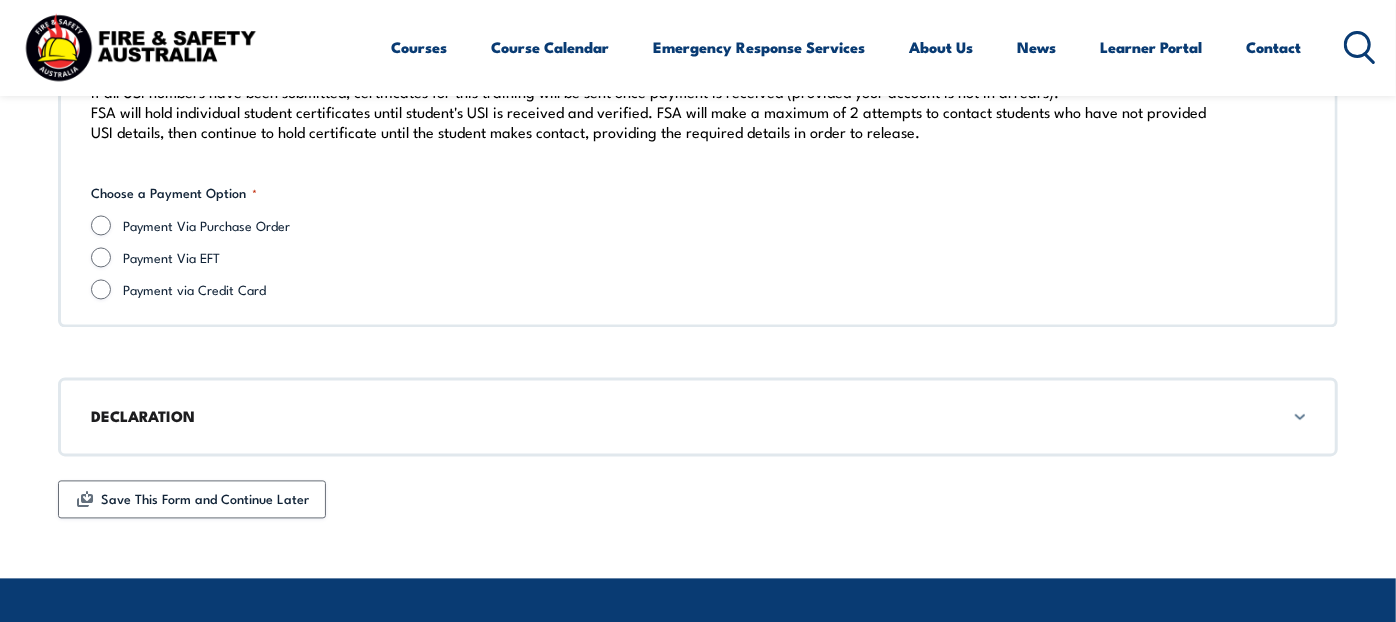 scroll, scrollTop: 7094, scrollLeft: 0, axis: vertical 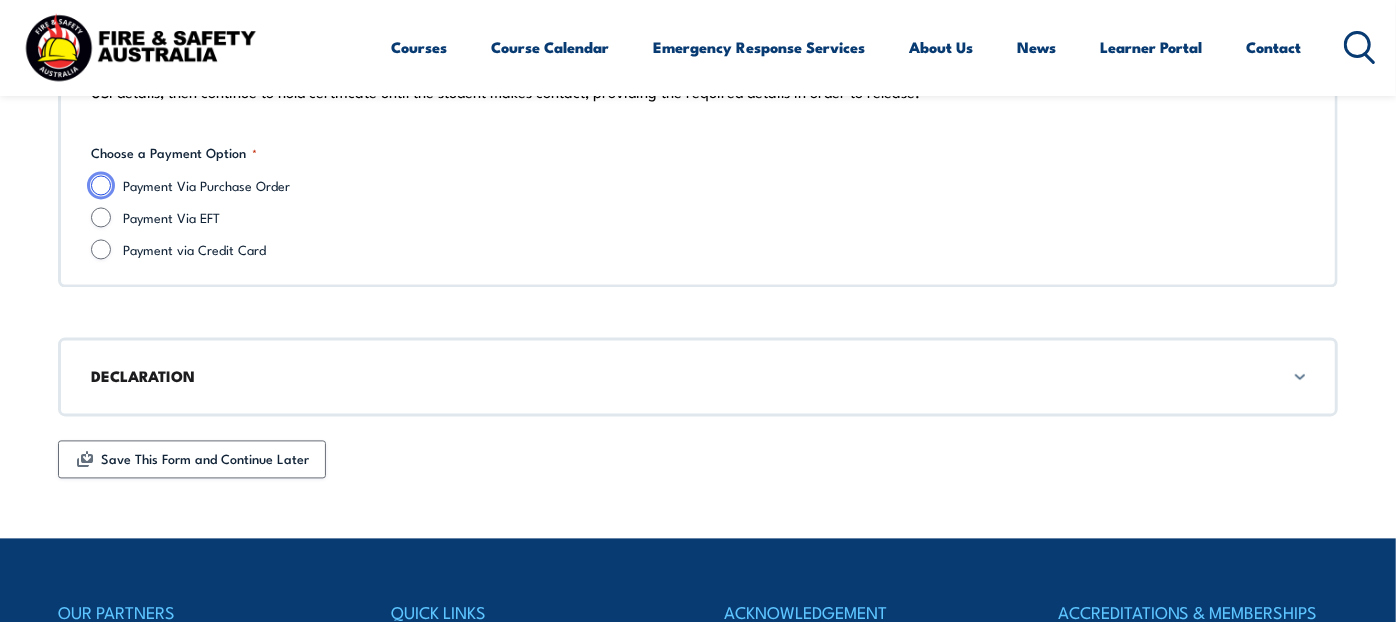 click on "Payment Via Purchase Order" at bounding box center [101, 185] 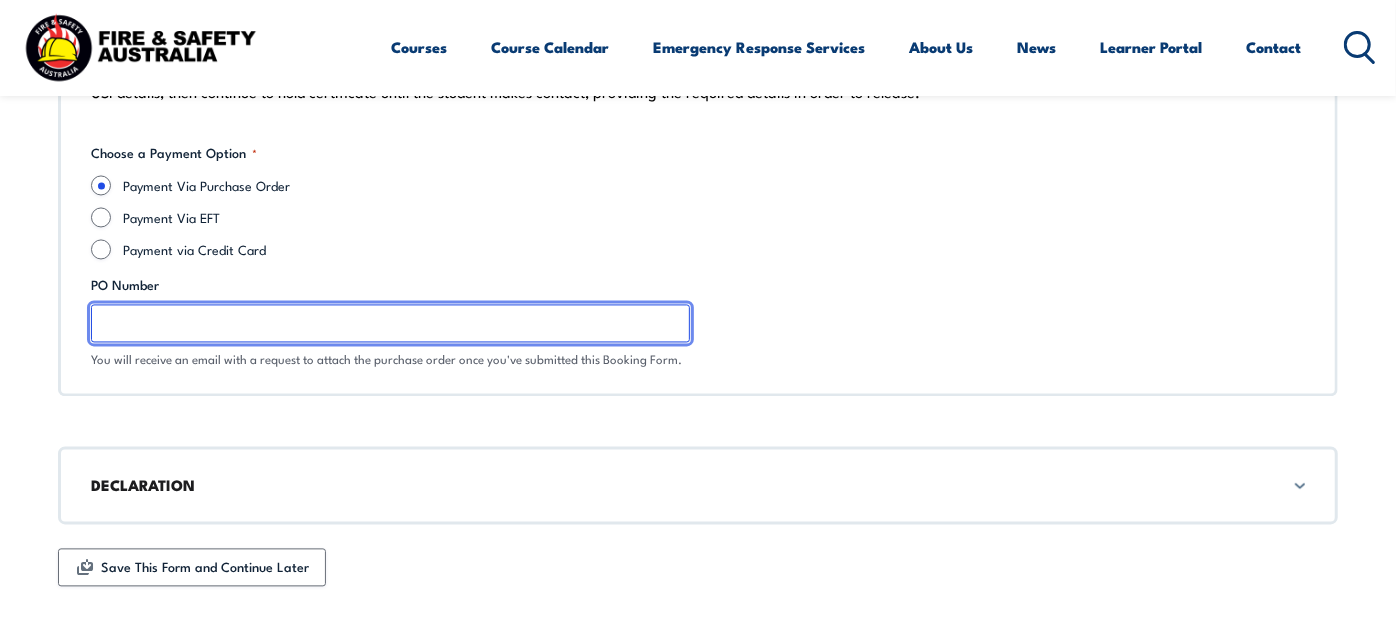 click on "PO Number" at bounding box center [390, 323] 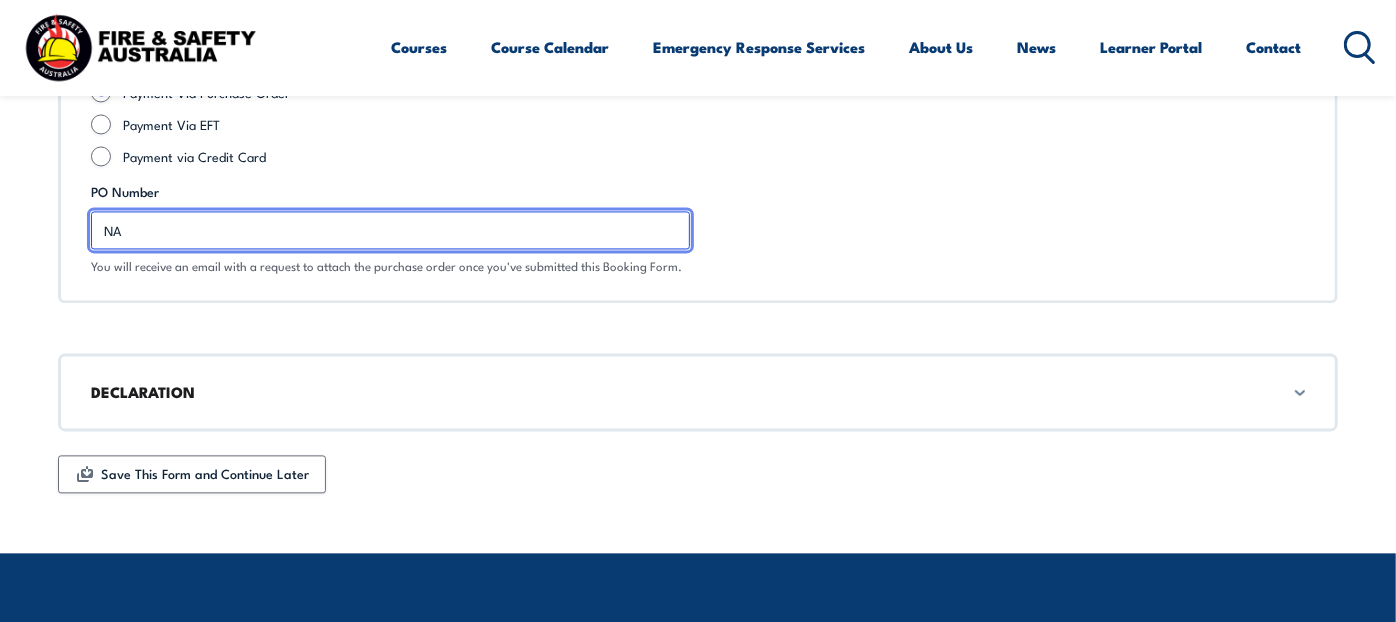 scroll, scrollTop: 7428, scrollLeft: 0, axis: vertical 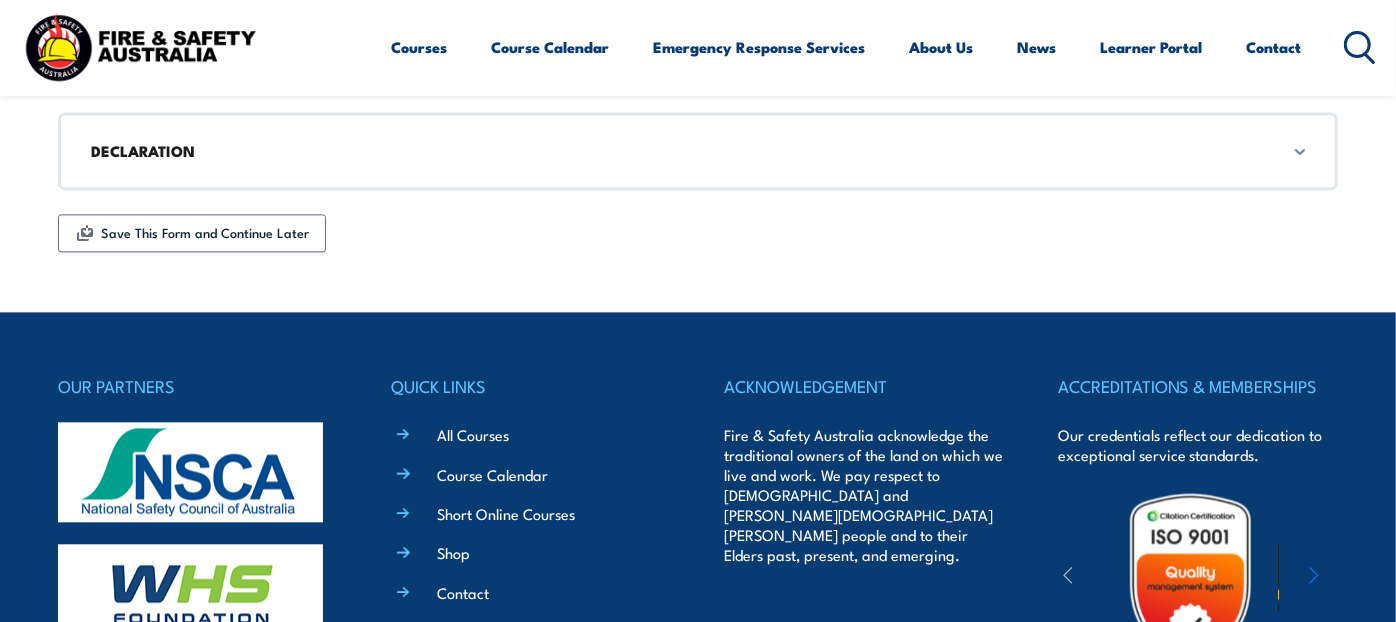 type on "NA" 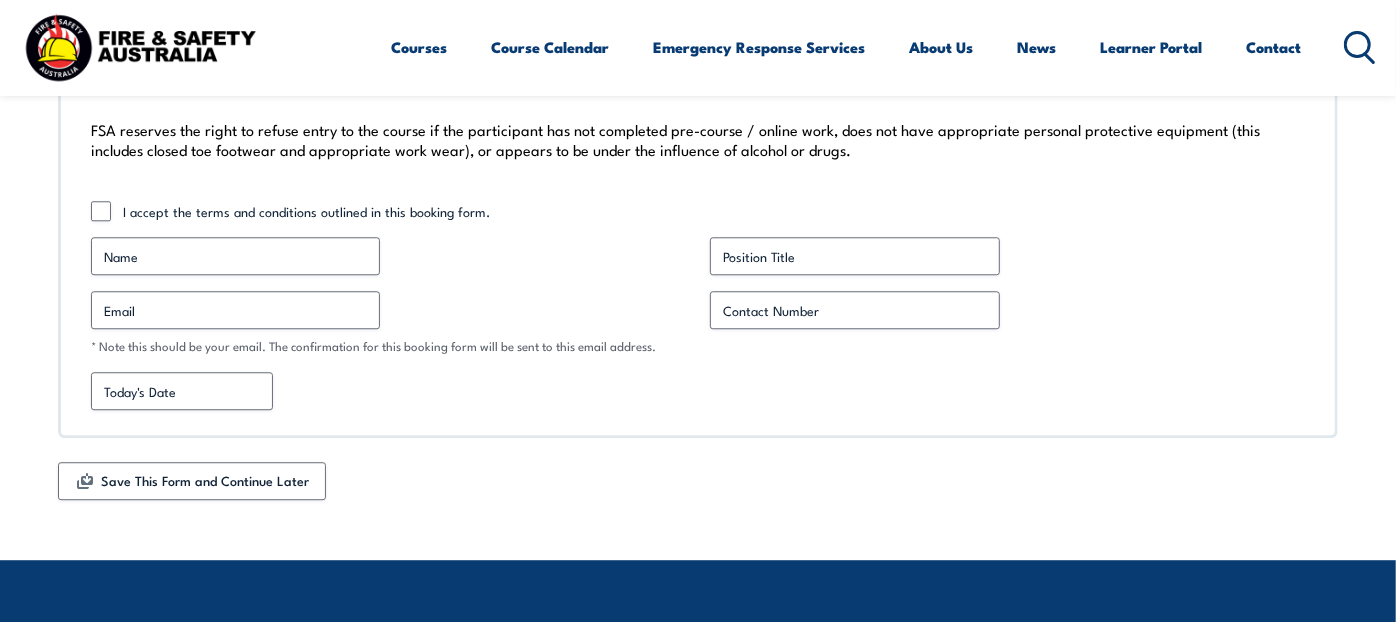 scroll, scrollTop: 7850, scrollLeft: 0, axis: vertical 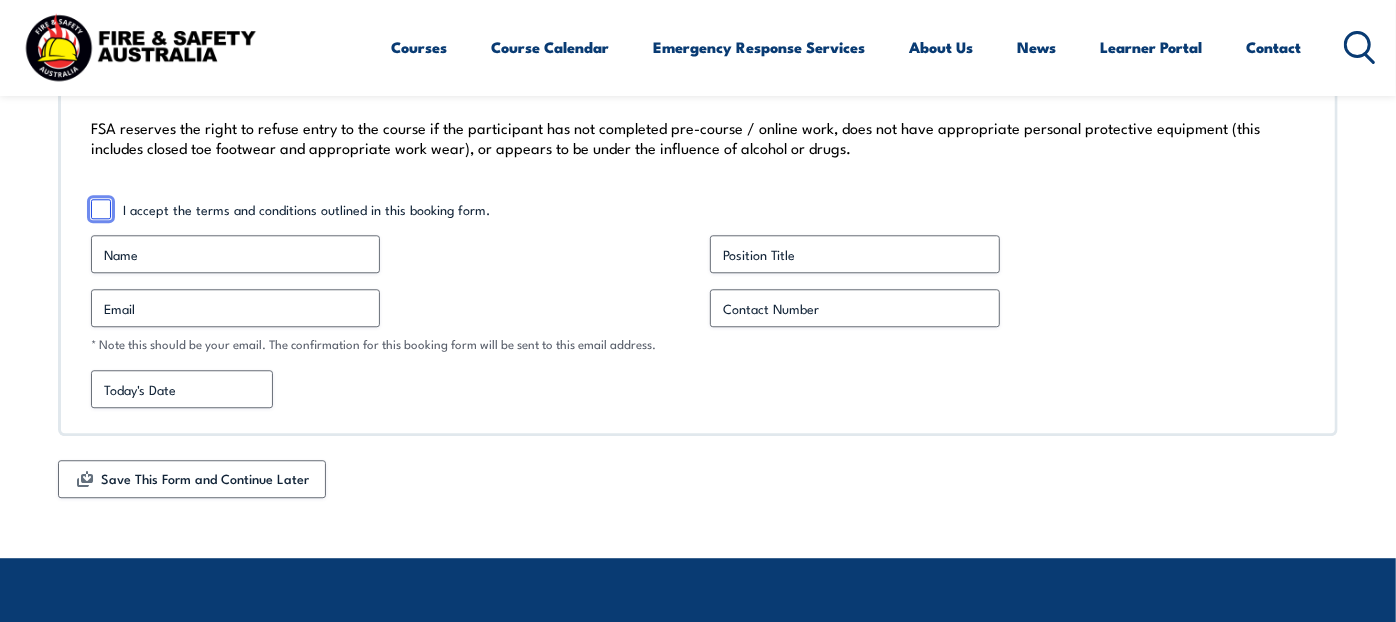 click on "I accept the terms and conditions outlined in this booking form." at bounding box center [101, 209] 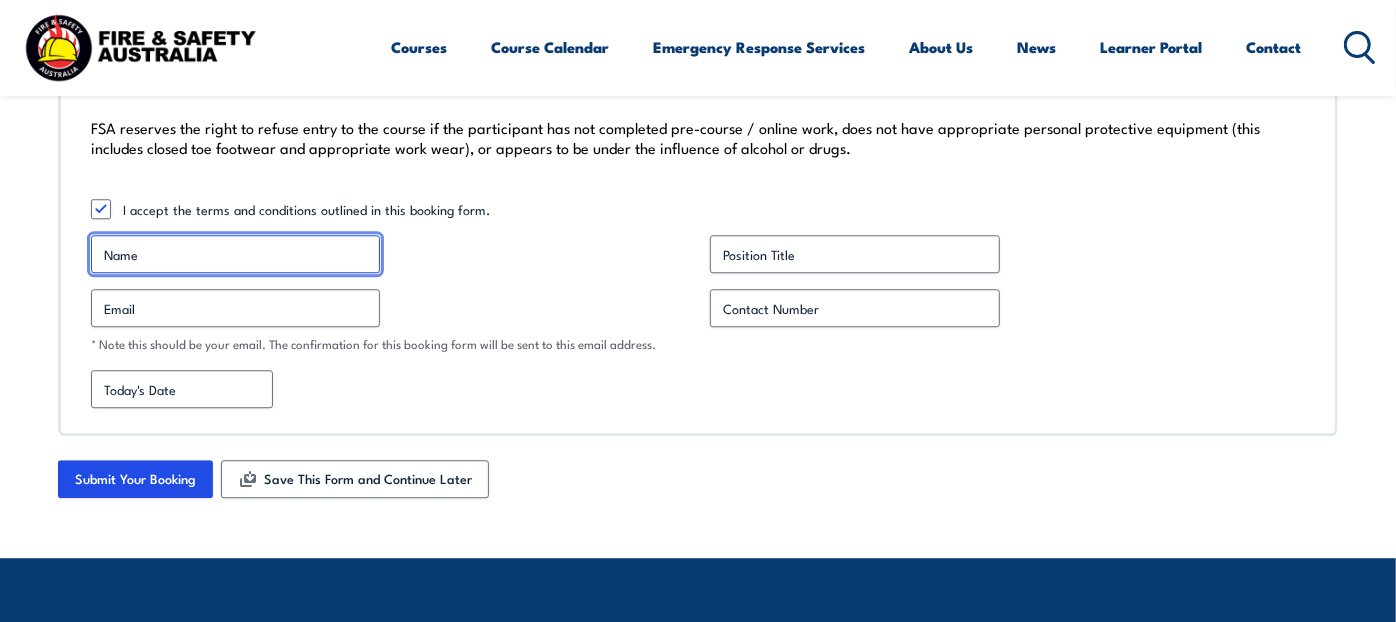 click on "Name *" at bounding box center (235, 254) 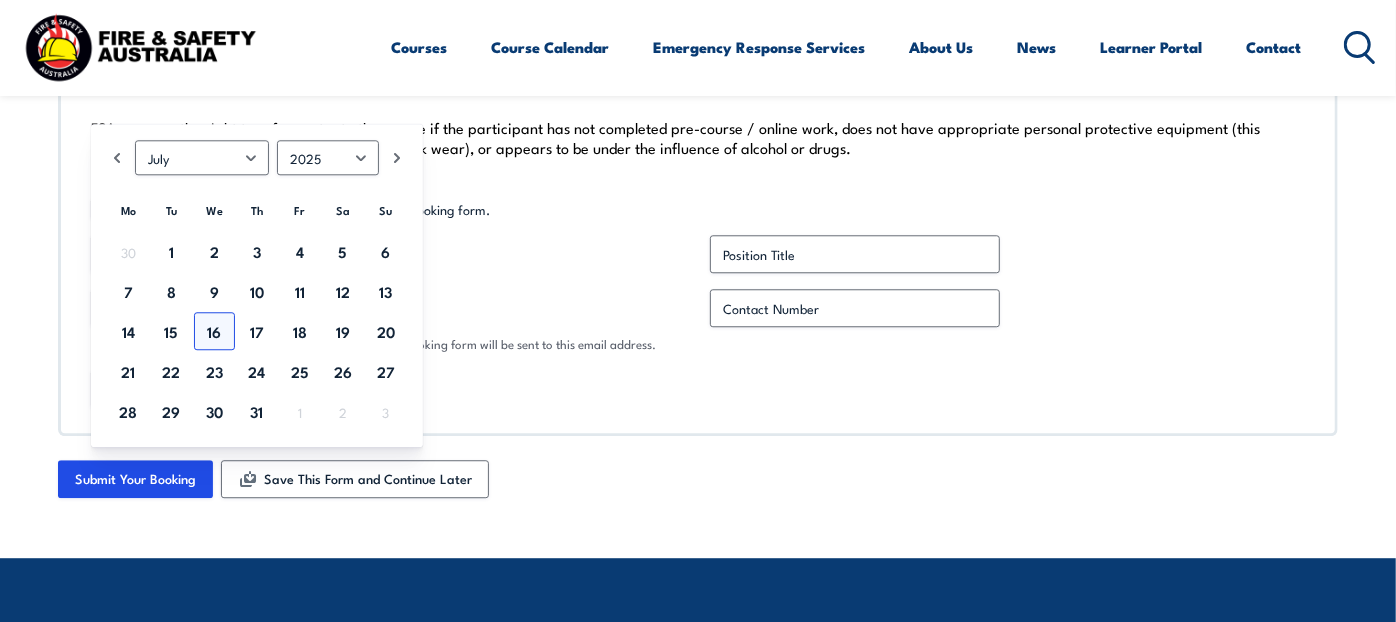 click on "16" at bounding box center (214, 331) 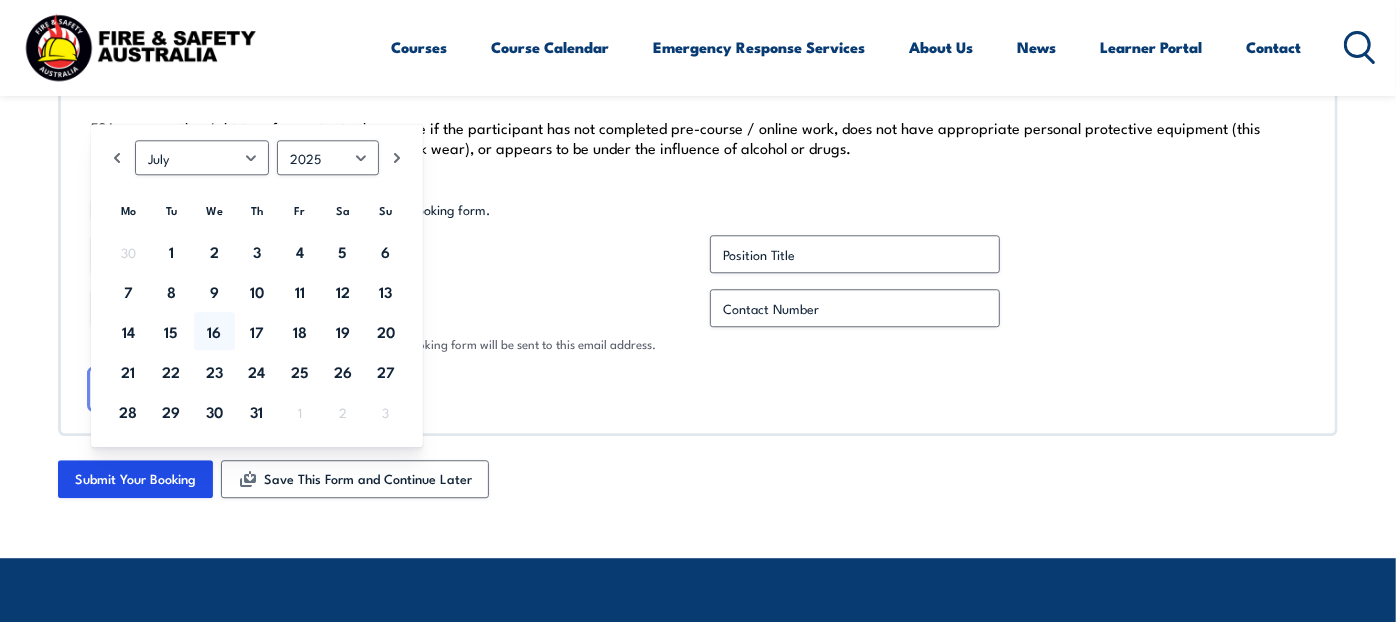 type on "[DATE]" 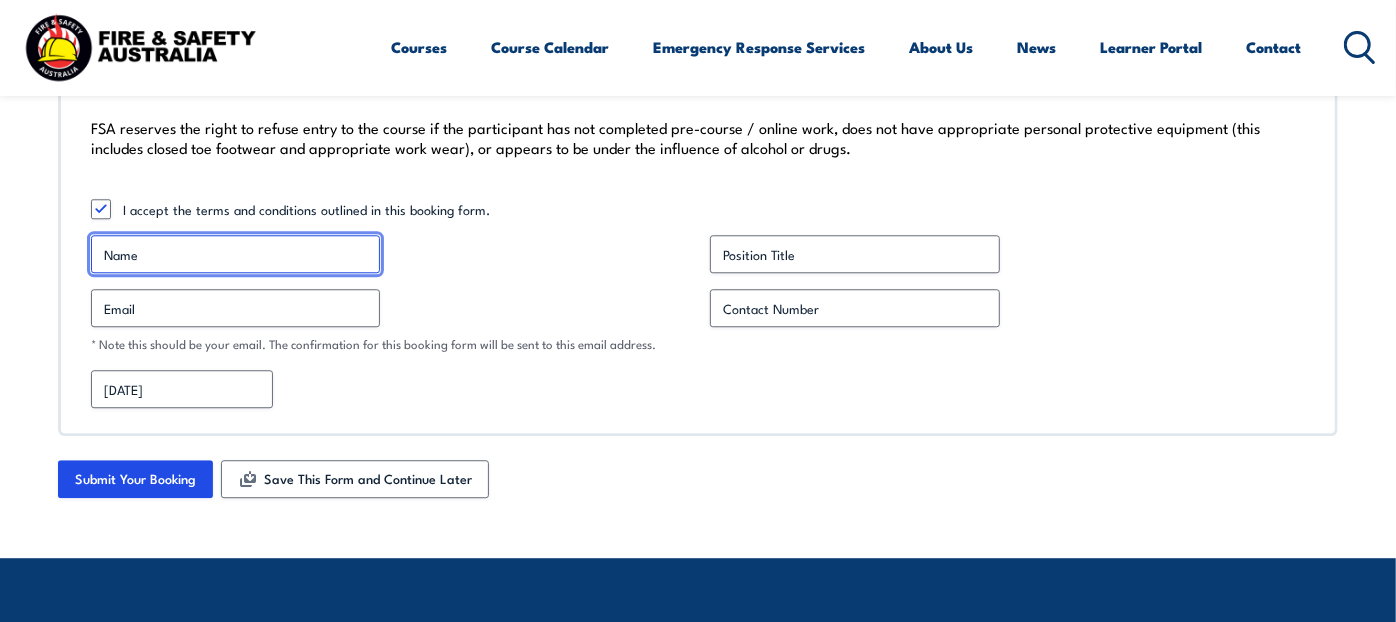 click on "Name *" at bounding box center [235, 254] 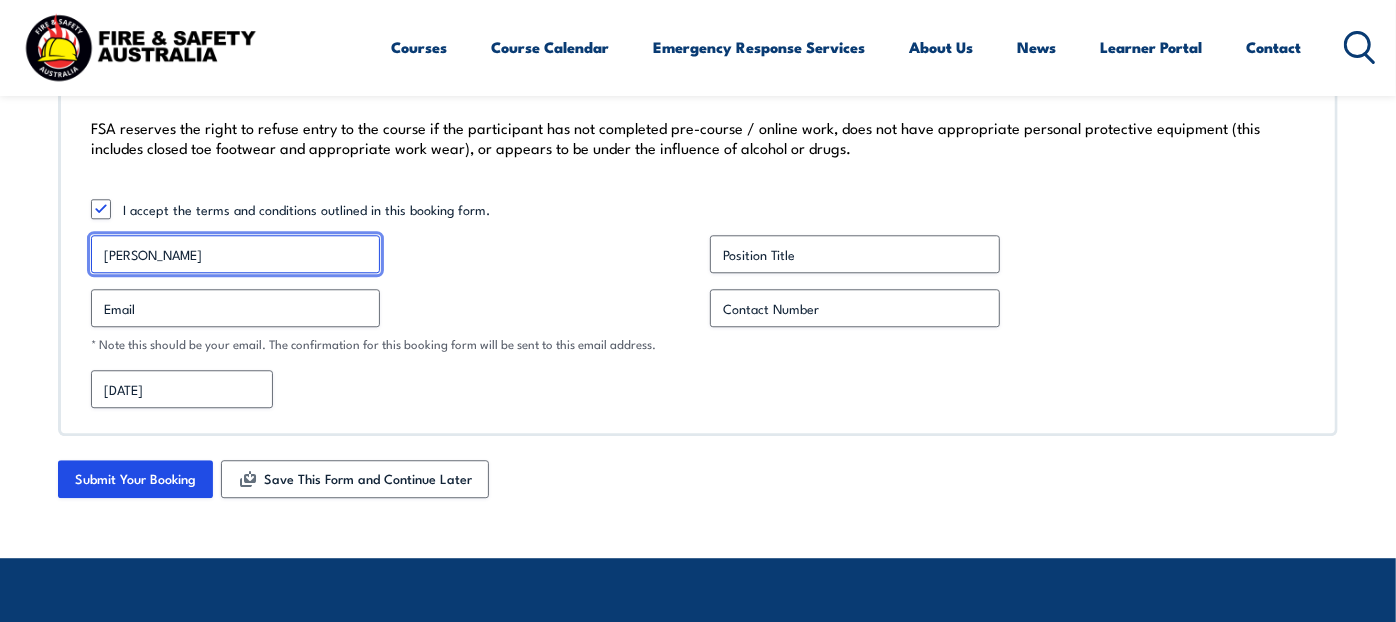 type on "[PERSON_NAME]" 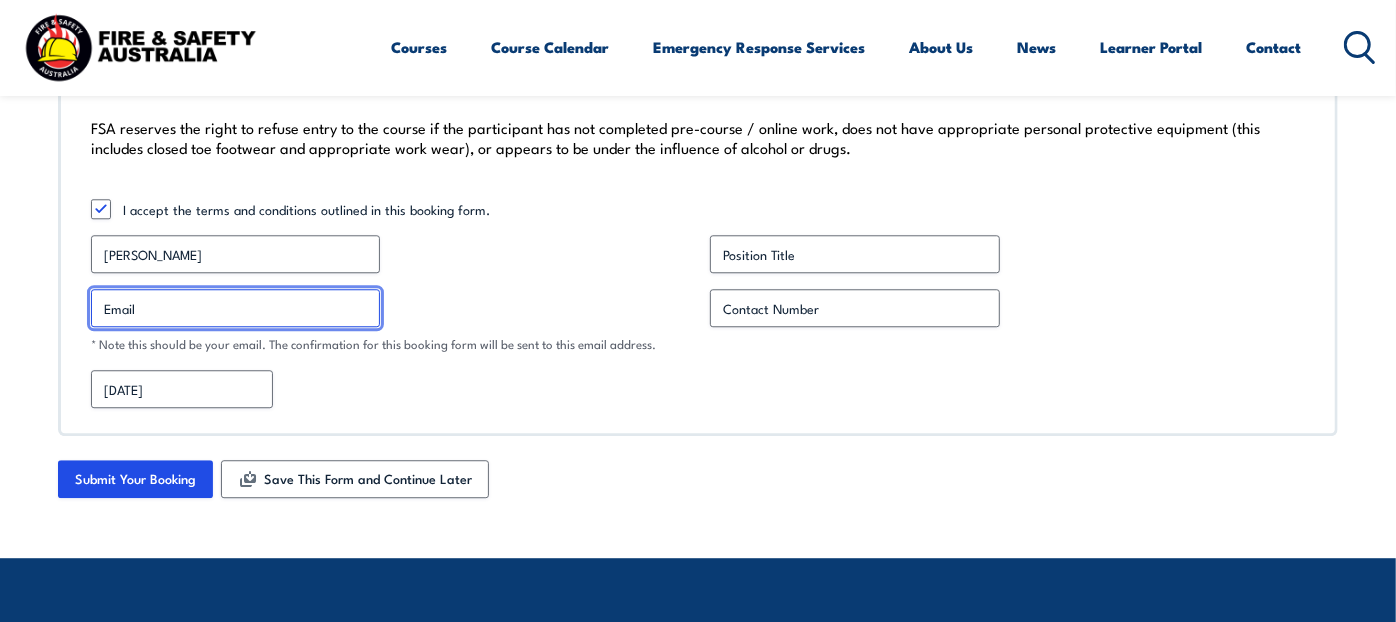 click on "Email *" at bounding box center [235, 308] 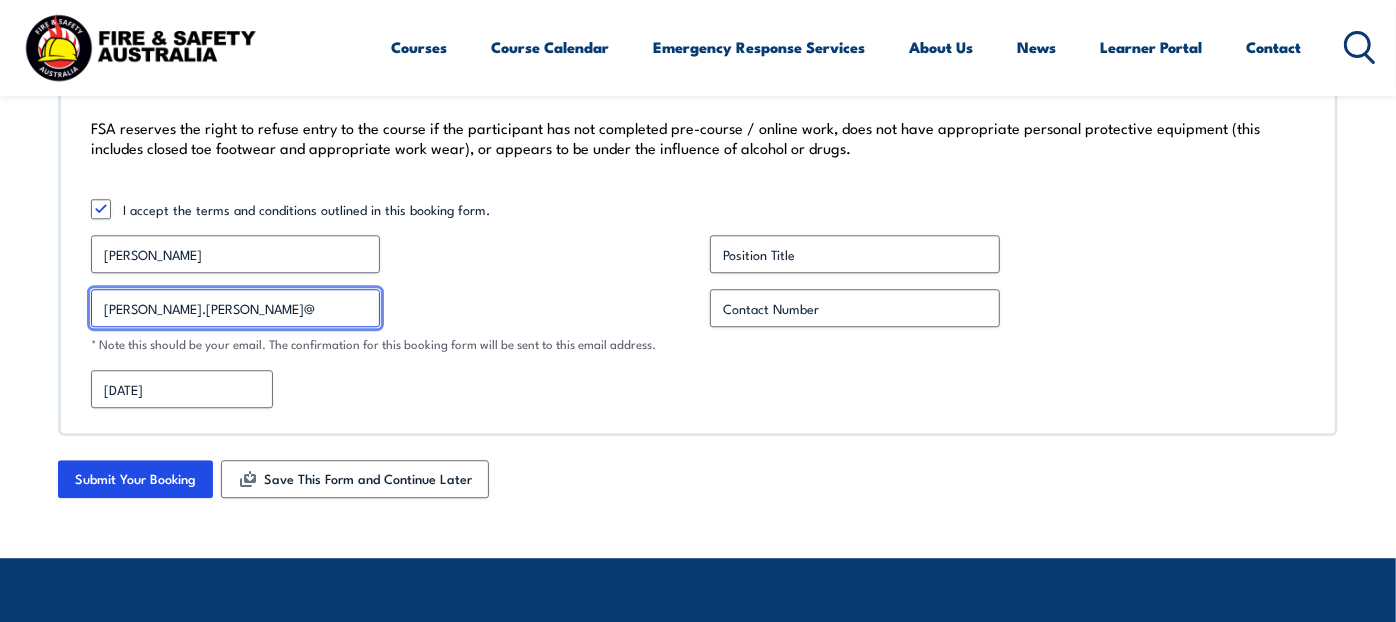 click on "syed.zakiuddin@" at bounding box center (235, 308) 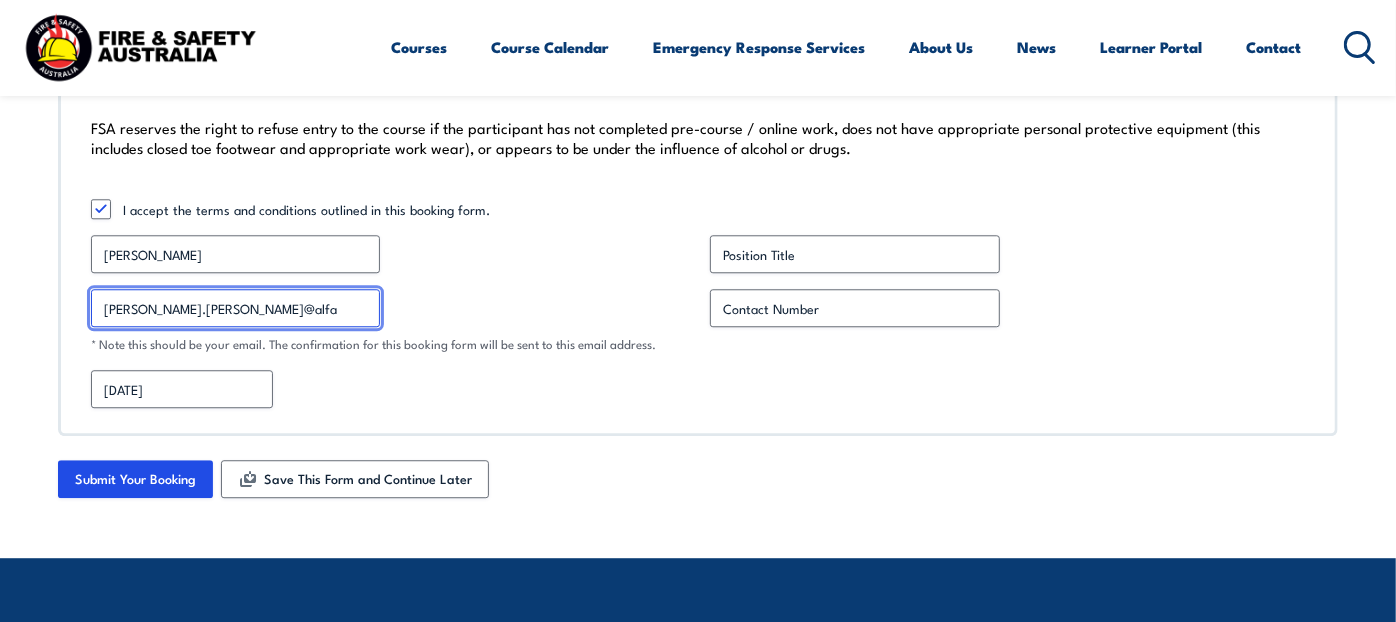 type on "[PERSON_NAME][EMAIL_ADDRESS][PERSON_NAME][DOMAIN_NAME]" 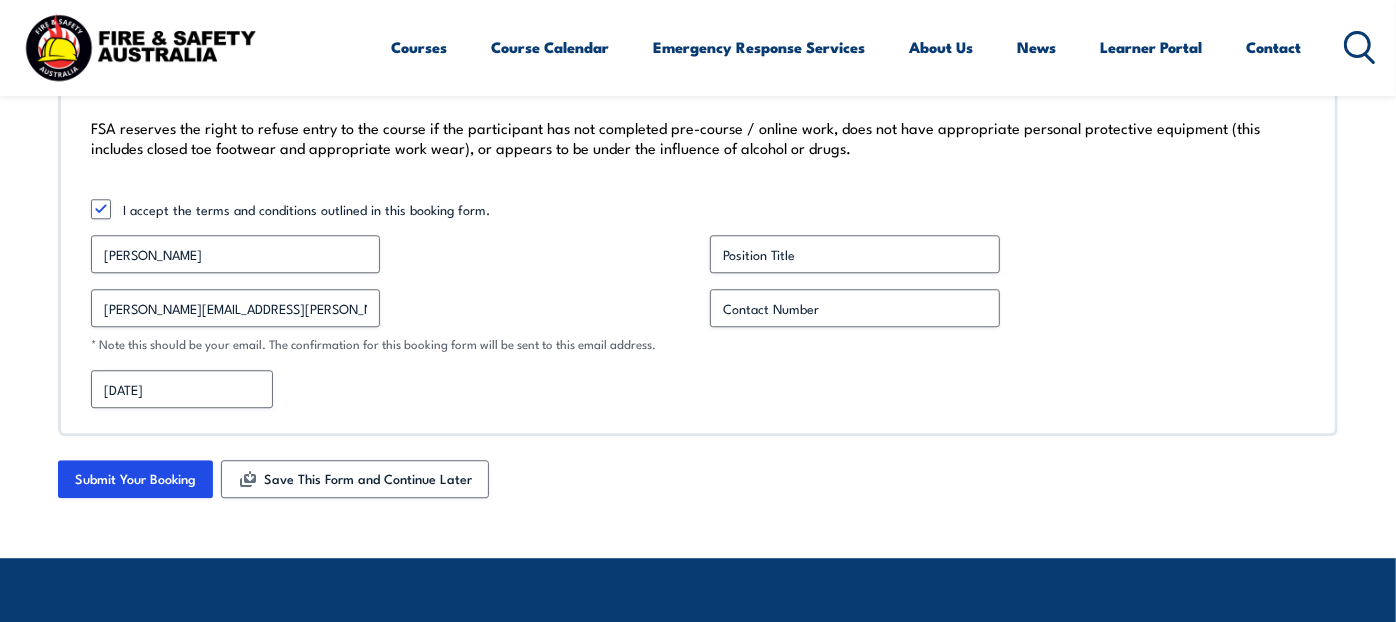click on "Be aware that you must read and sign that you understand our course fees and charges prior to submission of any enrolment. Unless indicated (by checking this box):
I confirm that all information provided is correct and I agree to the course fees, cancellation policy and payment terms outlined in this document
I understand that student information may be provided to relevant government organisations for reporting purposes (Financial or credit card details will not be passed to anyone).
I acknowledge that it is requirement to provide a pre-course attendance register to FSA within 5 working days of the commencement of the course with each pre-registered participant having unique email address.
I understand that personal details will not be sold to any third party organisations.
Accept payment T&C *
I accept the terms and conditions outlined in this booking form.
Name * Syed Zakiuddin Position Title * Email *
syed.zakiuddin@alfalaval.com *" at bounding box center [698, 113] 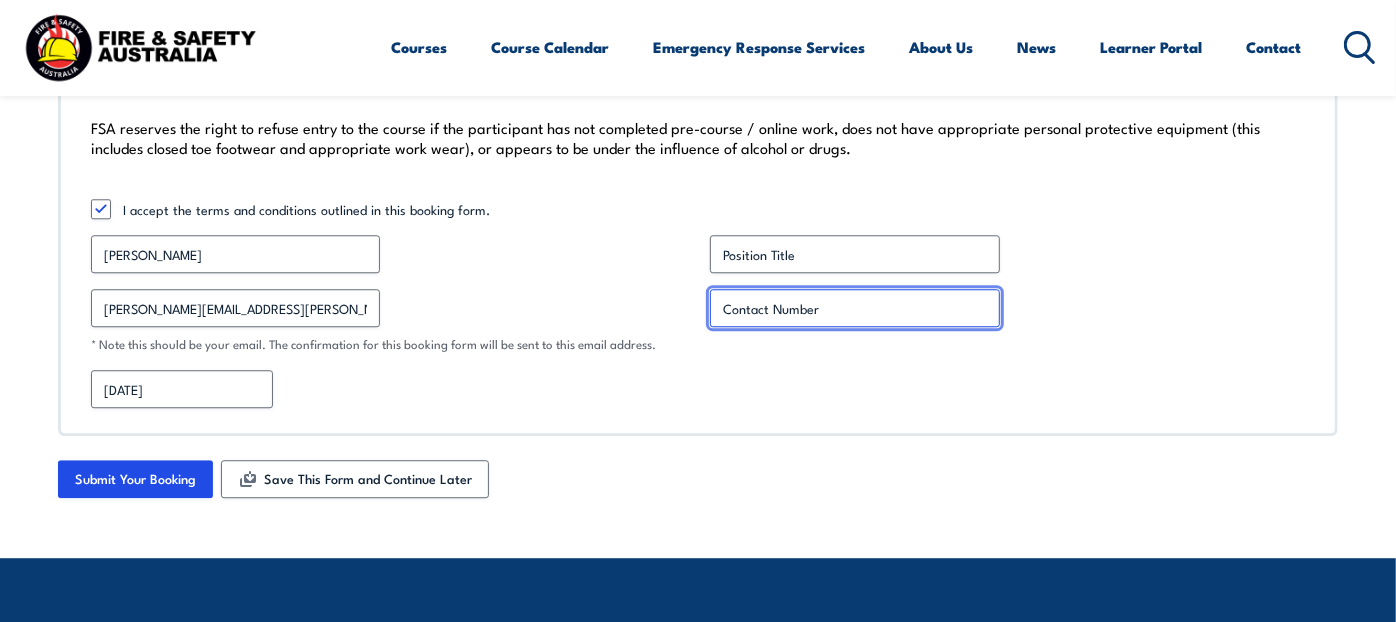 click on "Contact Number *" at bounding box center (854, 308) 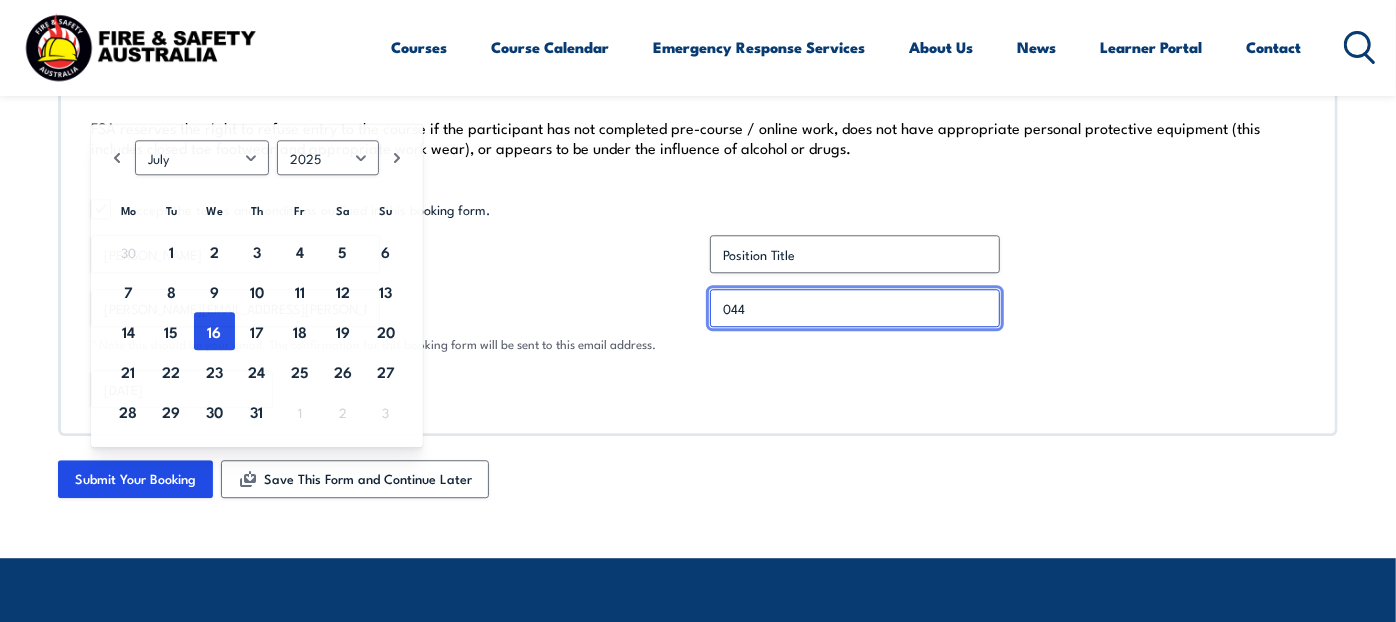 click on "044" at bounding box center (854, 308) 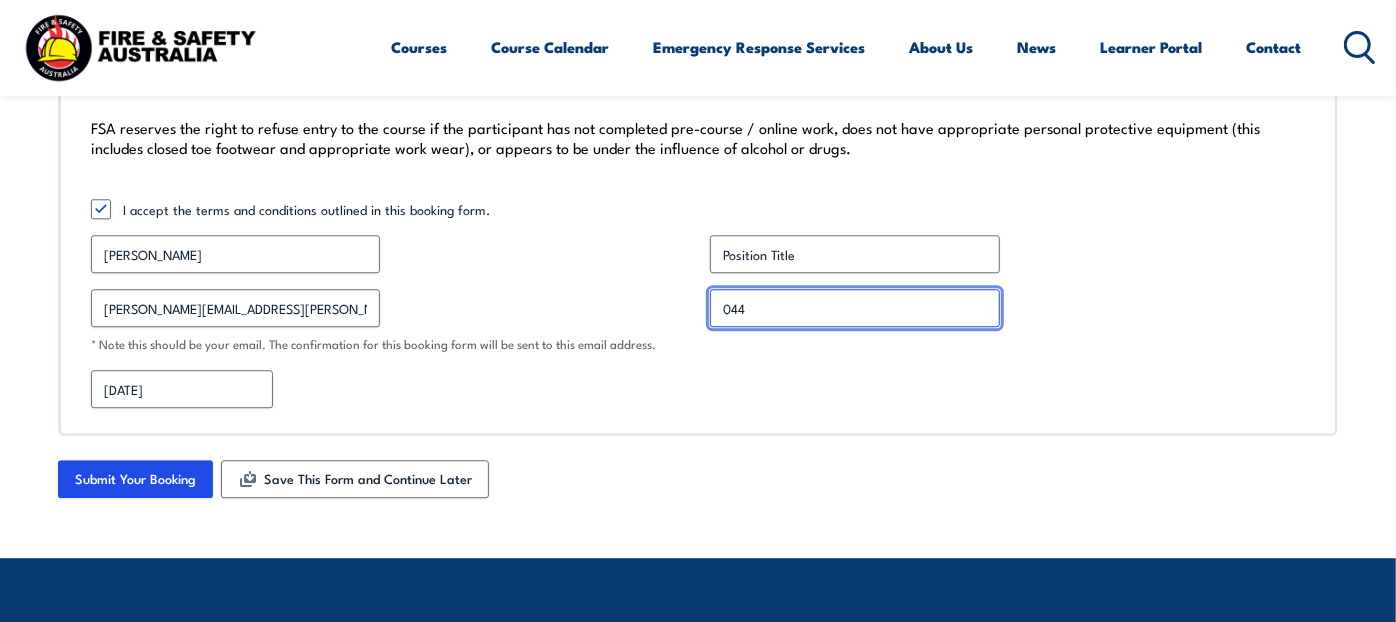 click on "044" at bounding box center [854, 308] 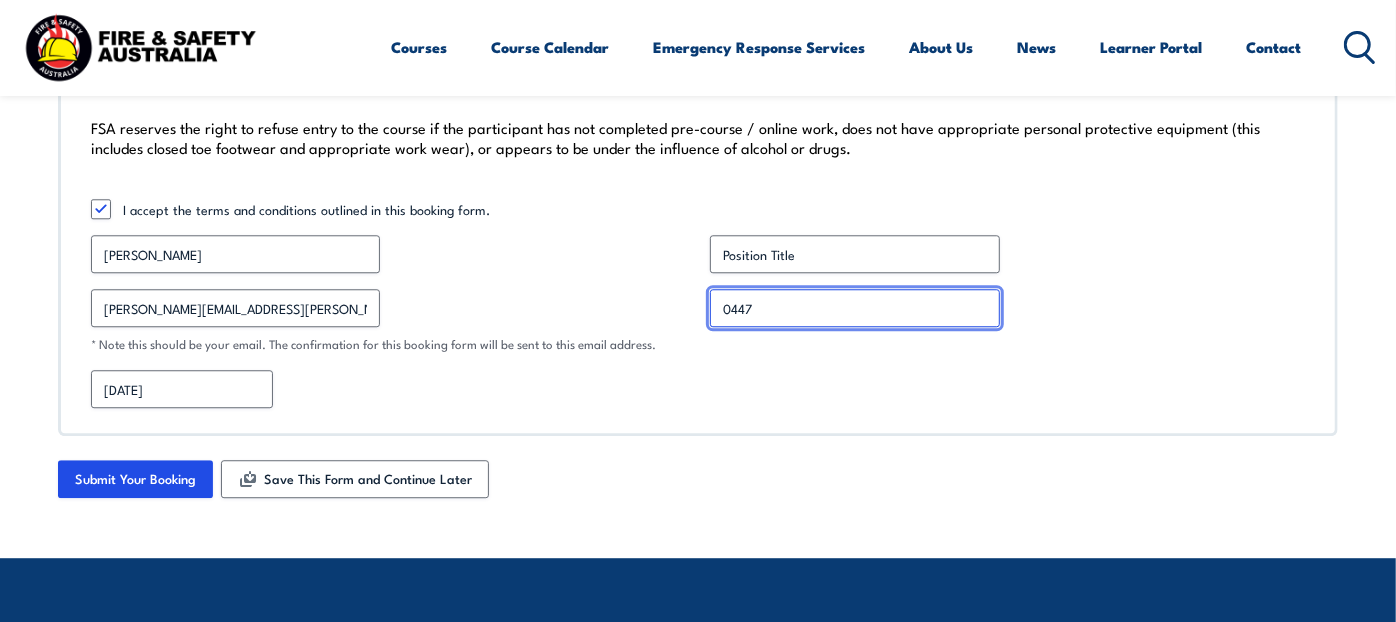 type on "0447260494" 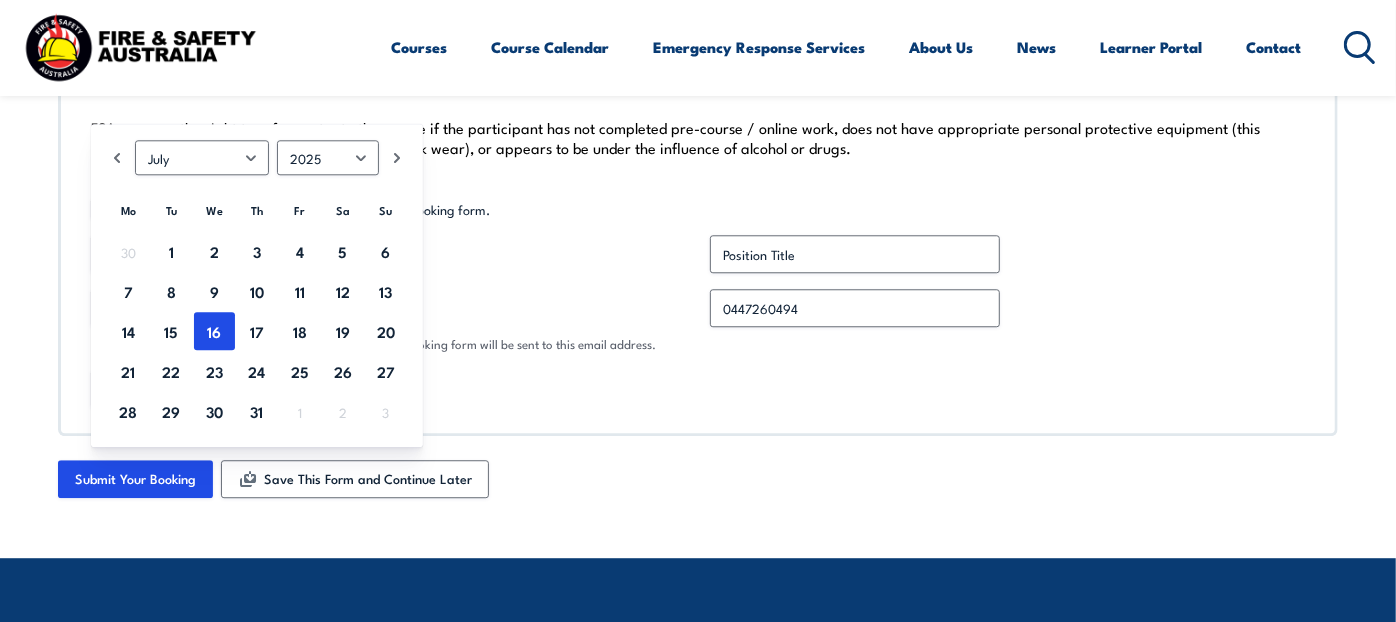 click on "07/16/2025
MM slash DD slash YYYY" at bounding box center (698, 389) 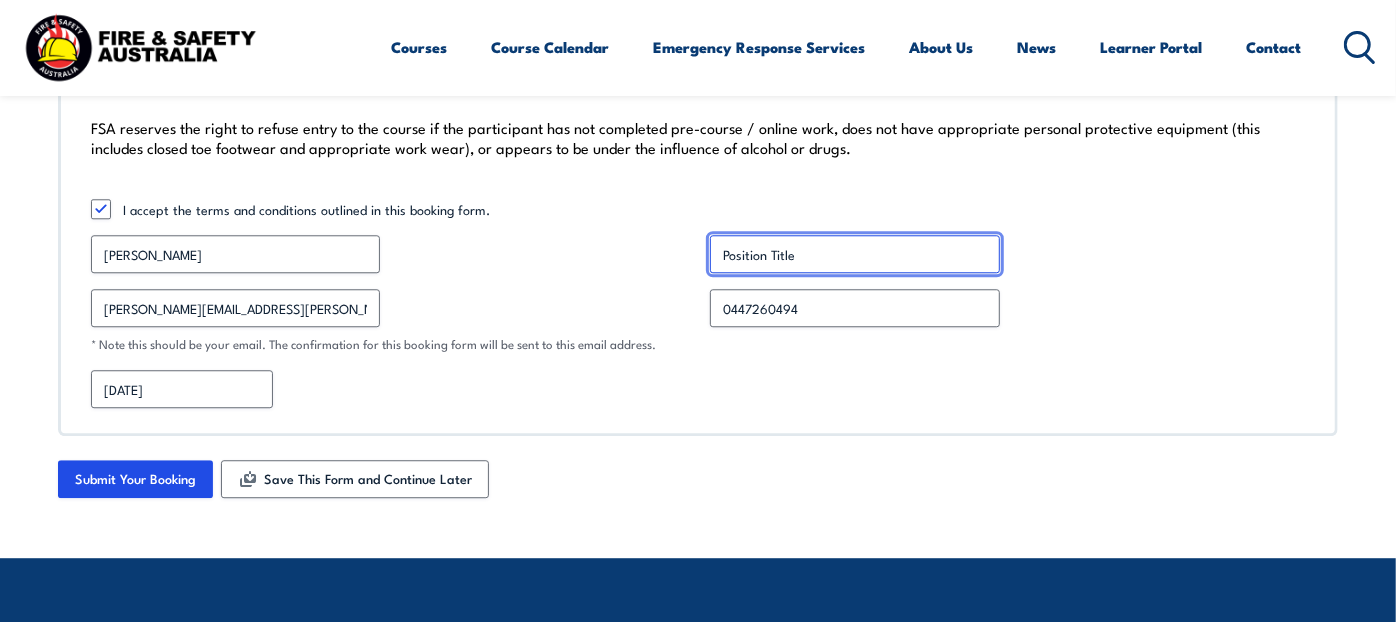 click on "Position Title *" at bounding box center [854, 254] 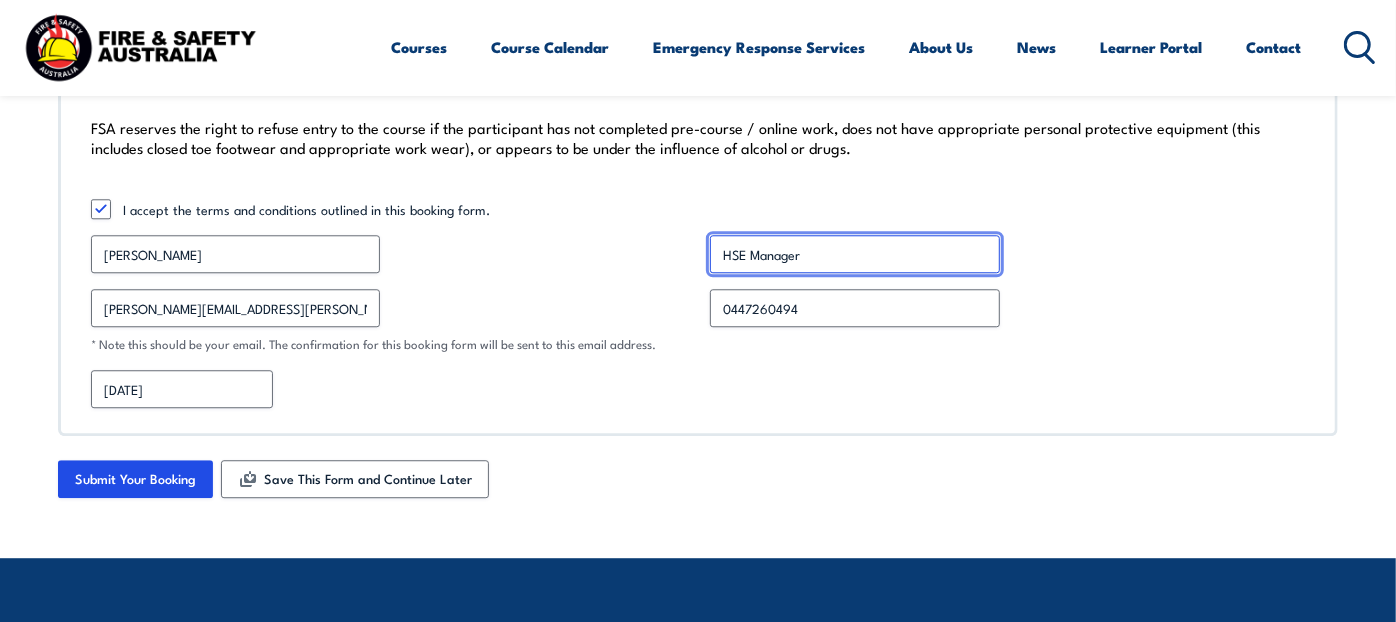 type on "HSE Manager" 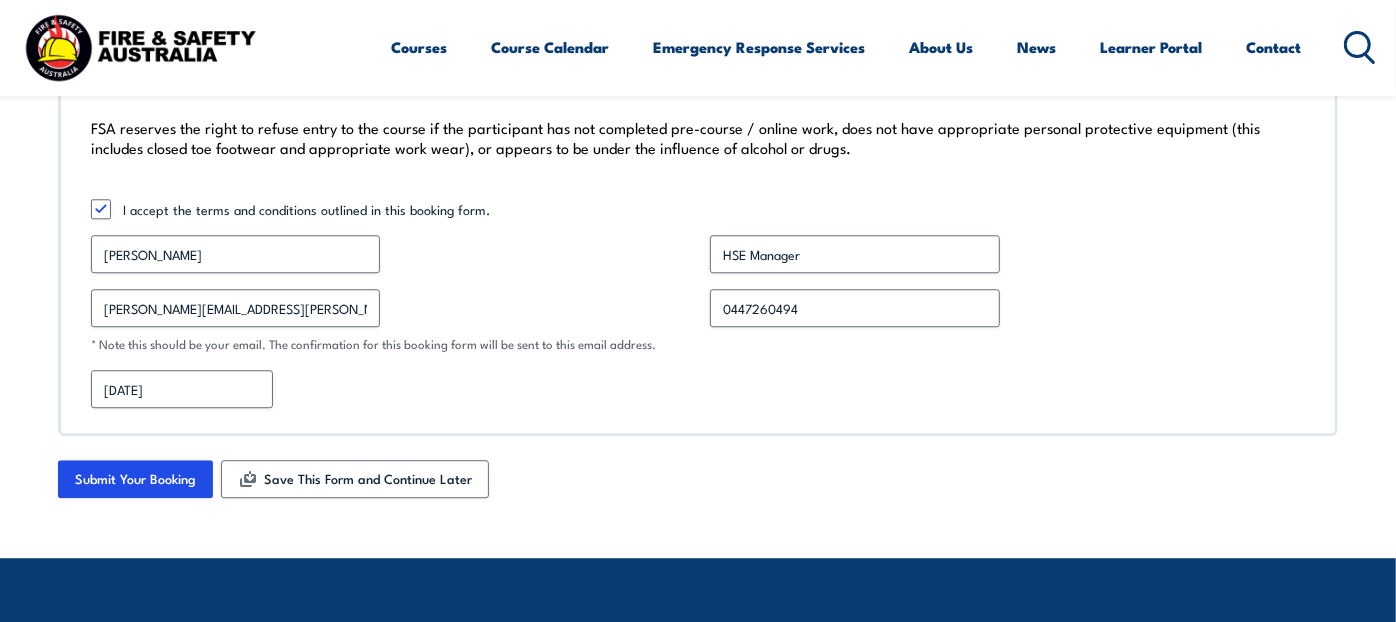 click on "07/16/2025
MM slash DD slash YYYY" at bounding box center [698, 389] 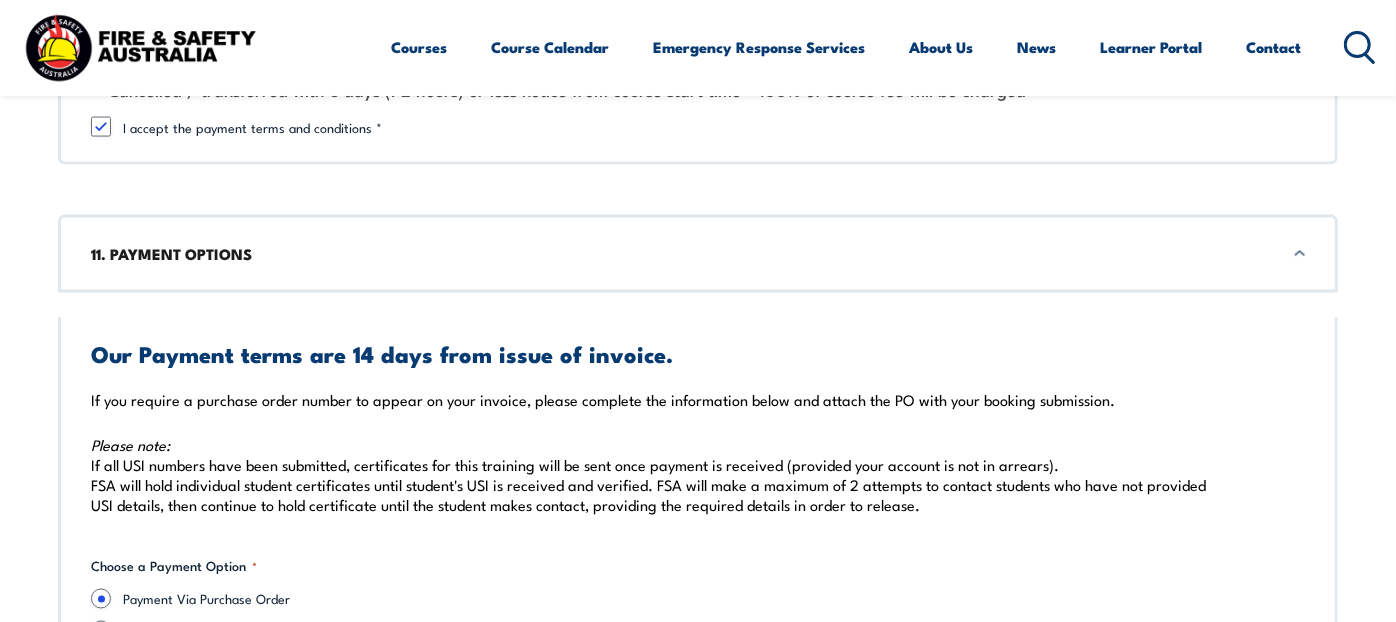 scroll, scrollTop: 6628, scrollLeft: 0, axis: vertical 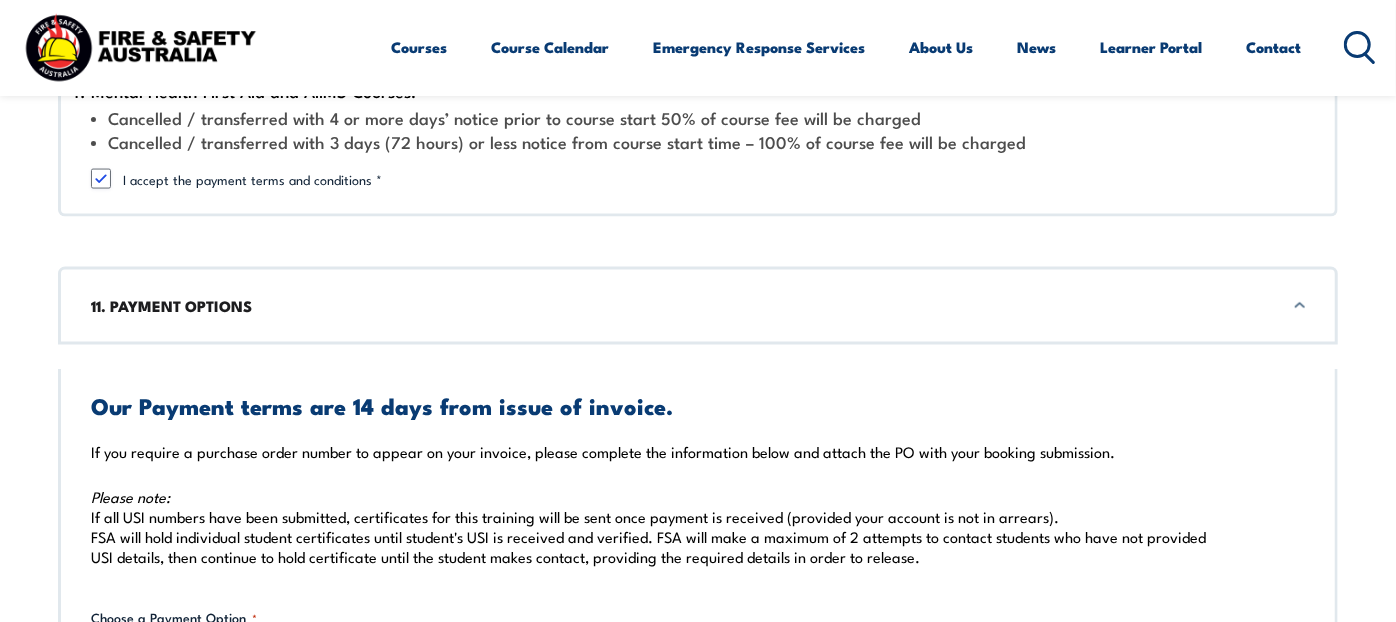 click on "11. PAYMENT OPTIONS" at bounding box center [698, 306] 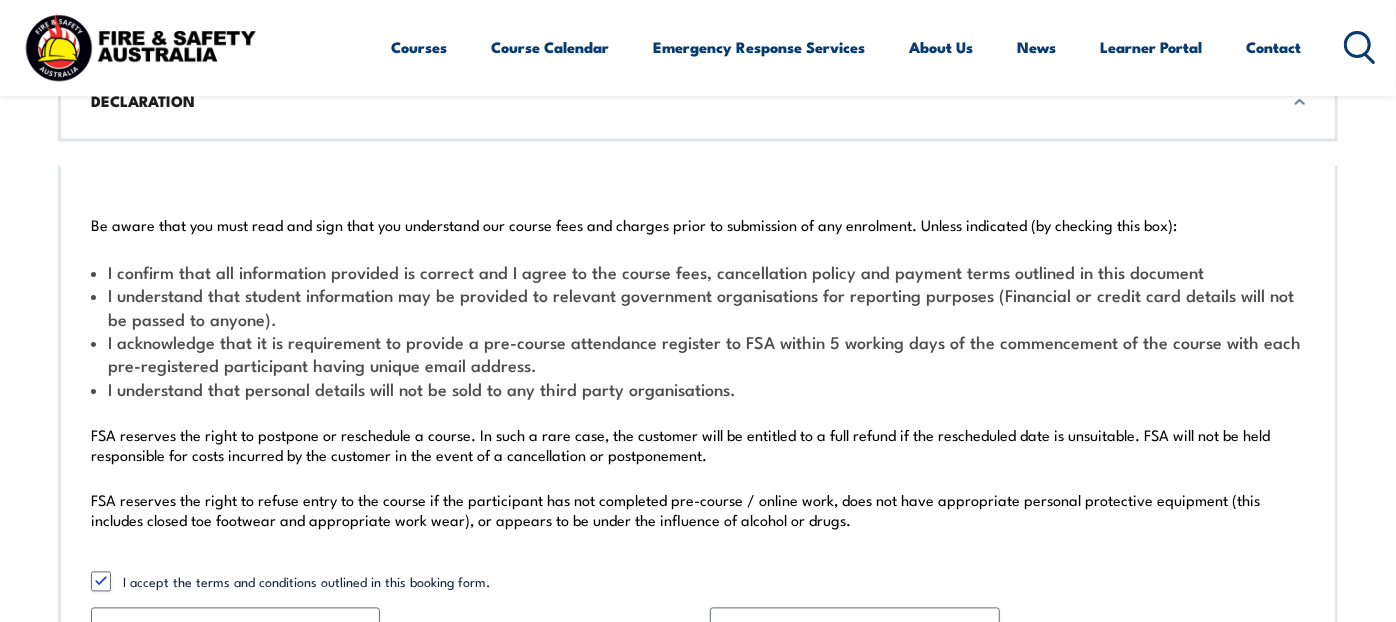 scroll, scrollTop: 6850, scrollLeft: 0, axis: vertical 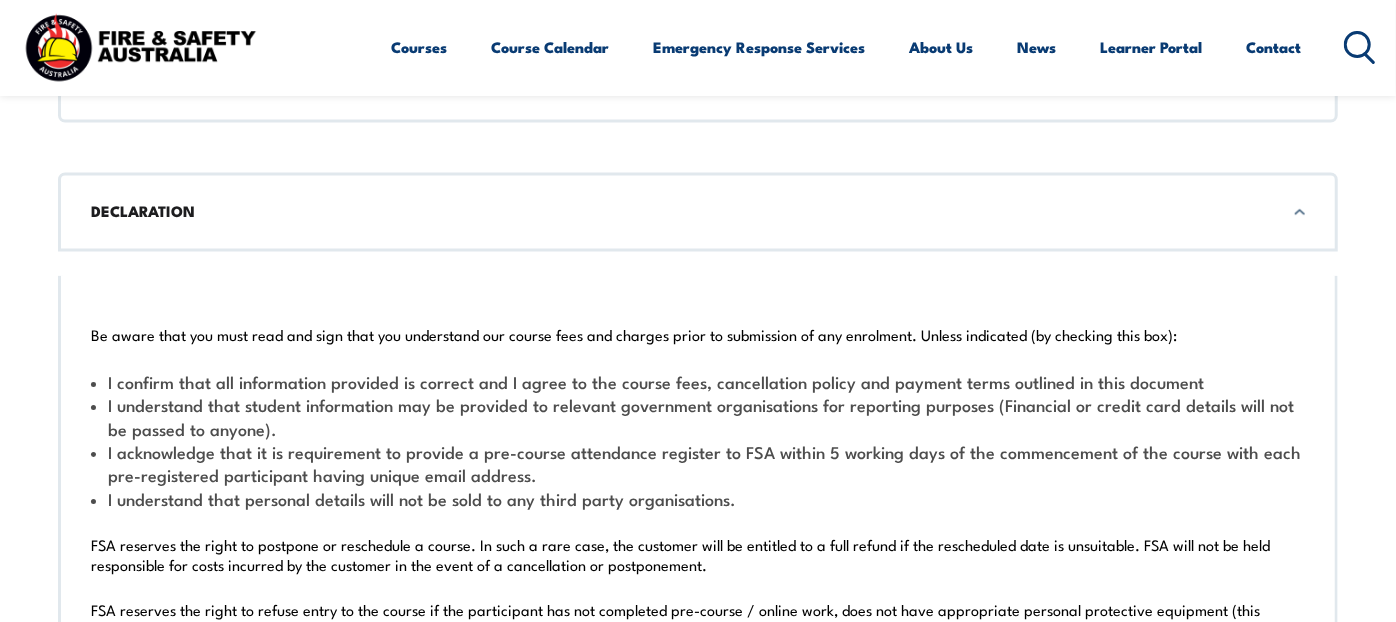 click on "DECLARATION" at bounding box center [698, 212] 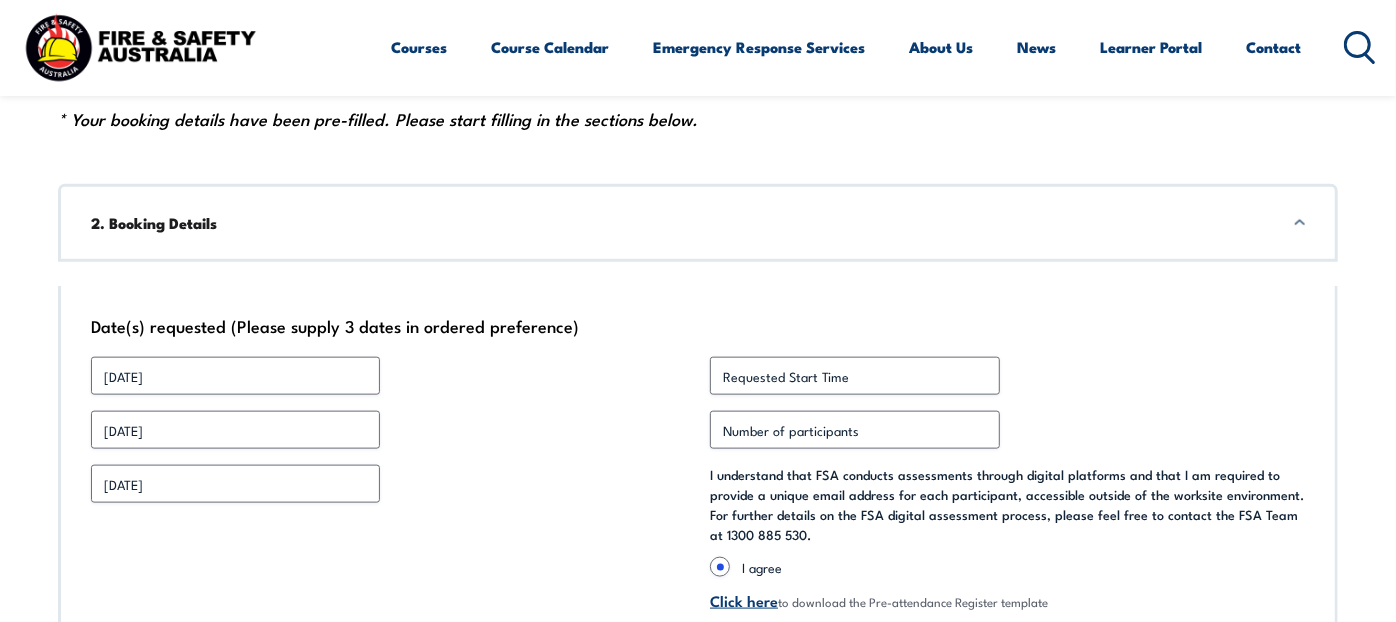 scroll, scrollTop: 1444, scrollLeft: 0, axis: vertical 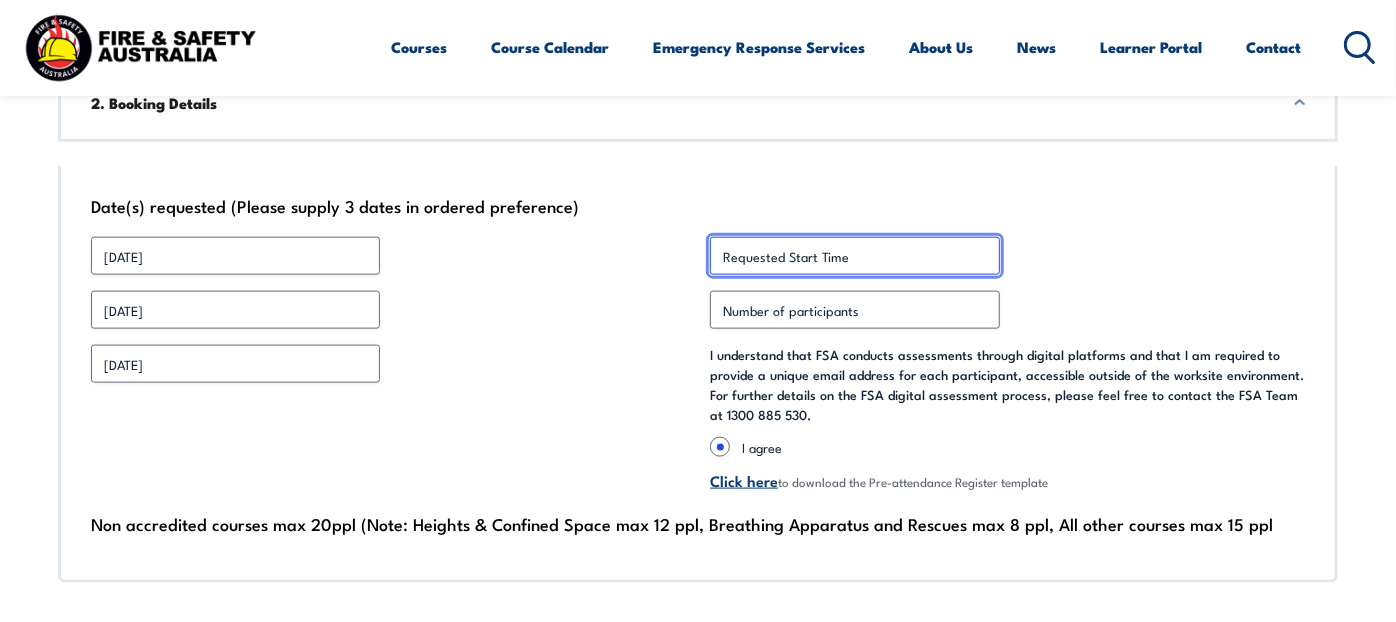 click on "Requested Start Time *" at bounding box center (854, 256) 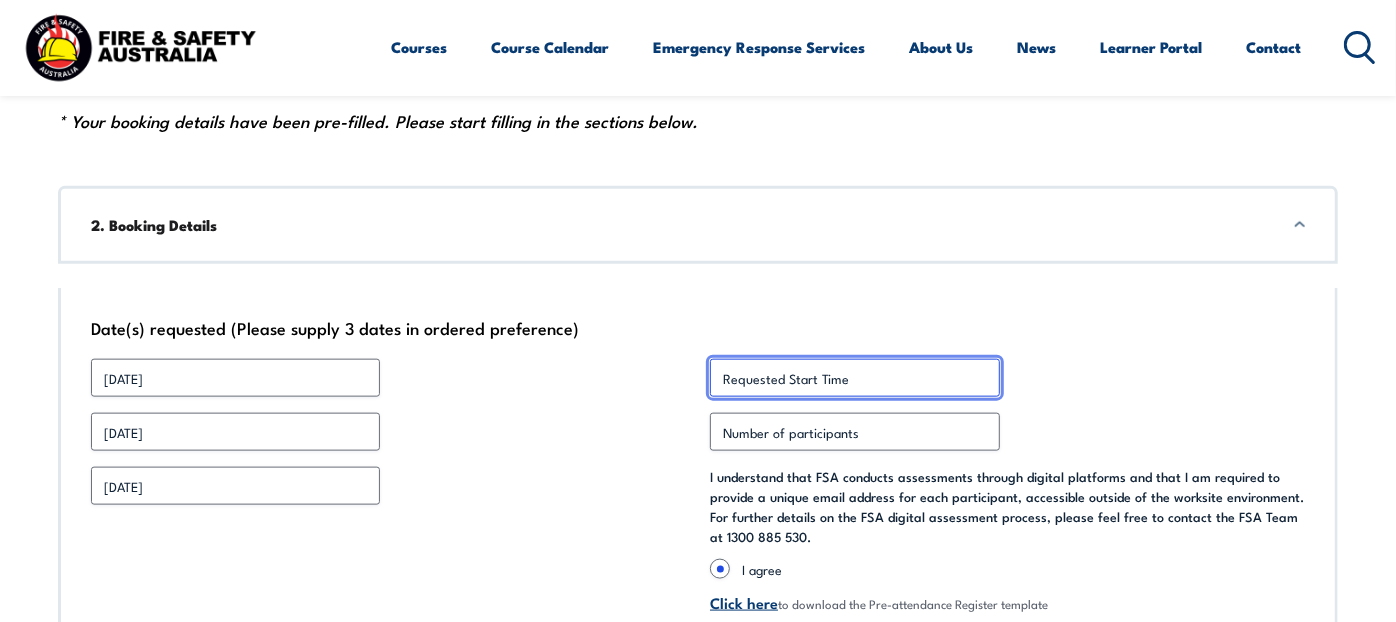 scroll, scrollTop: 1333, scrollLeft: 0, axis: vertical 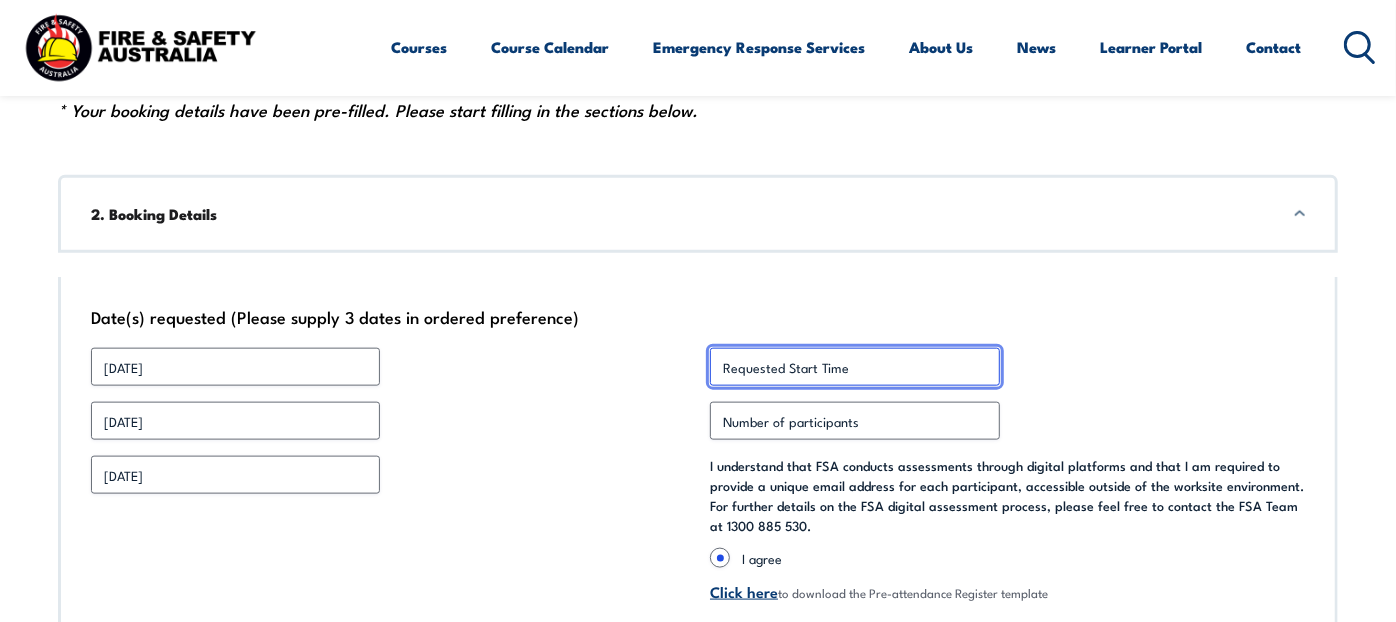 click on "Requested Start Time *" at bounding box center [854, 367] 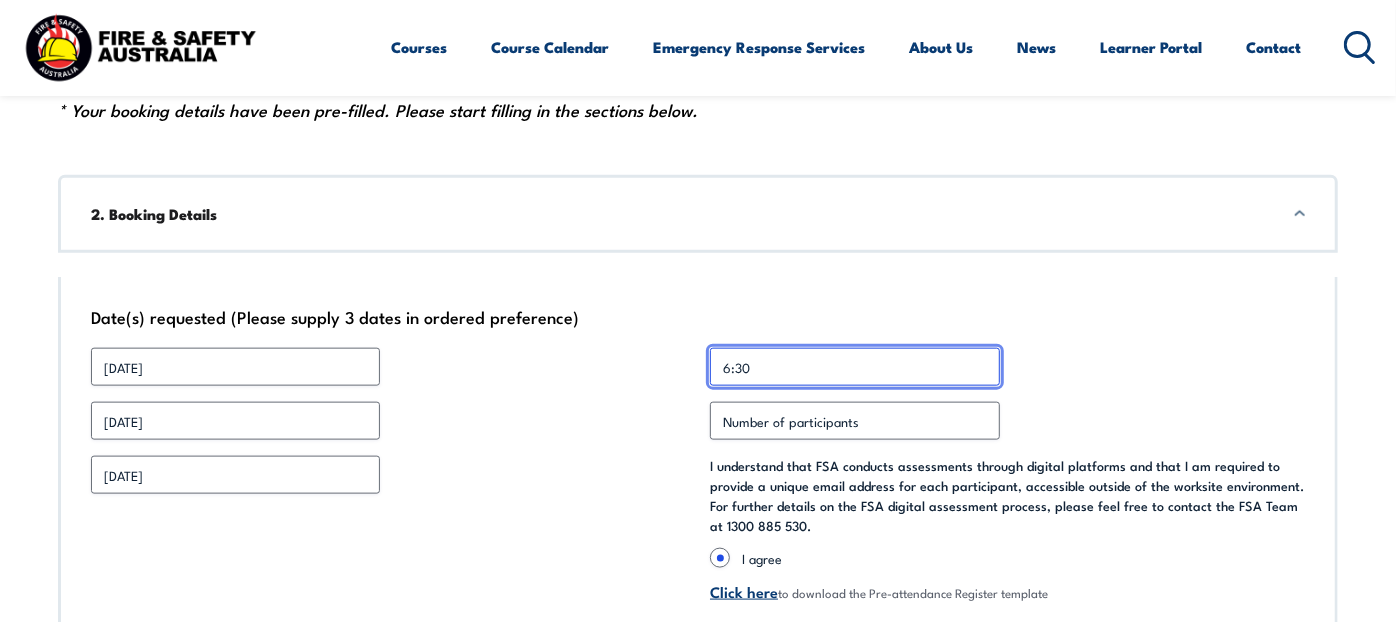 type on "6:30" 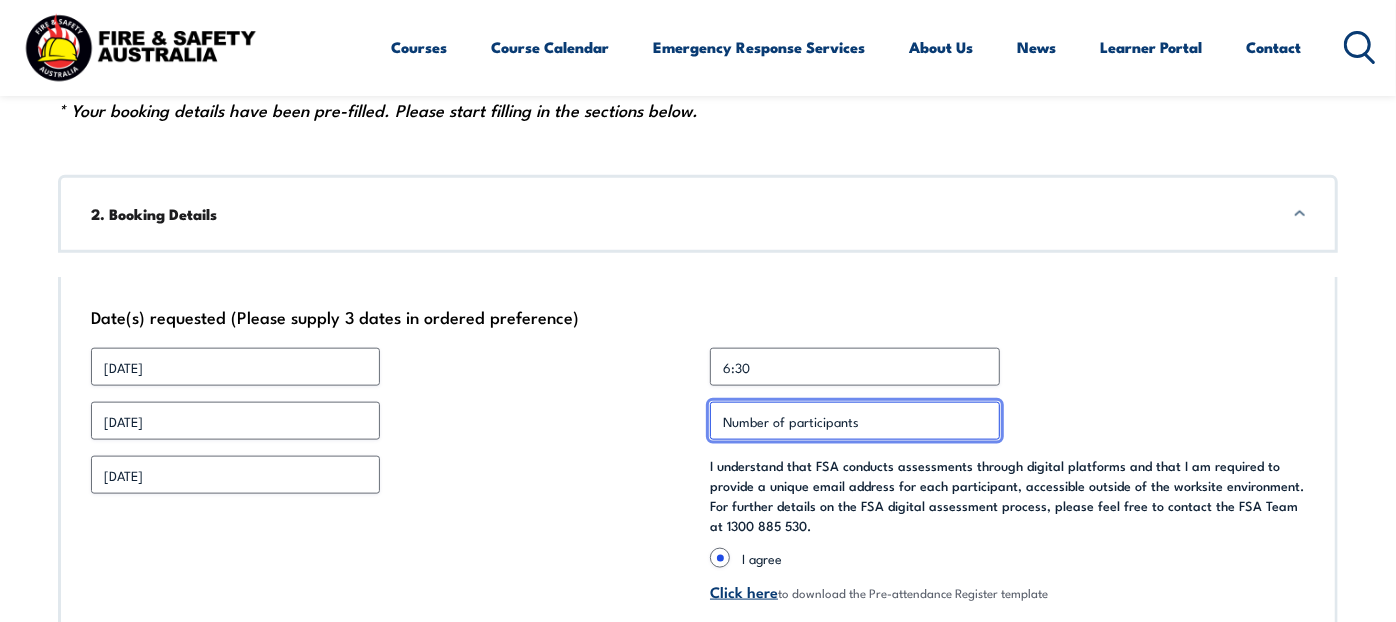 click on "Number of participants *" at bounding box center (854, 421) 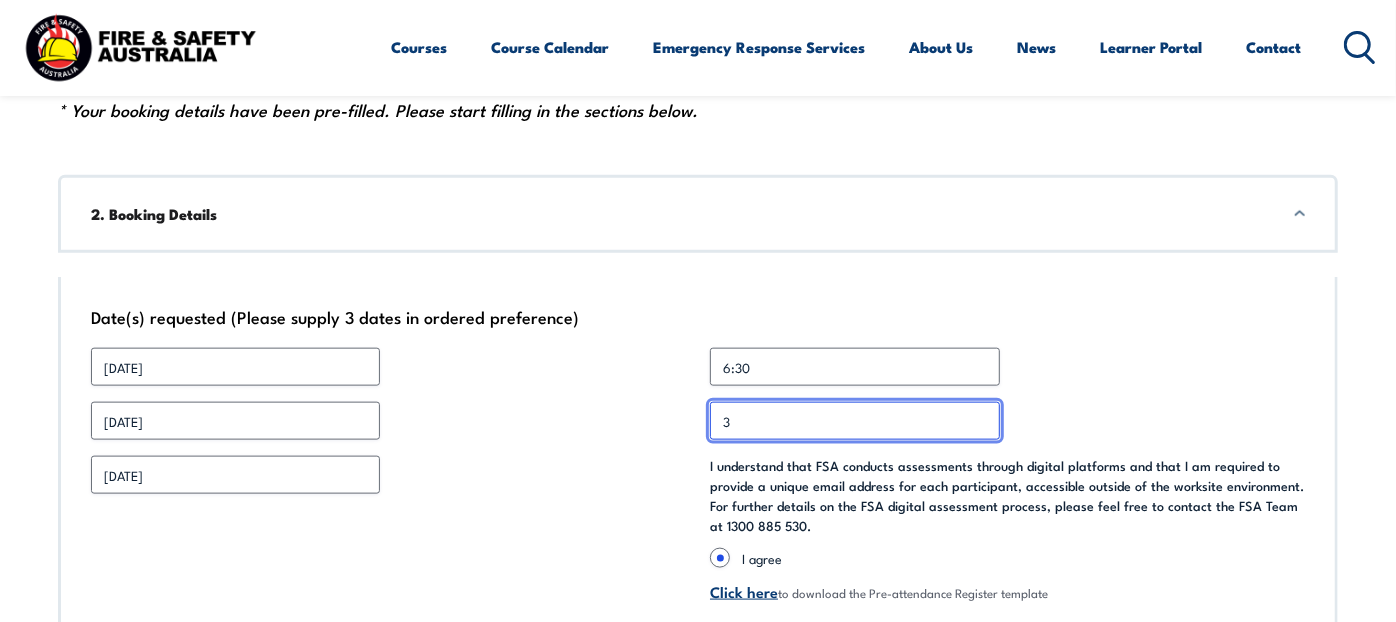 type on "3" 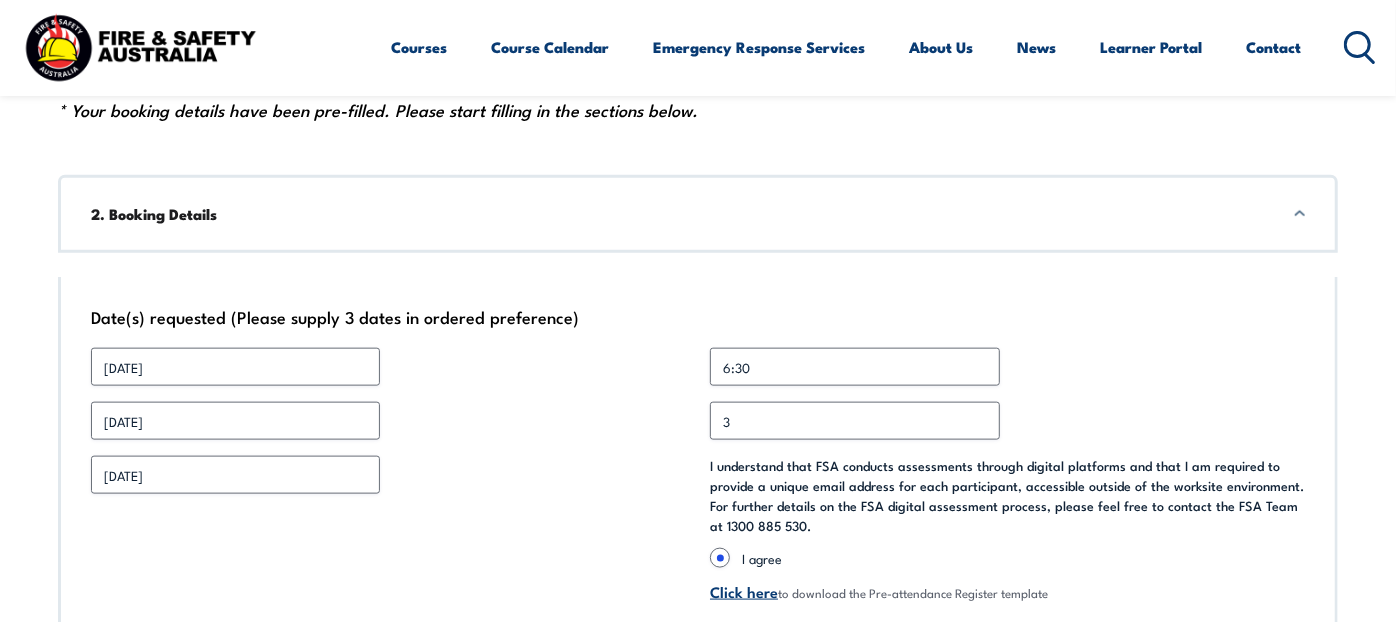 click on "6:30" at bounding box center (1007, 367) 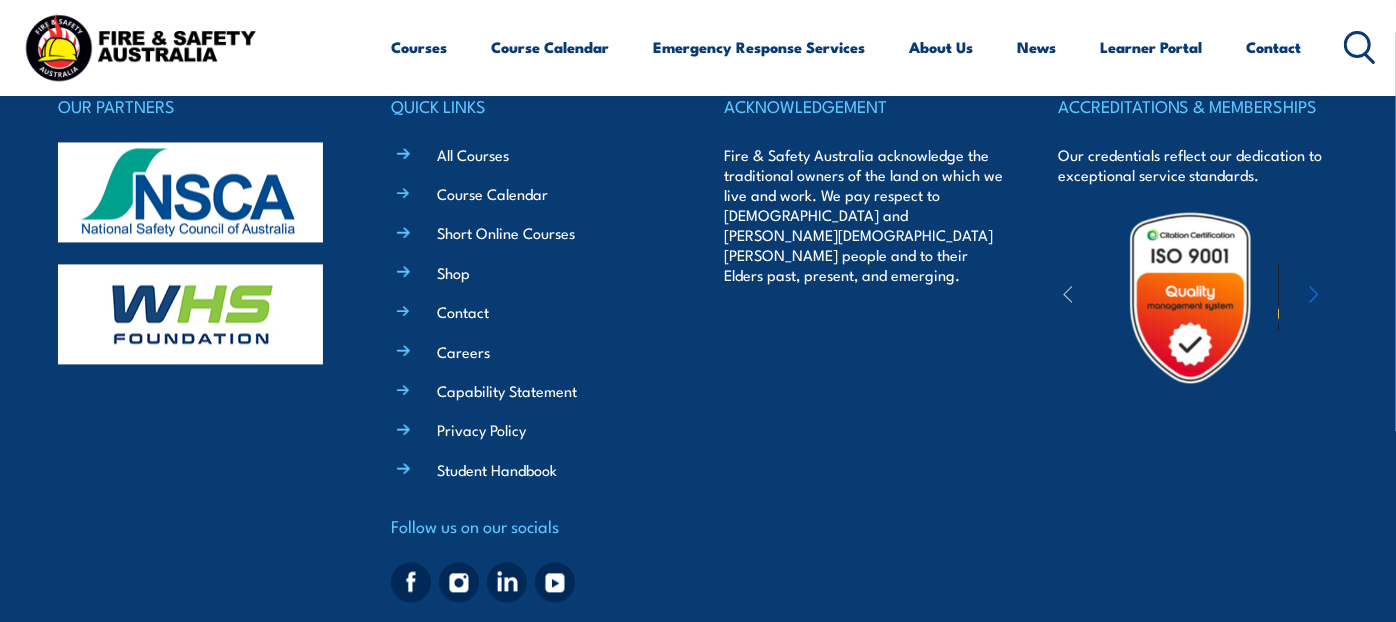 scroll, scrollTop: 6971, scrollLeft: 0, axis: vertical 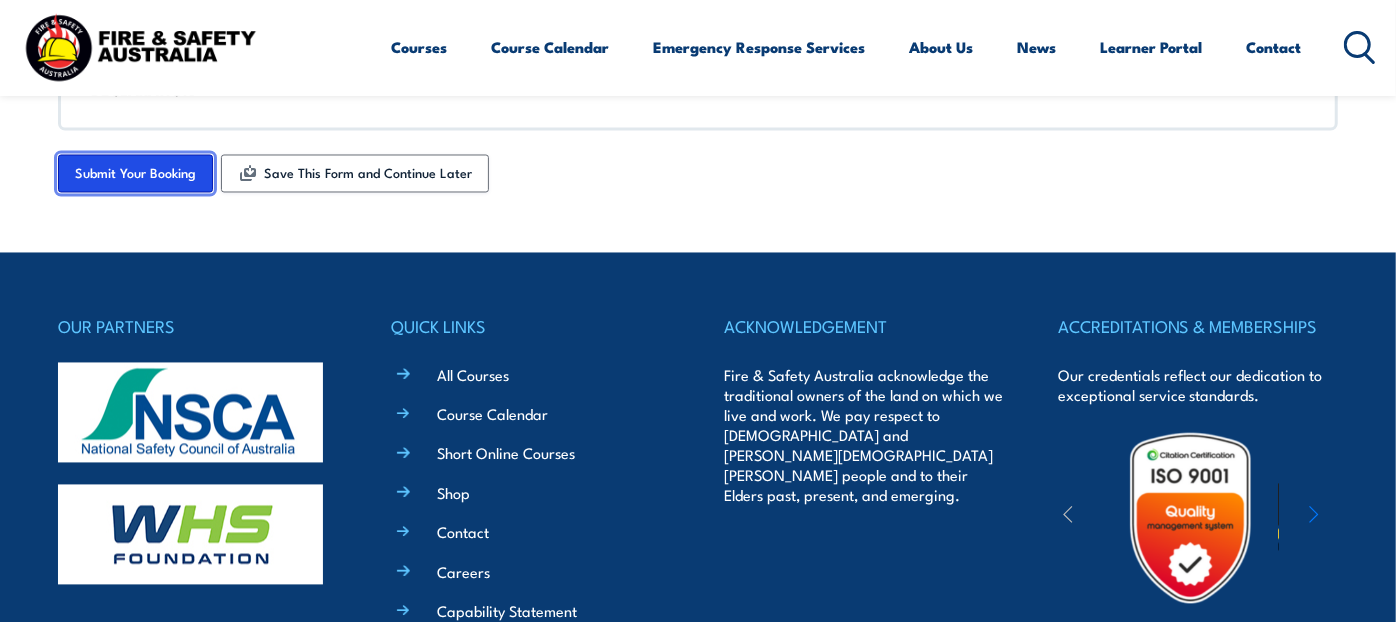 click on "Submit Your Booking" at bounding box center [135, 174] 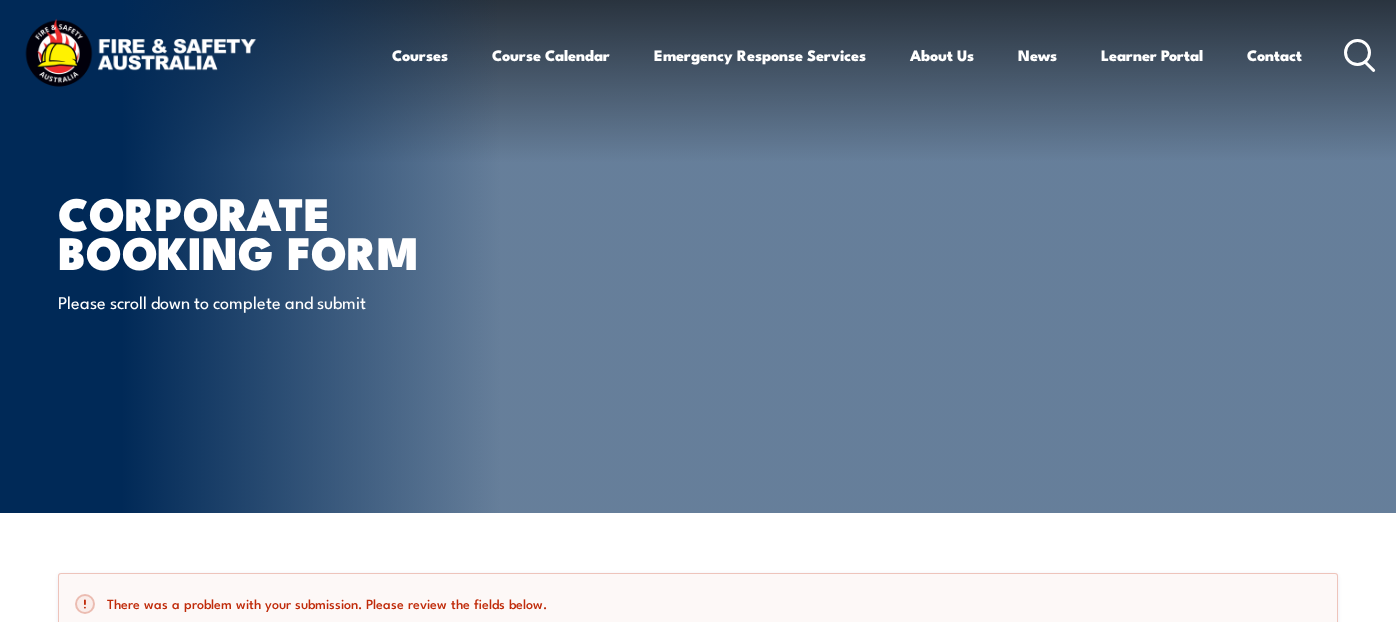 scroll, scrollTop: 0, scrollLeft: 0, axis: both 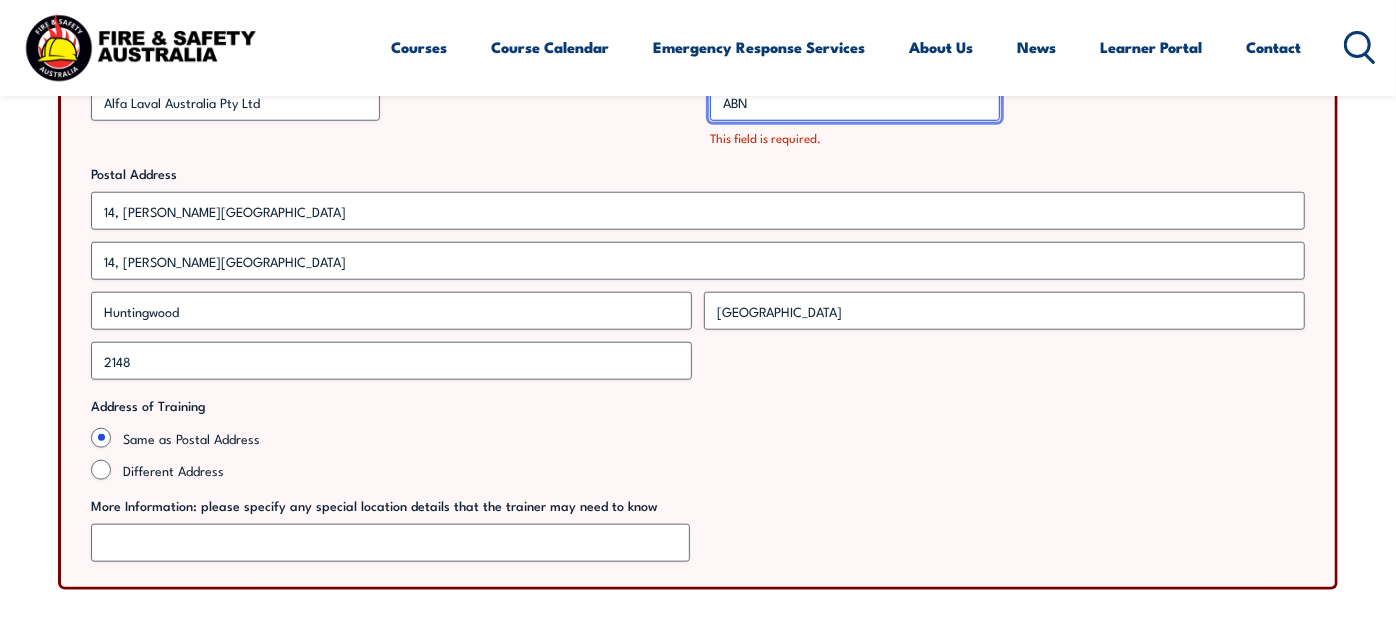 click on "ABN *" at bounding box center (854, 102) 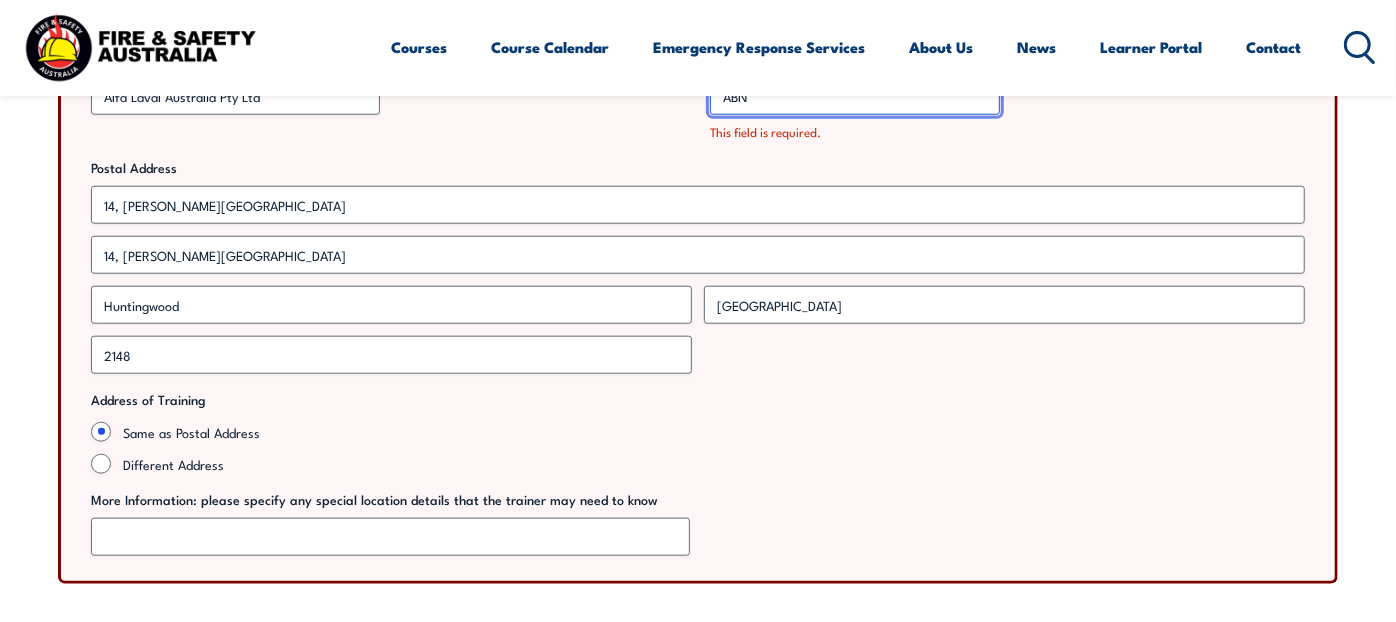 scroll, scrollTop: 1111, scrollLeft: 0, axis: vertical 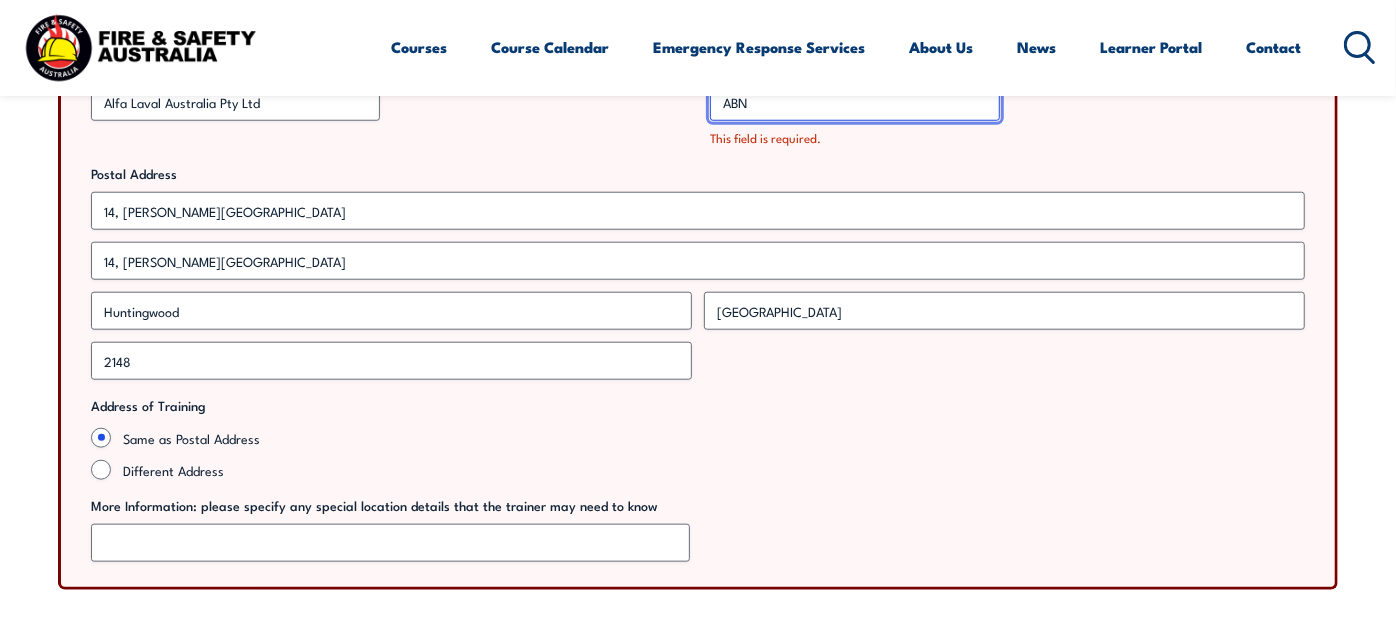 paste on "65 000 016 197" 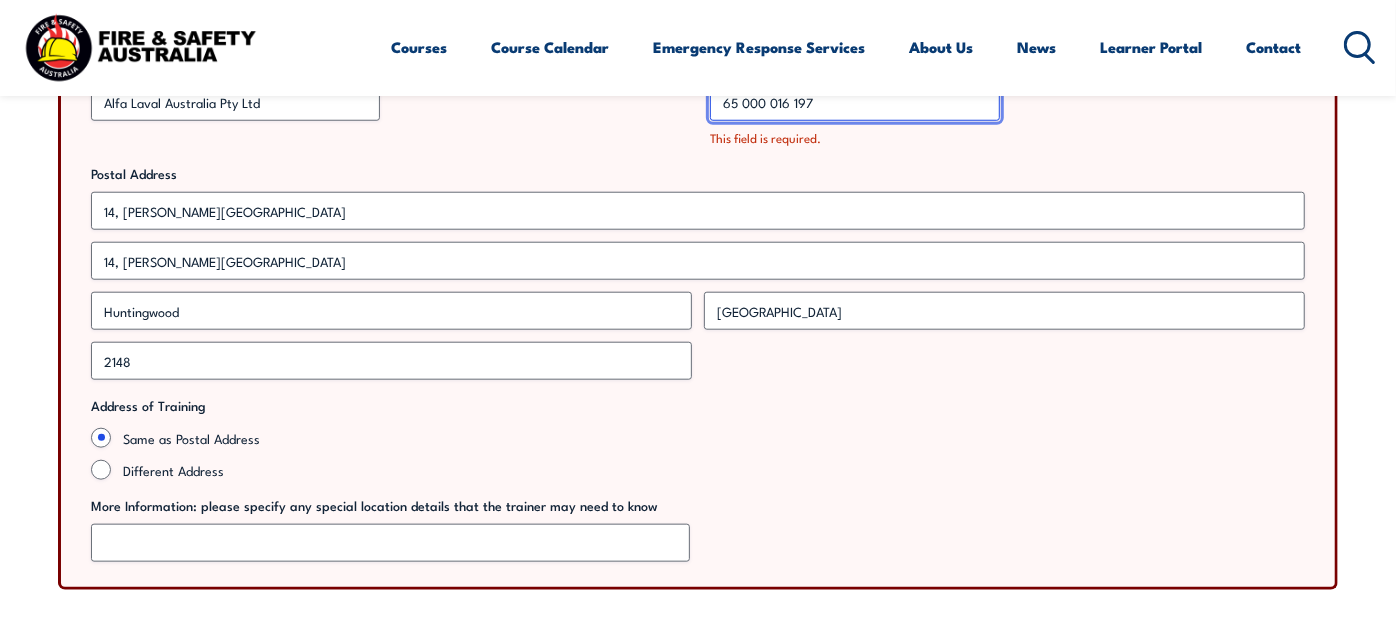 type on "65 000 016 197" 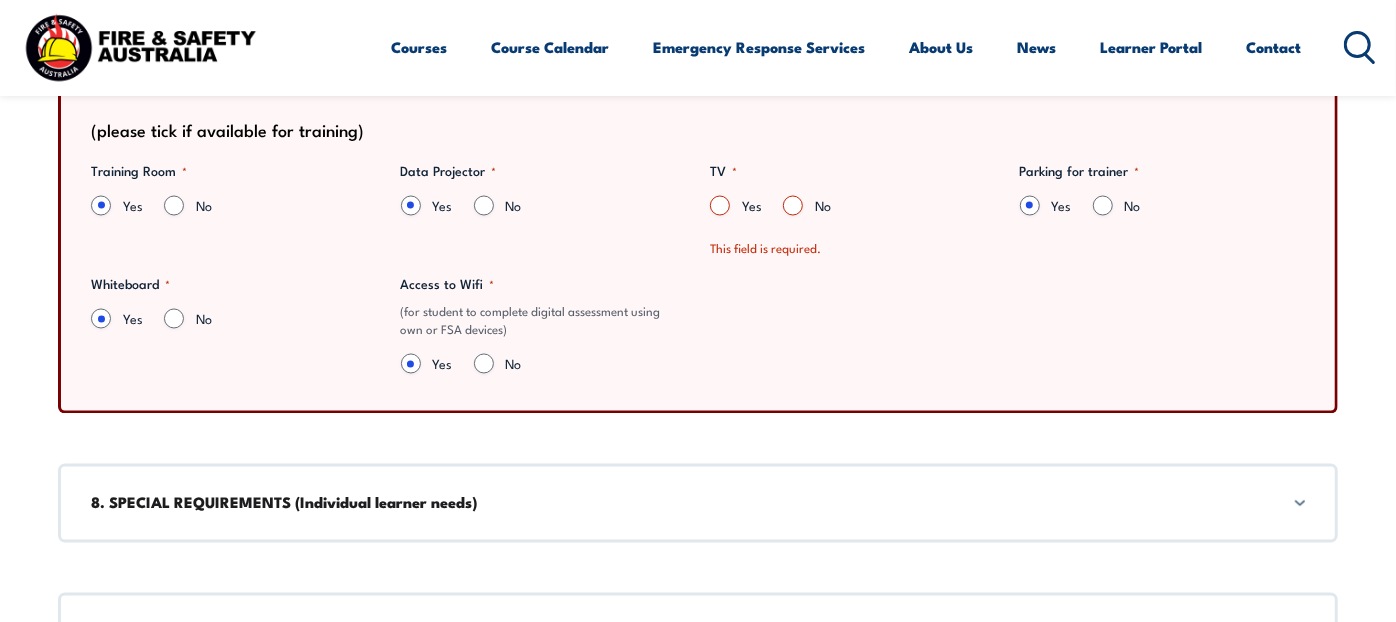 scroll, scrollTop: 2028, scrollLeft: 0, axis: vertical 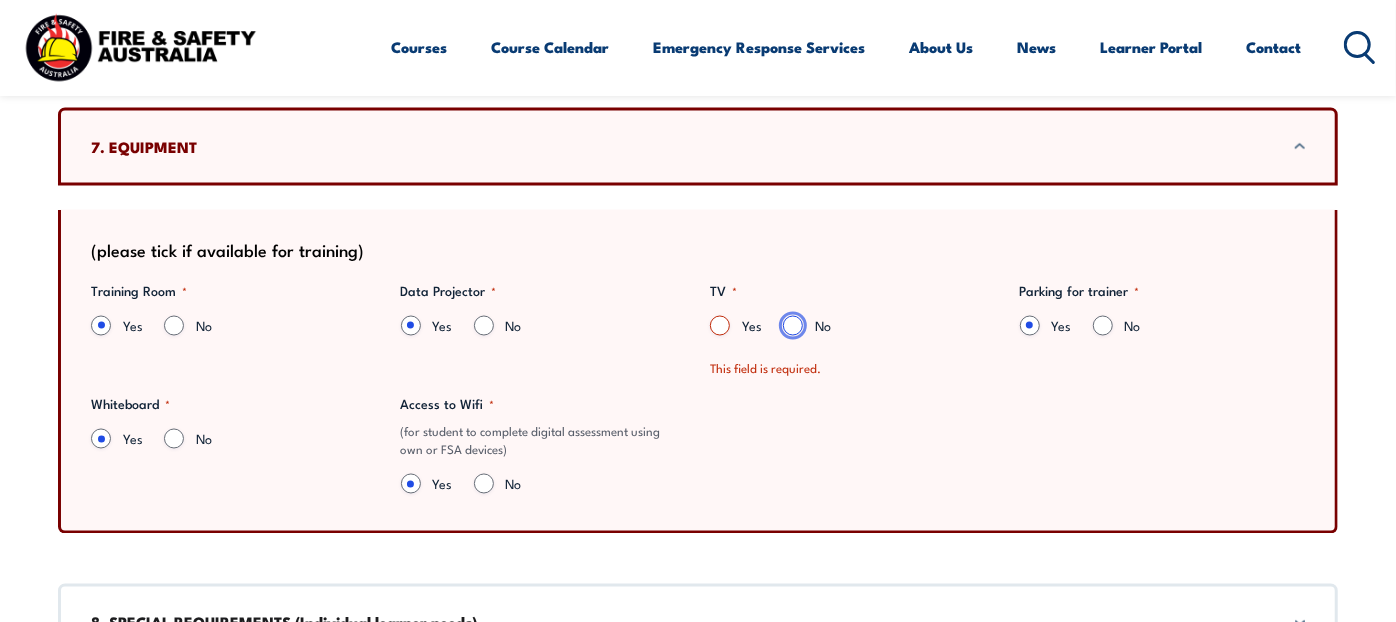 click on "No" at bounding box center [793, 326] 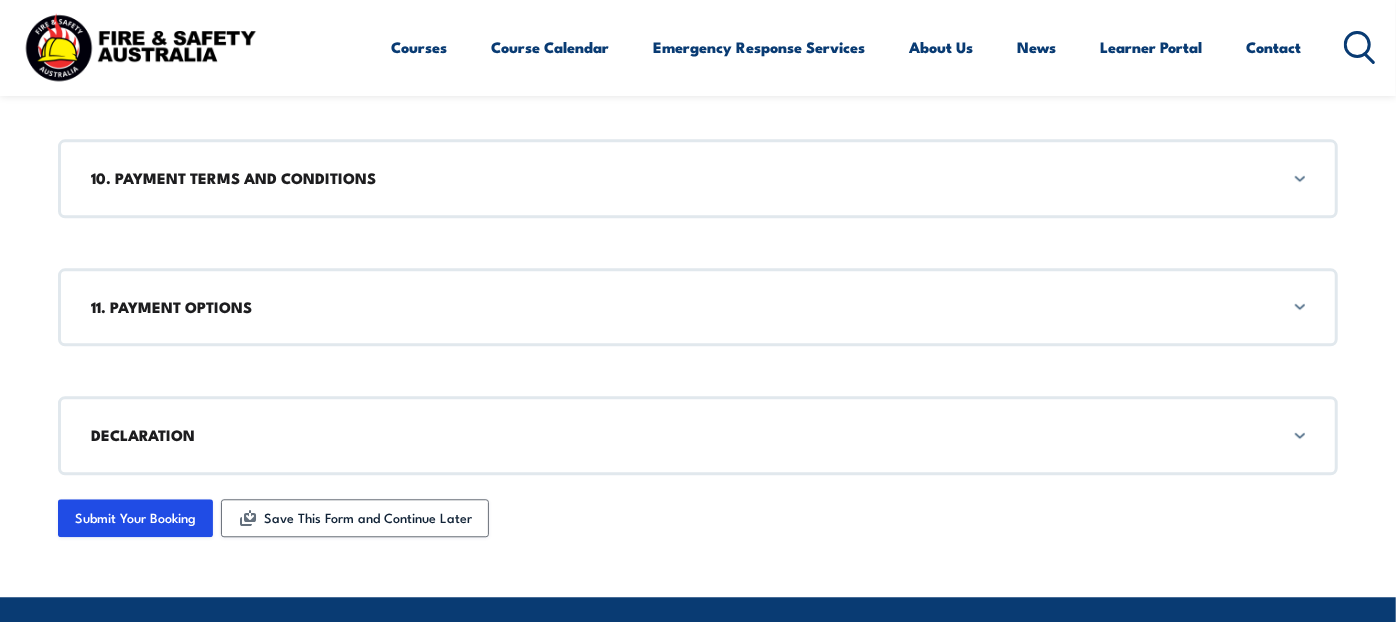 scroll, scrollTop: 3251, scrollLeft: 0, axis: vertical 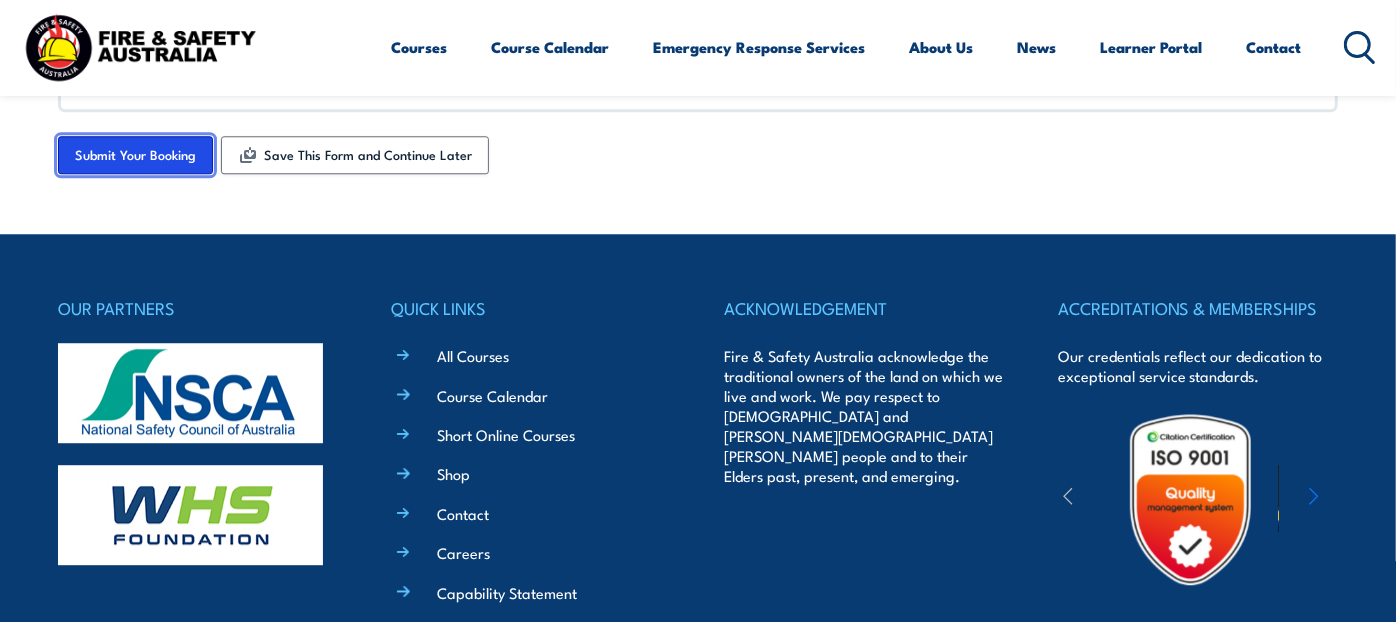 click on "Submit Your Booking" at bounding box center (135, 155) 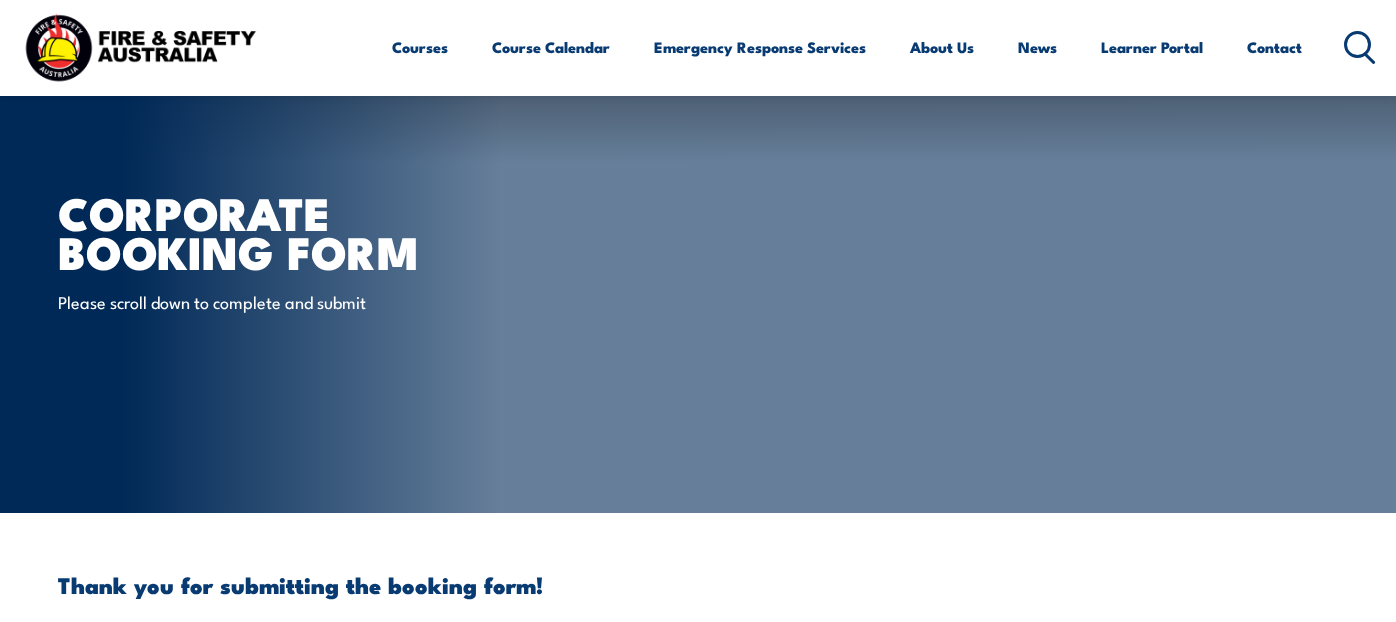 scroll, scrollTop: 444, scrollLeft: 0, axis: vertical 